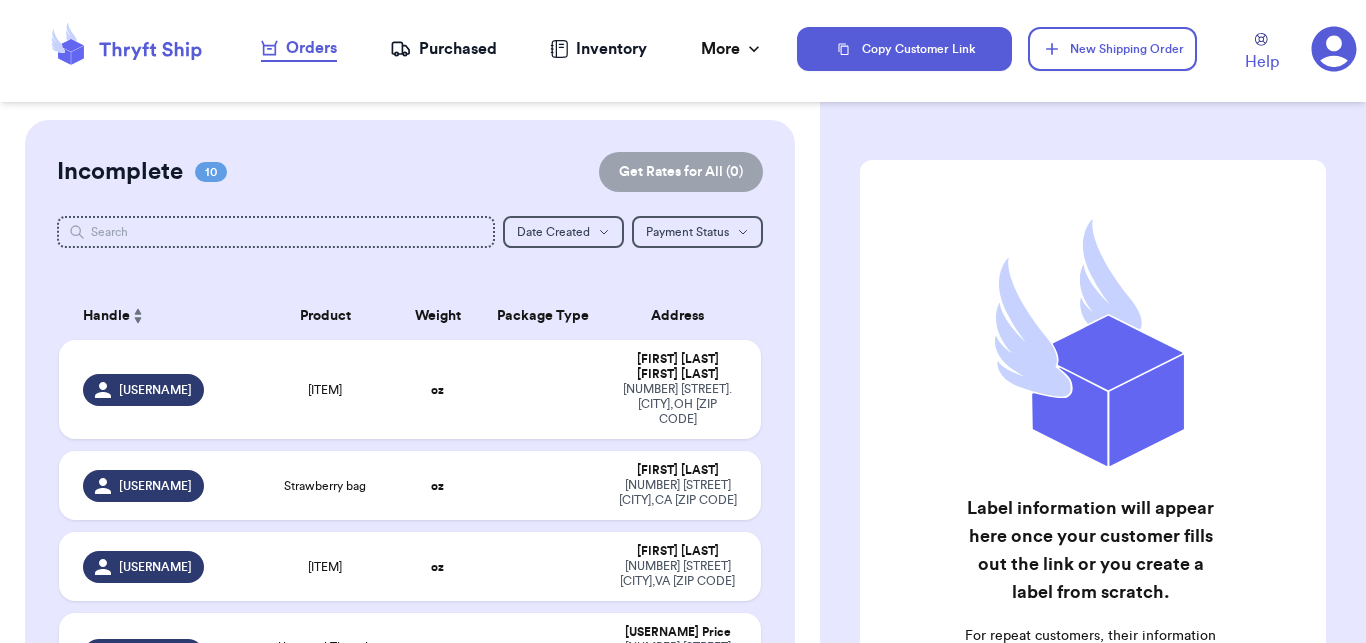 scroll, scrollTop: 0, scrollLeft: 0, axis: both 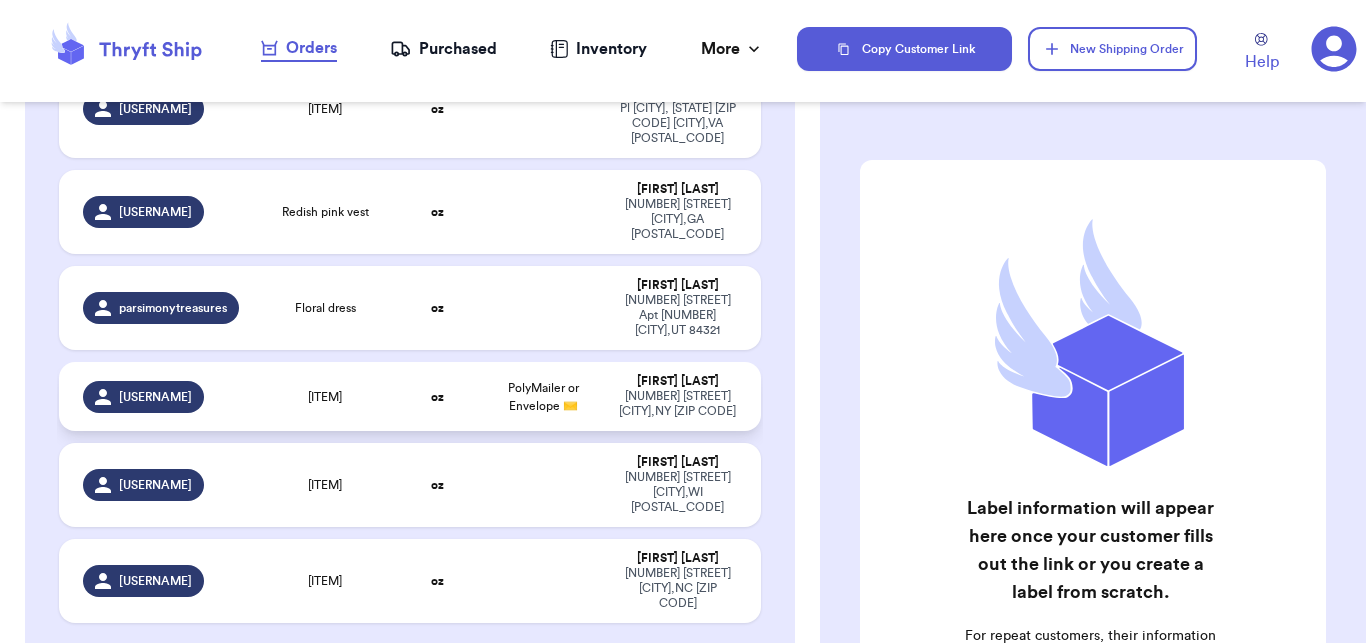 click on "oz" at bounding box center (438, 396) 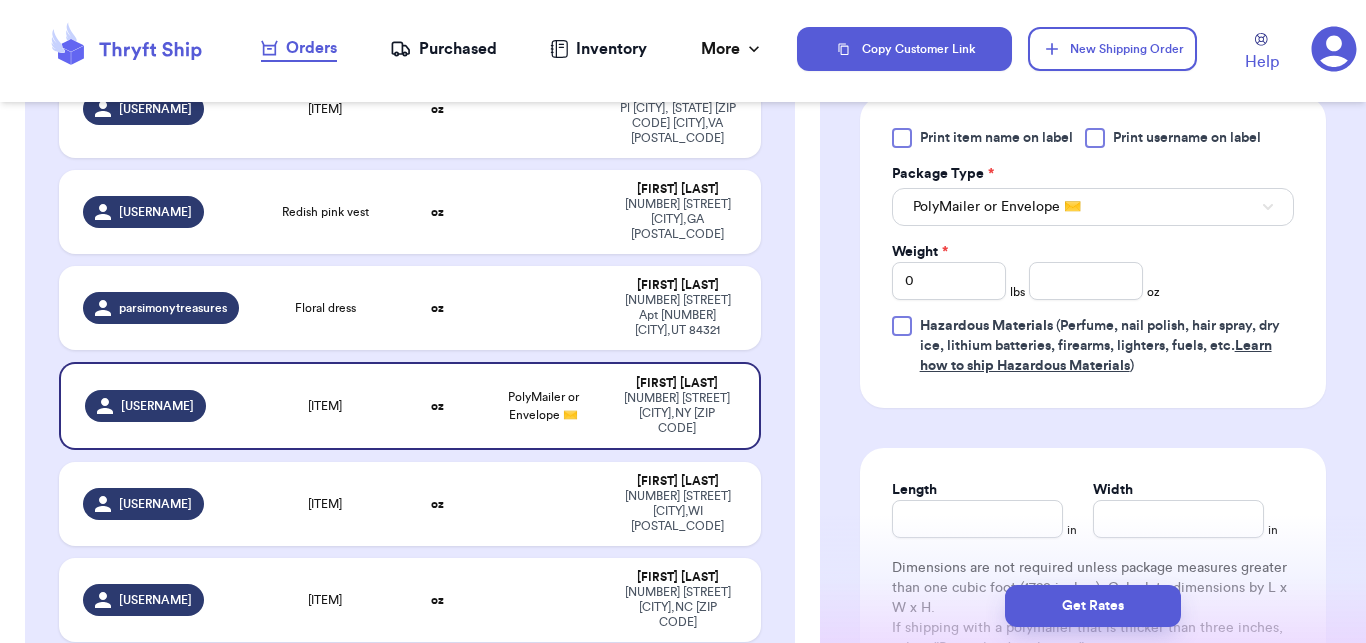 scroll, scrollTop: 861, scrollLeft: 0, axis: vertical 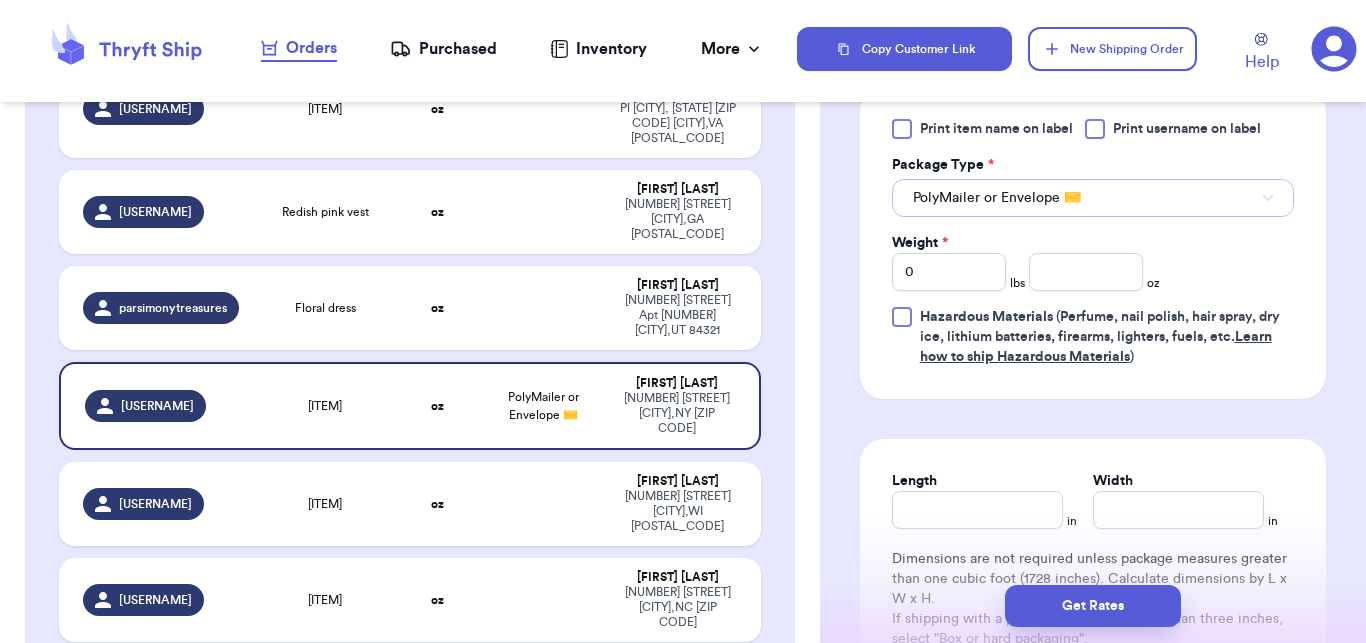 click on "PolyMailer or Envelope ✉️" at bounding box center [997, 198] 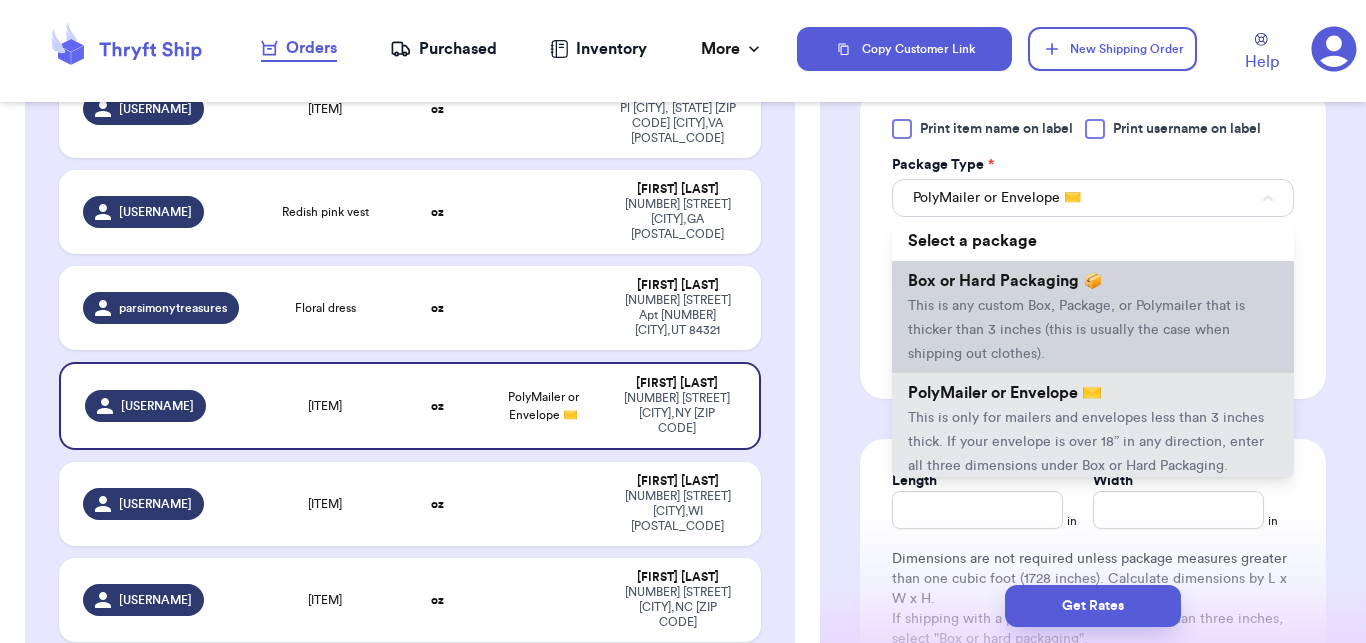 click on "Box or Hard Packaging 📦 This is any custom Box, Package, or Polymailer that is thicker than 3 inches (this is usually the case when shipping out clothes)." at bounding box center [1093, 317] 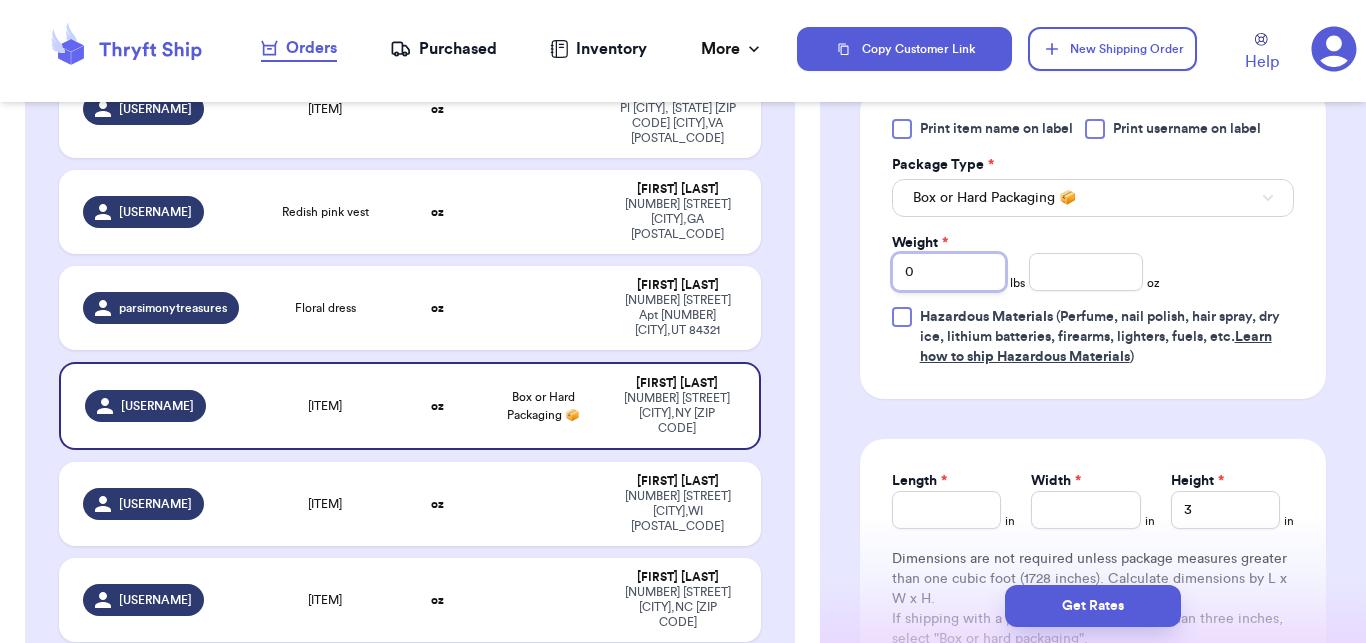 click on "0" at bounding box center (949, 272) 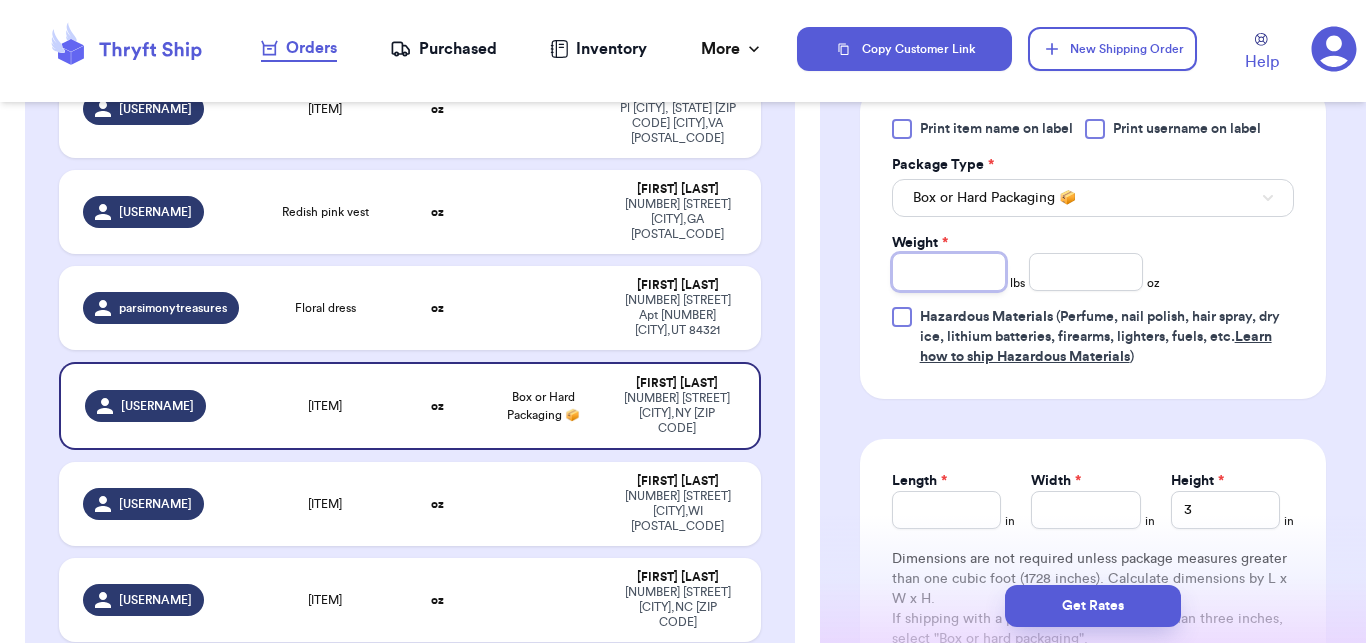 type 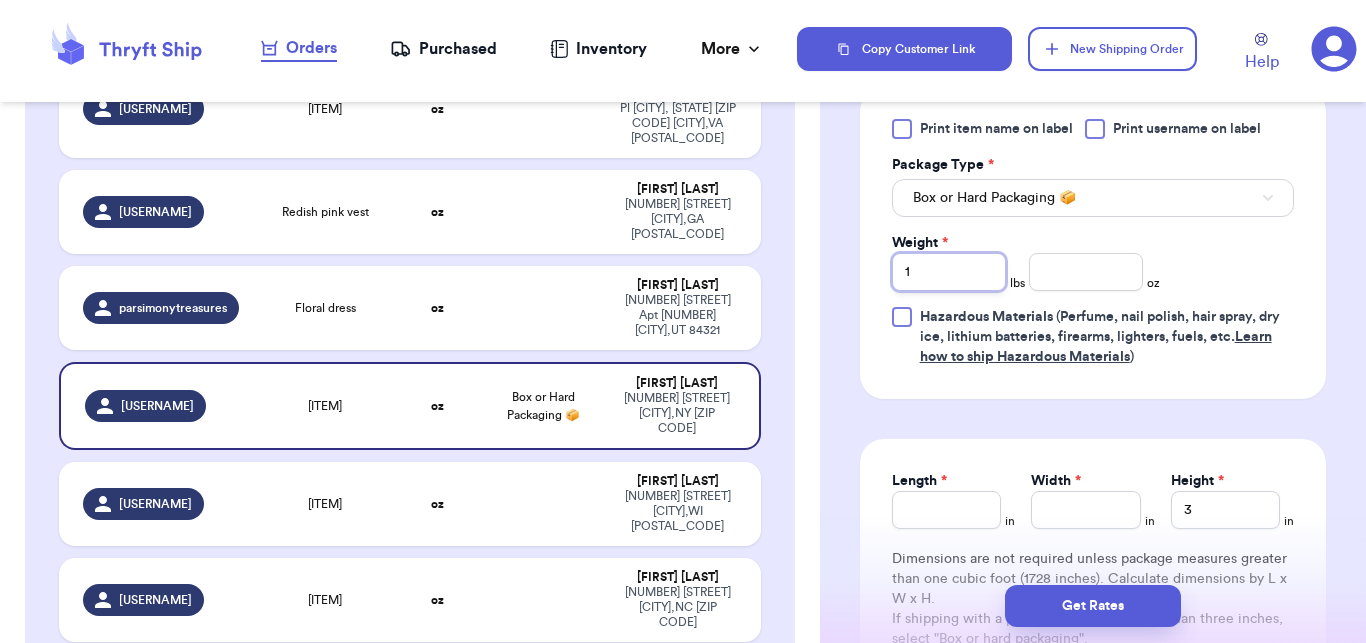 type 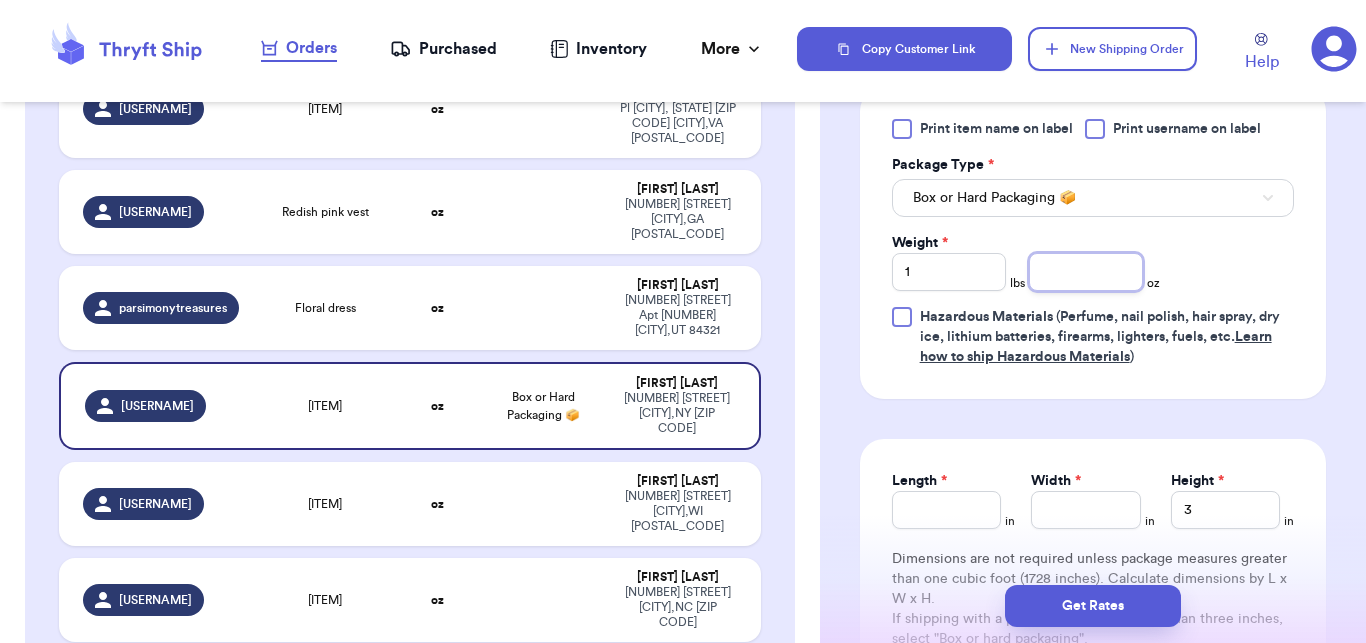 click at bounding box center (1086, 272) 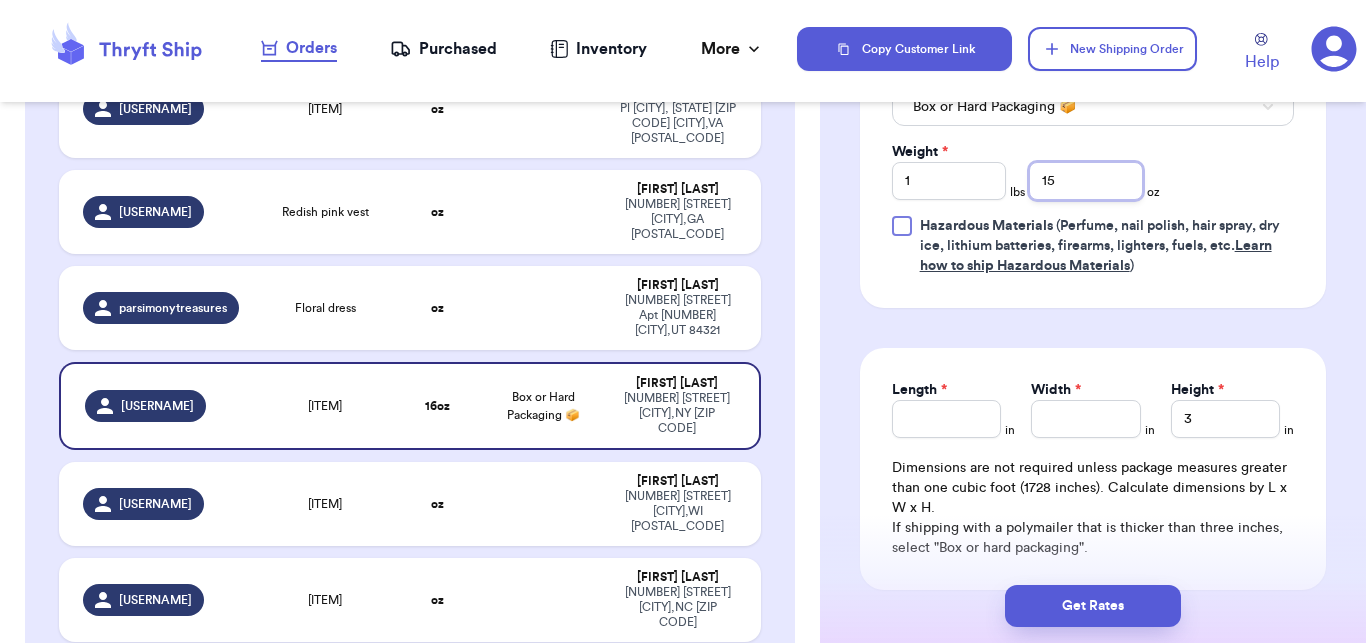 scroll, scrollTop: 966, scrollLeft: 0, axis: vertical 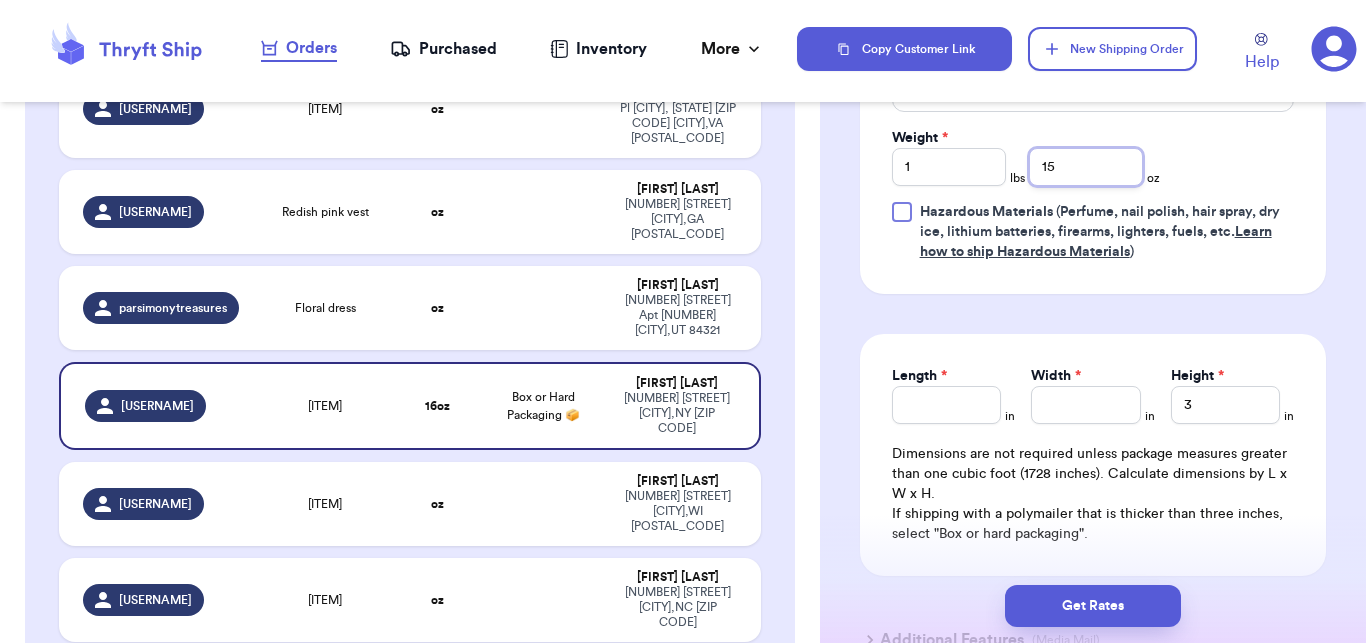 type on "15" 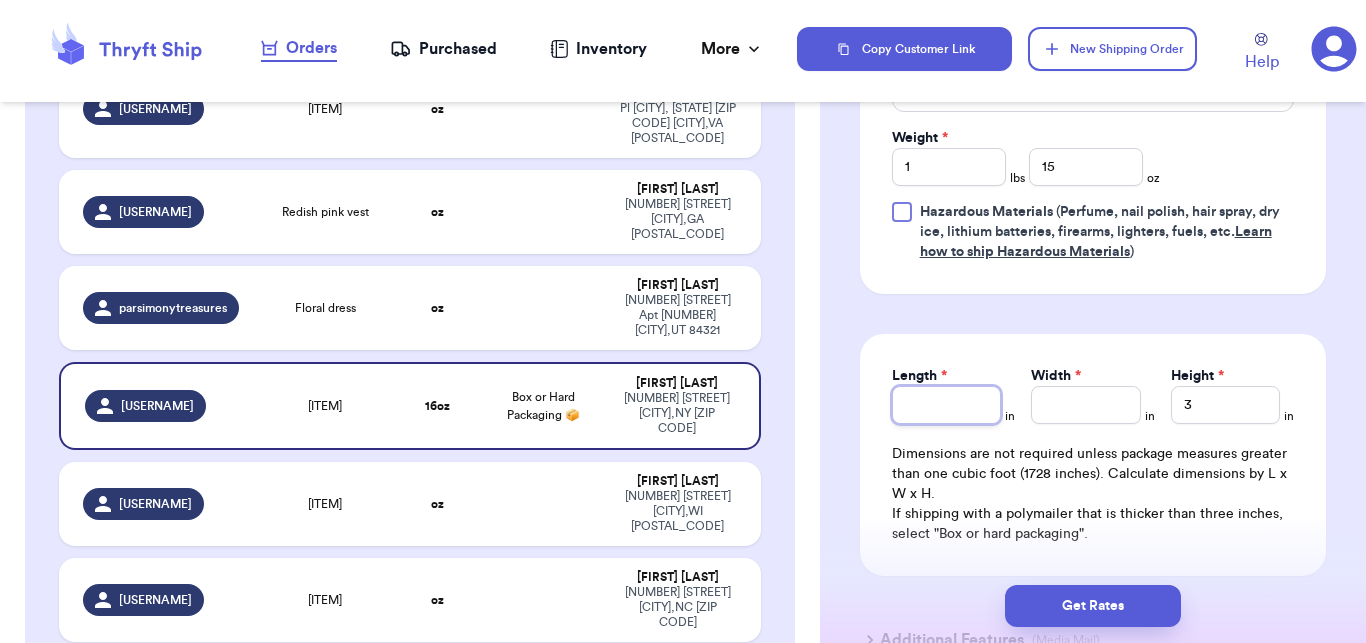 click on "Length *" at bounding box center [946, 405] 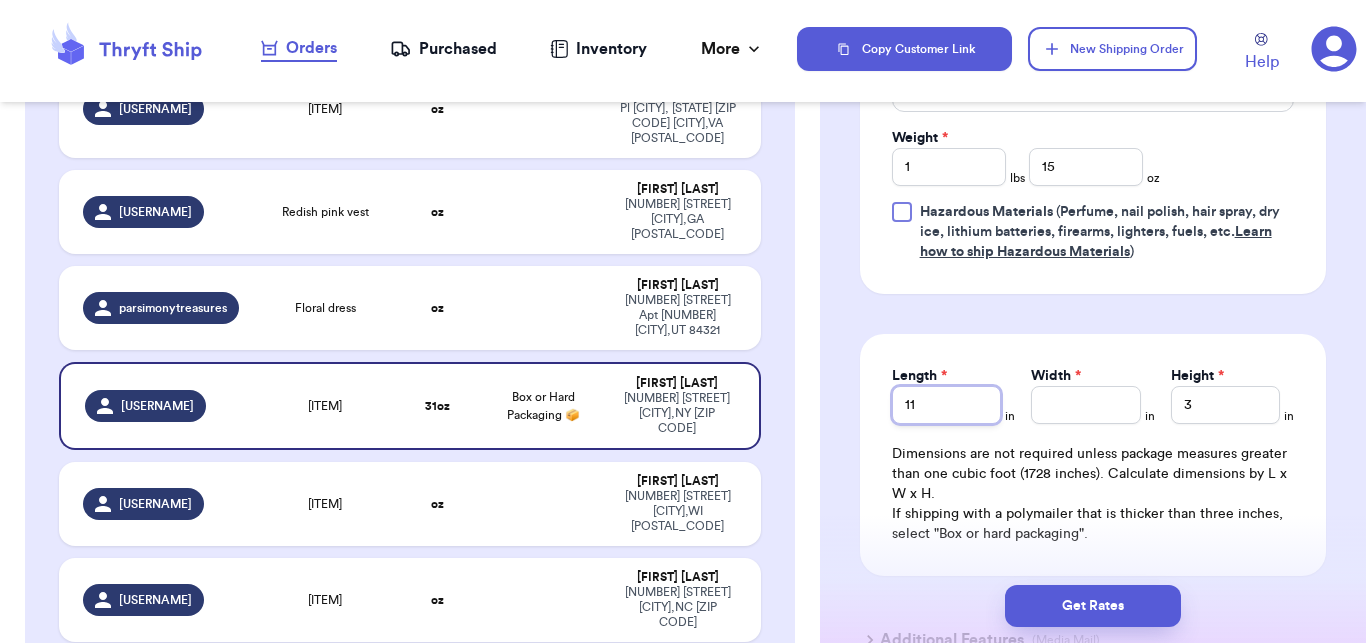 type on "11" 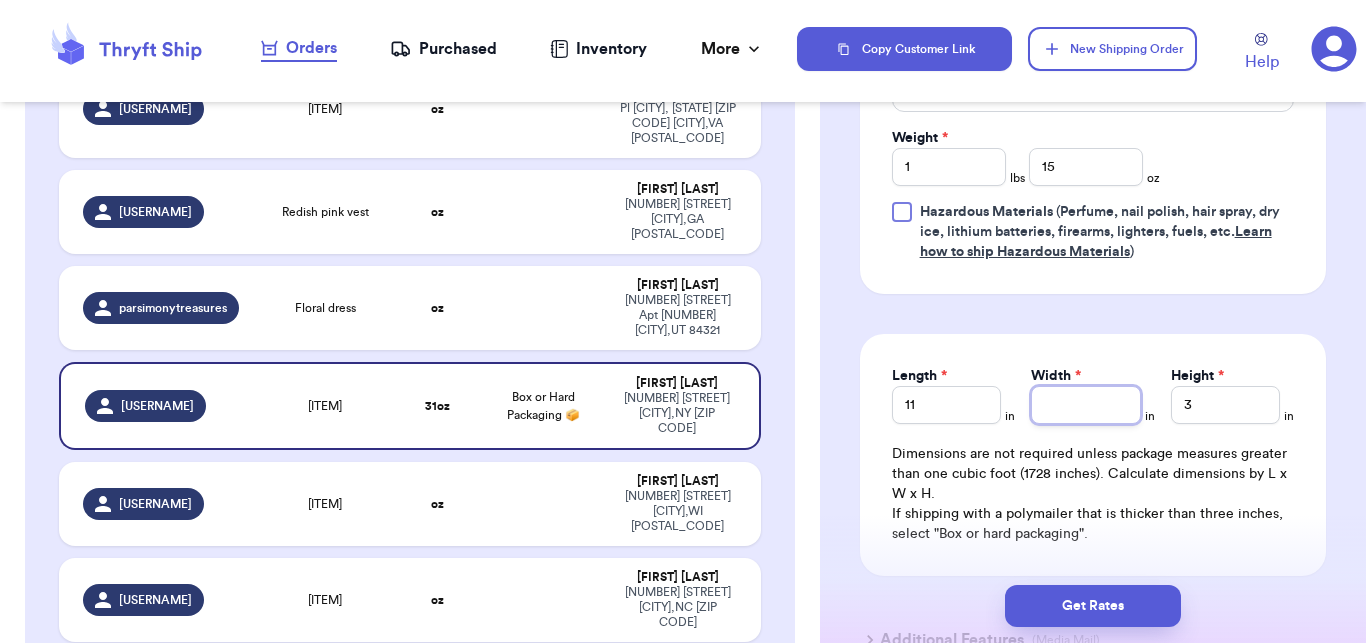 click on "Width *" at bounding box center (1085, 405) 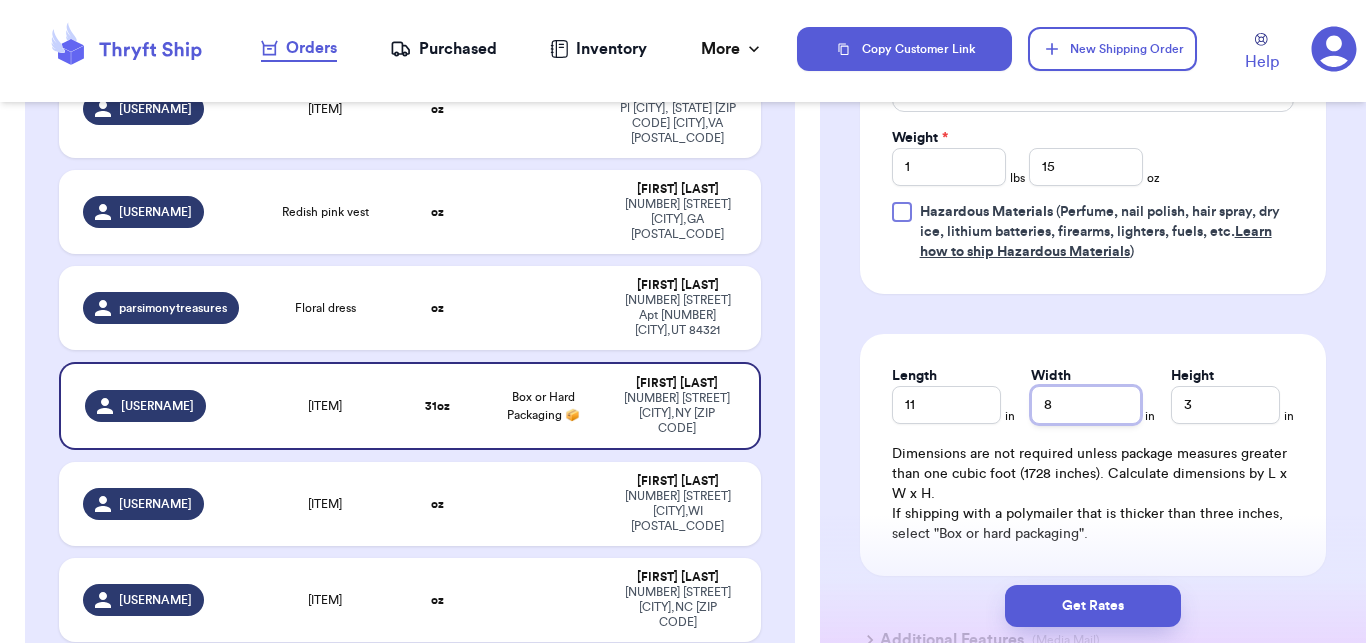 type on "8" 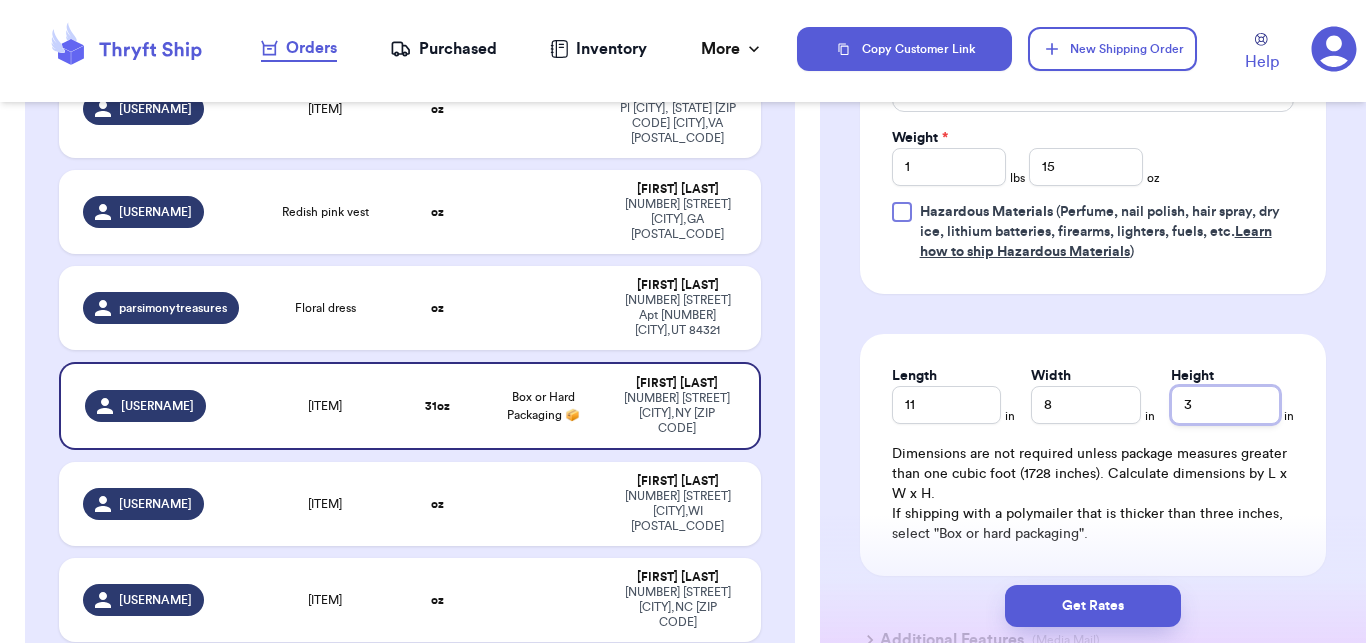 click on "3" at bounding box center [1225, 405] 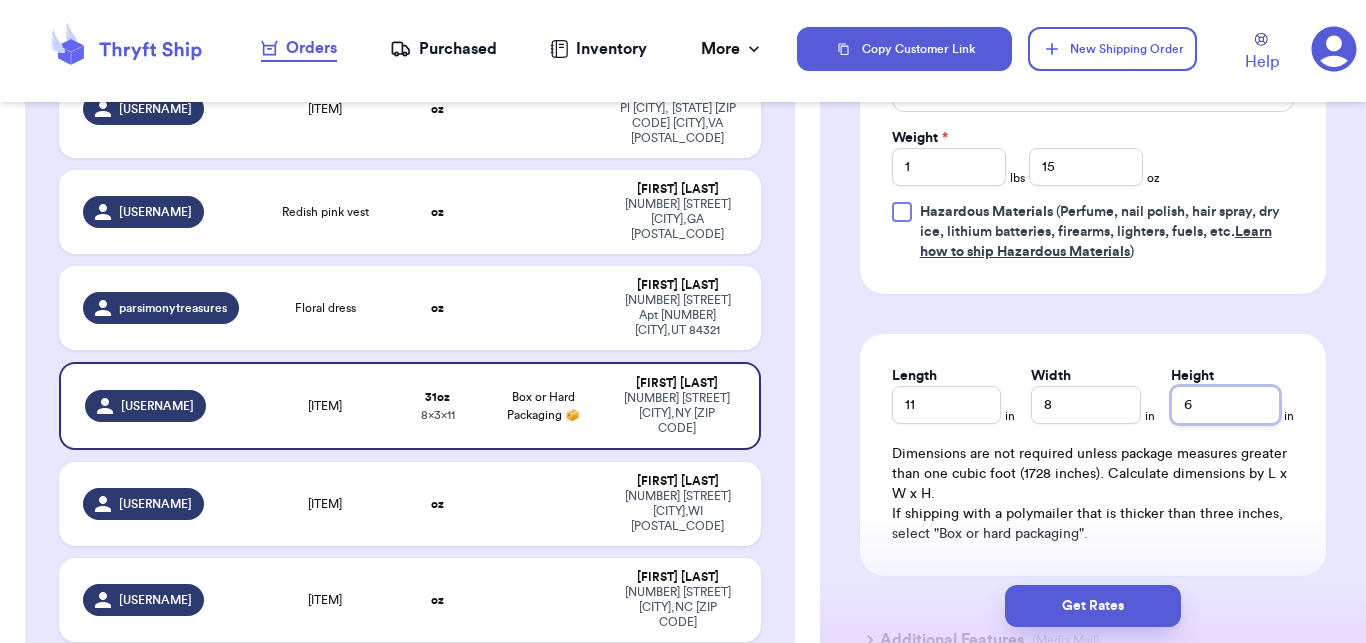 type on "6" 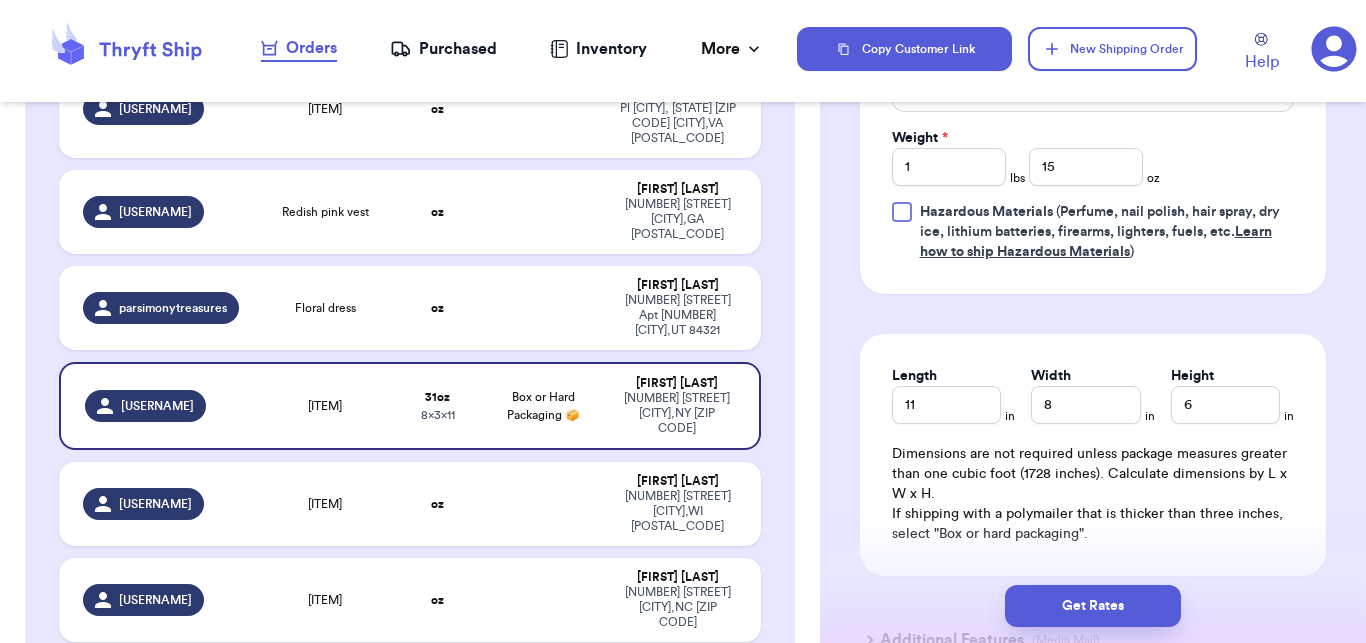 click on "Length [NUMBER] in Width [NUMBER] in Height [NUMBER] in Dimensions are not required unless package measures greater than one cubic foot (1728 inches). Calculate dimensions by L x W x H. If shipping with a polymailer that is thicker than three inches, select "Box or hard packaging"." at bounding box center (1093, 455) 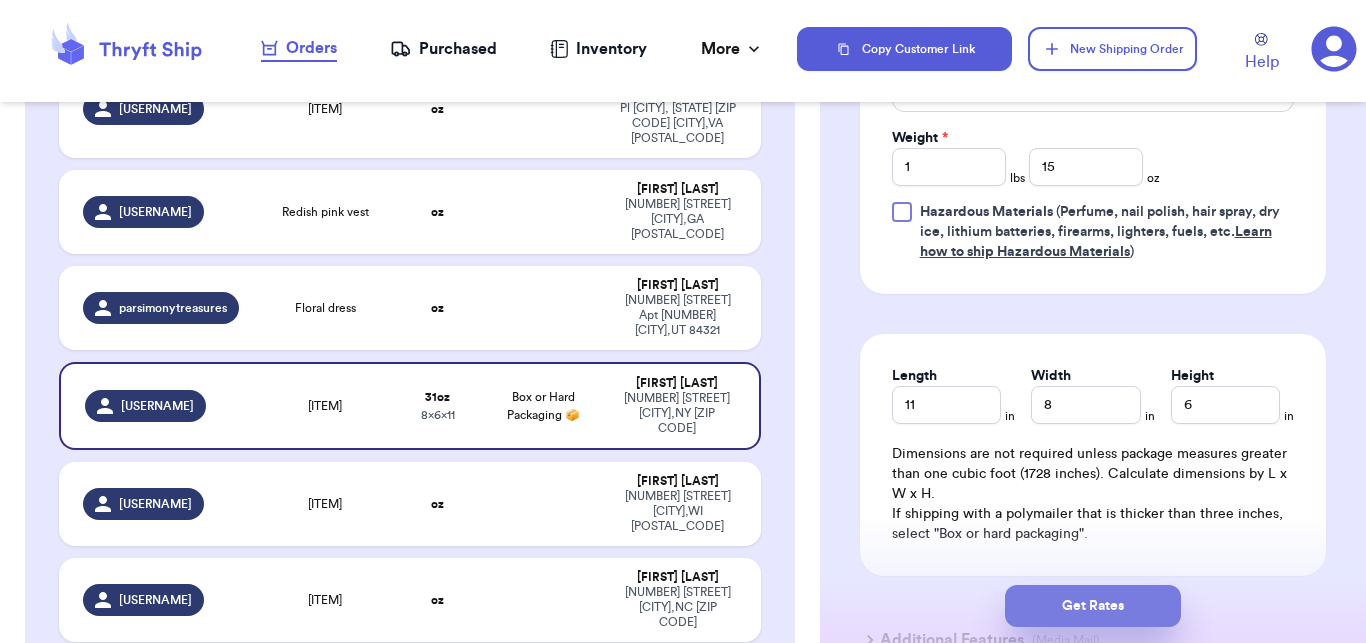 click on "Get Rates" at bounding box center (1093, 606) 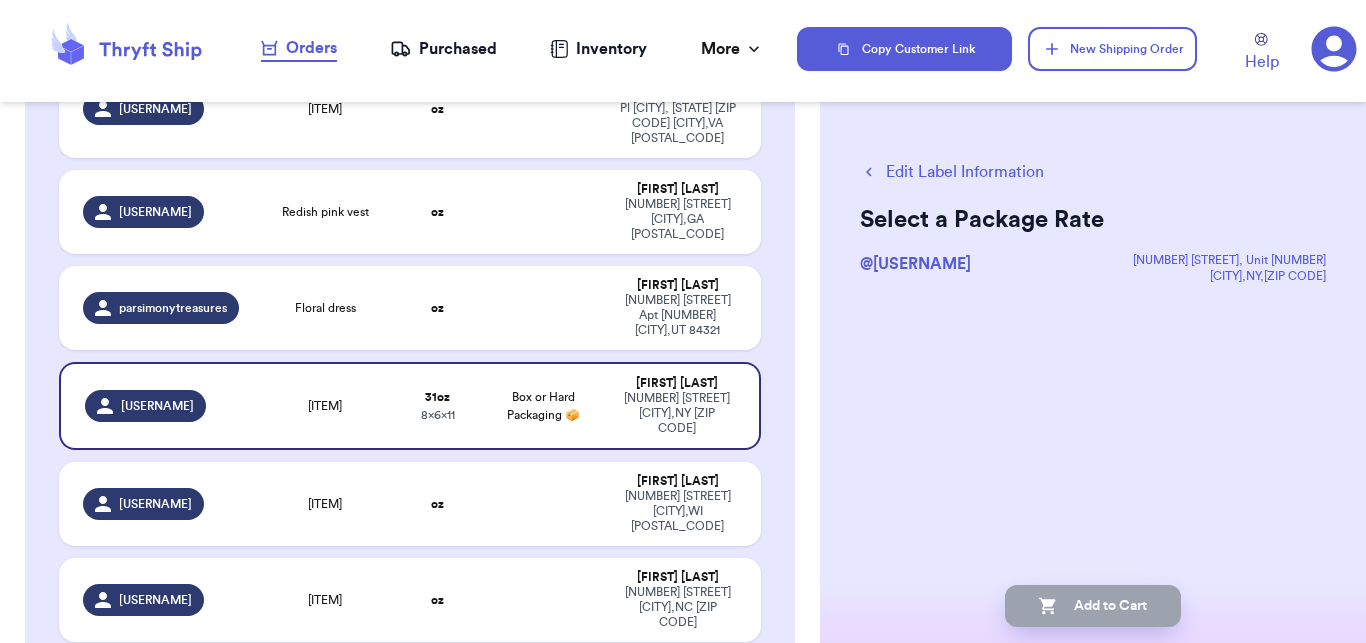 scroll, scrollTop: 0, scrollLeft: 0, axis: both 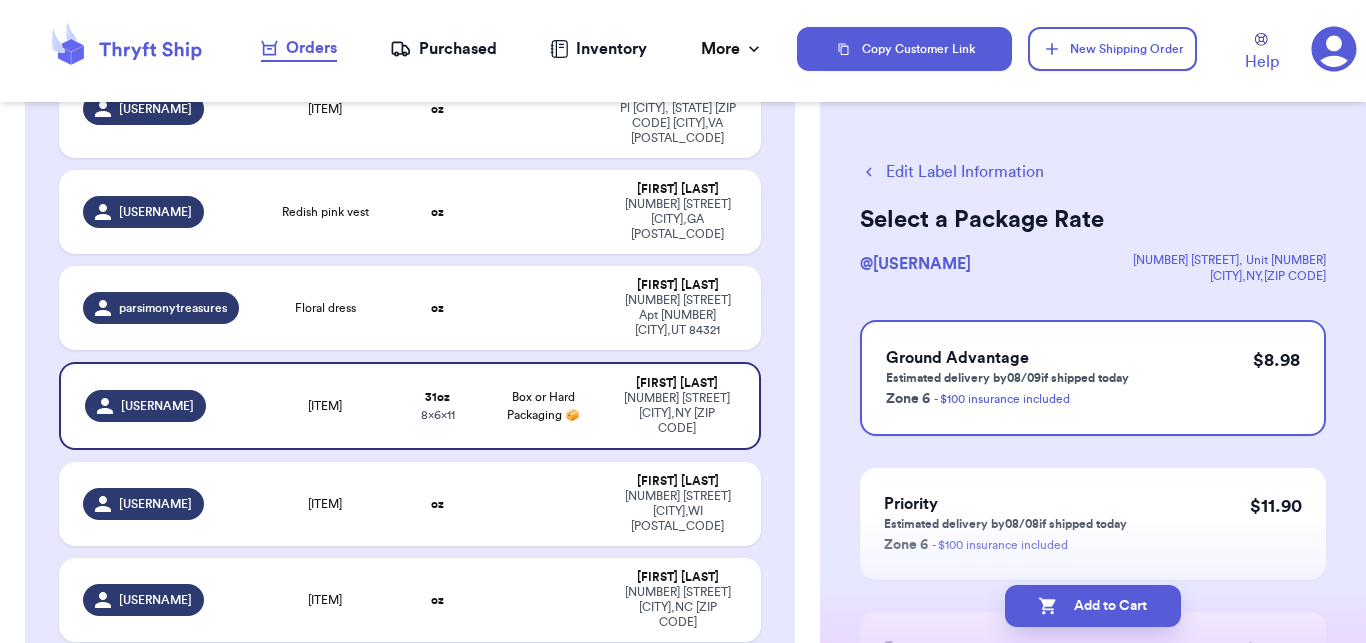click on "Add to Cart" at bounding box center [1093, 606] 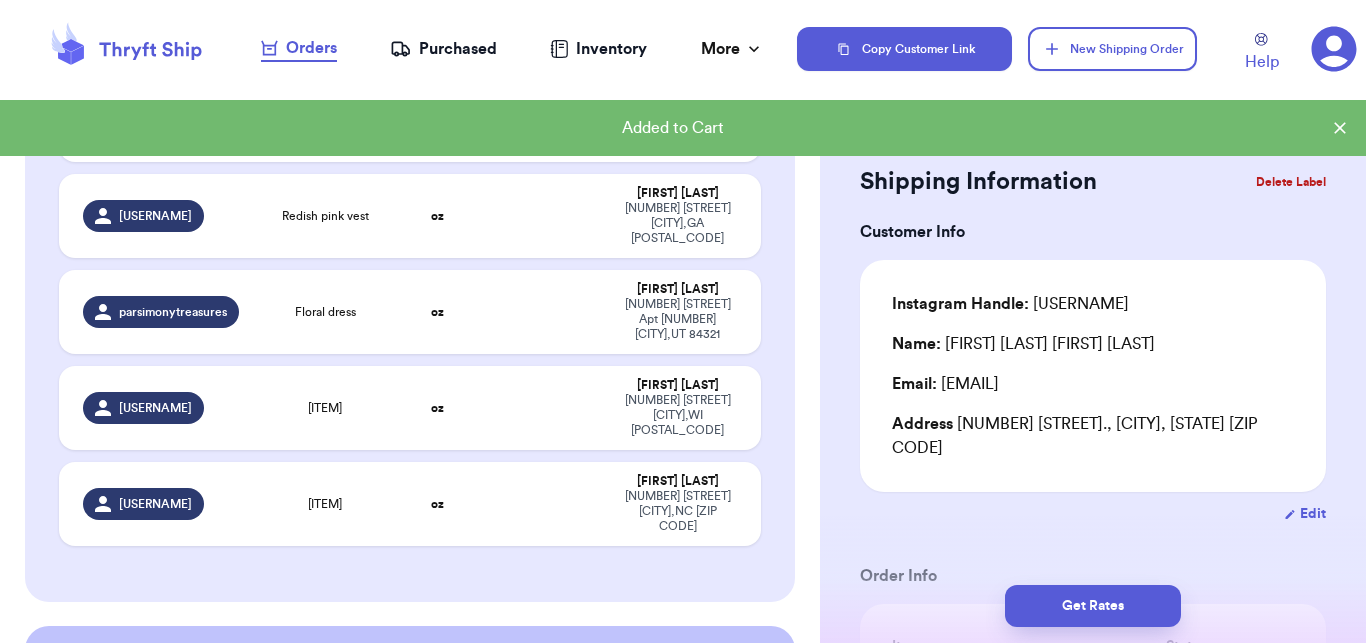 scroll, scrollTop: 654, scrollLeft: 0, axis: vertical 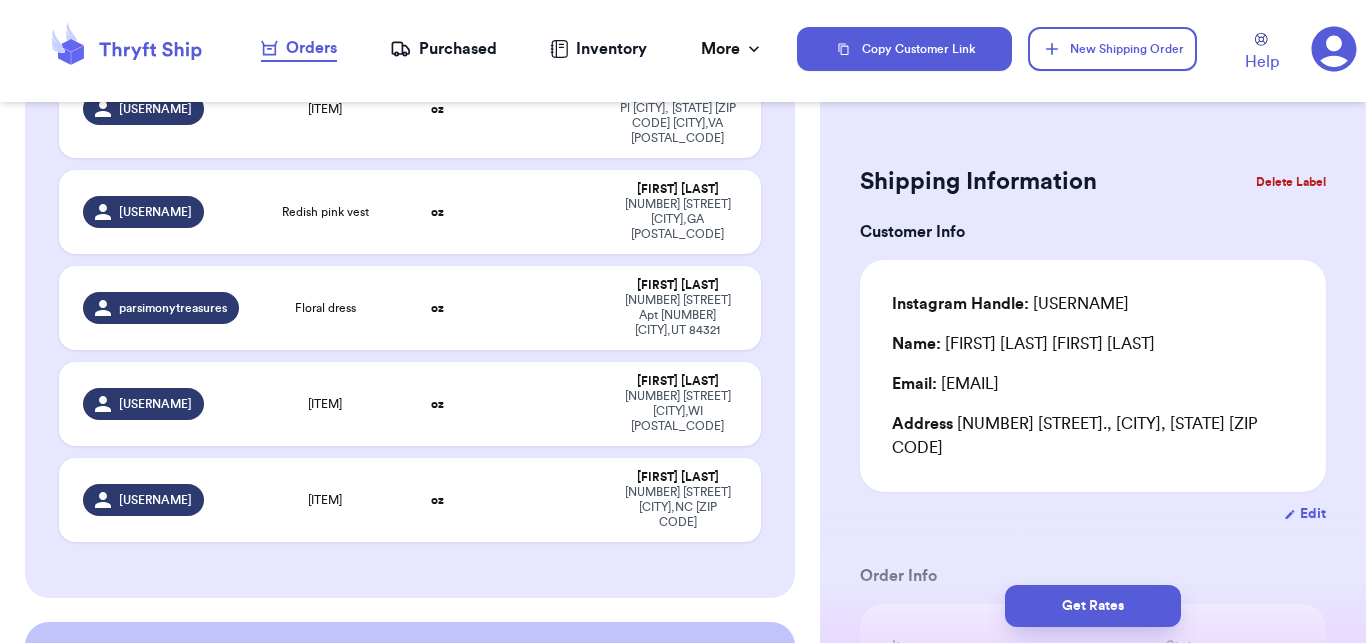 type 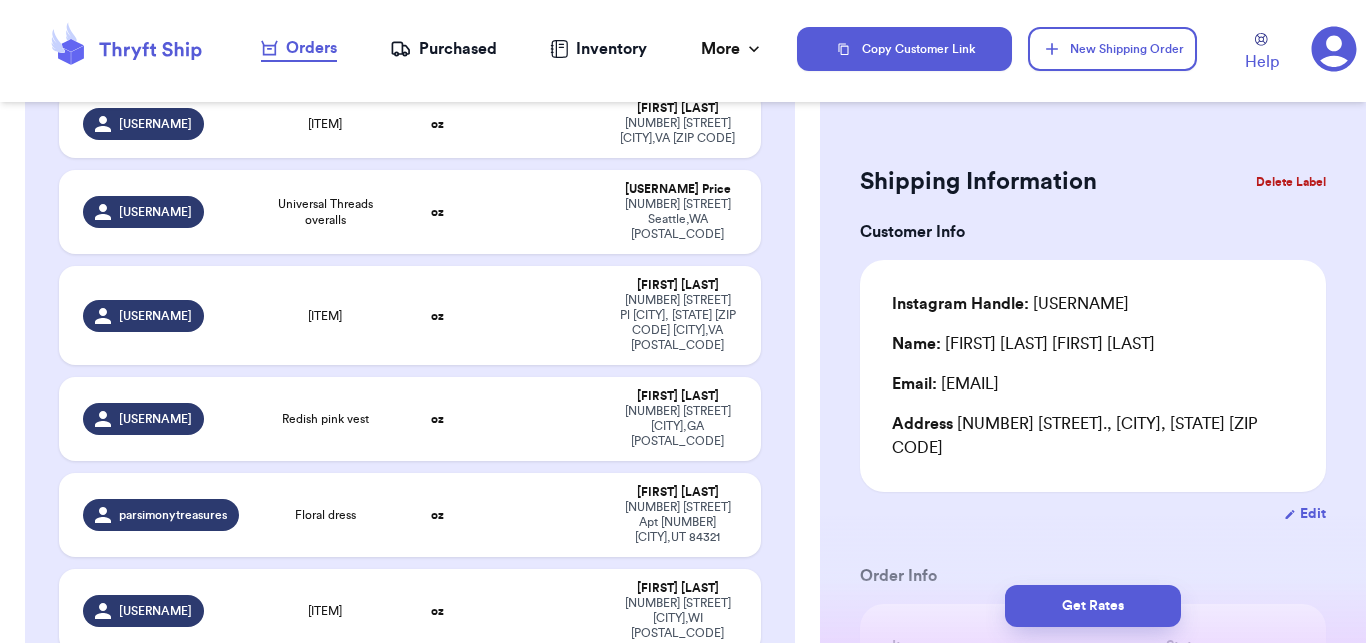 scroll, scrollTop: 437, scrollLeft: 0, axis: vertical 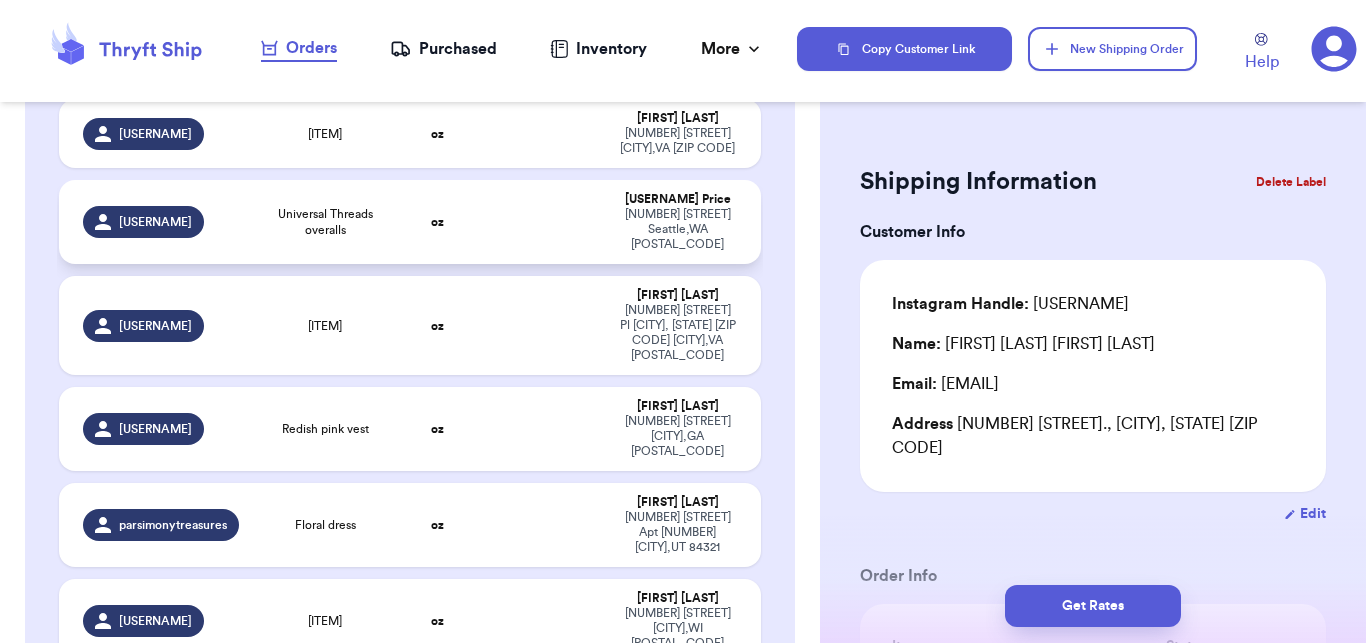 click at bounding box center [543, 222] 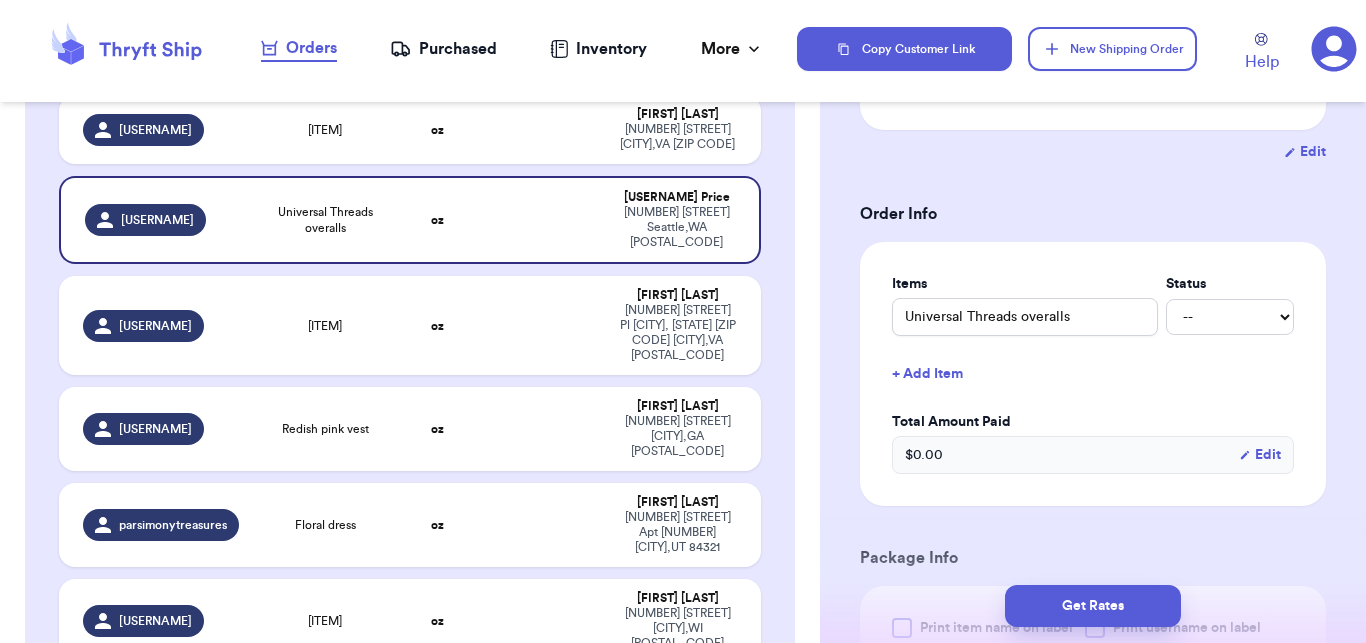 scroll, scrollTop: 371, scrollLeft: 0, axis: vertical 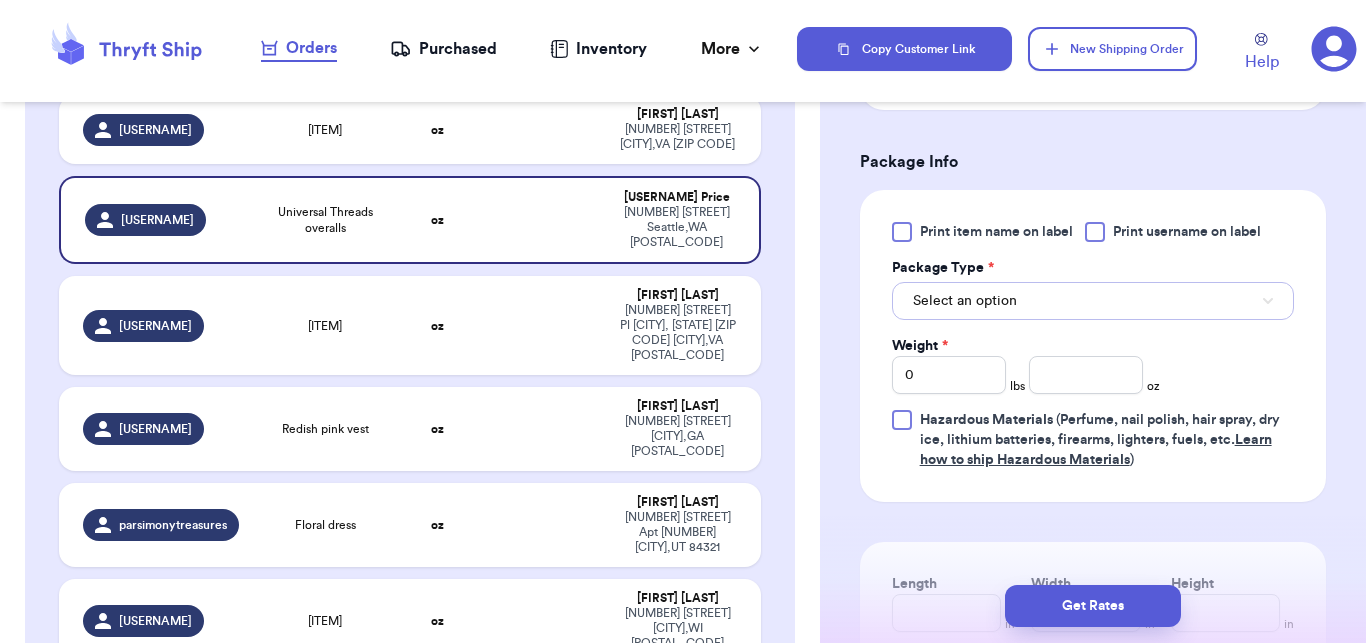 click on "Select an option" at bounding box center [965, 301] 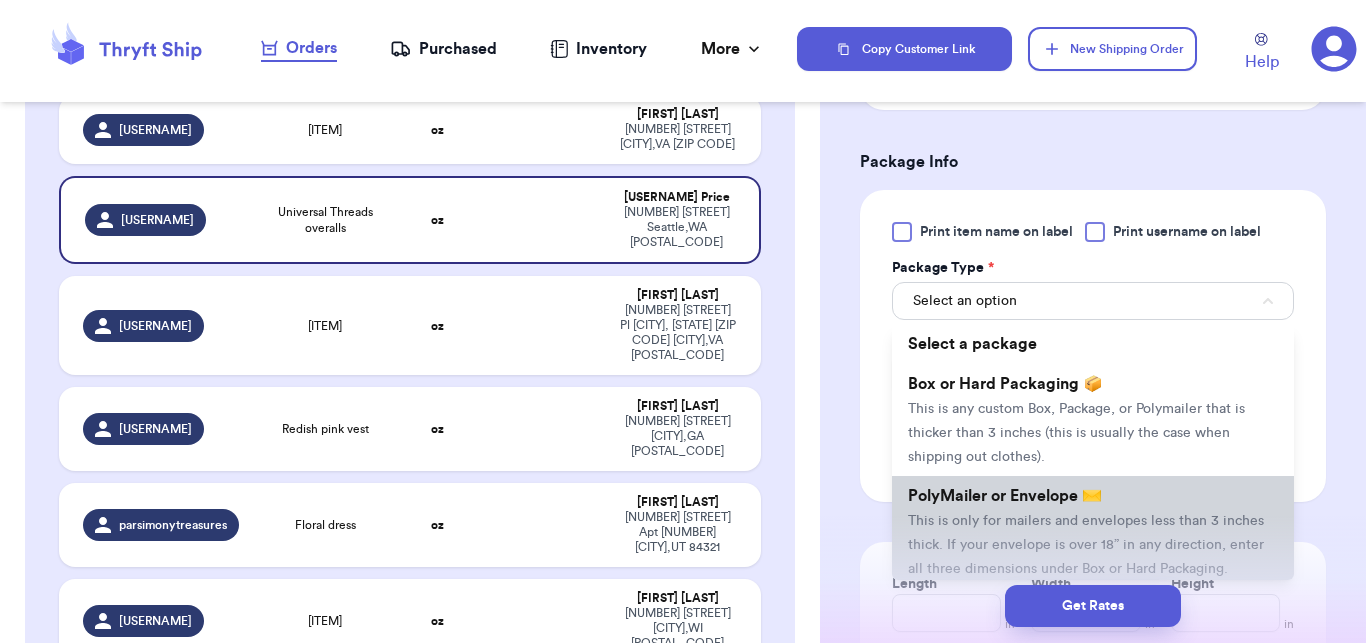 click on "PolyMailer or Envelope ✉️" at bounding box center [1005, 496] 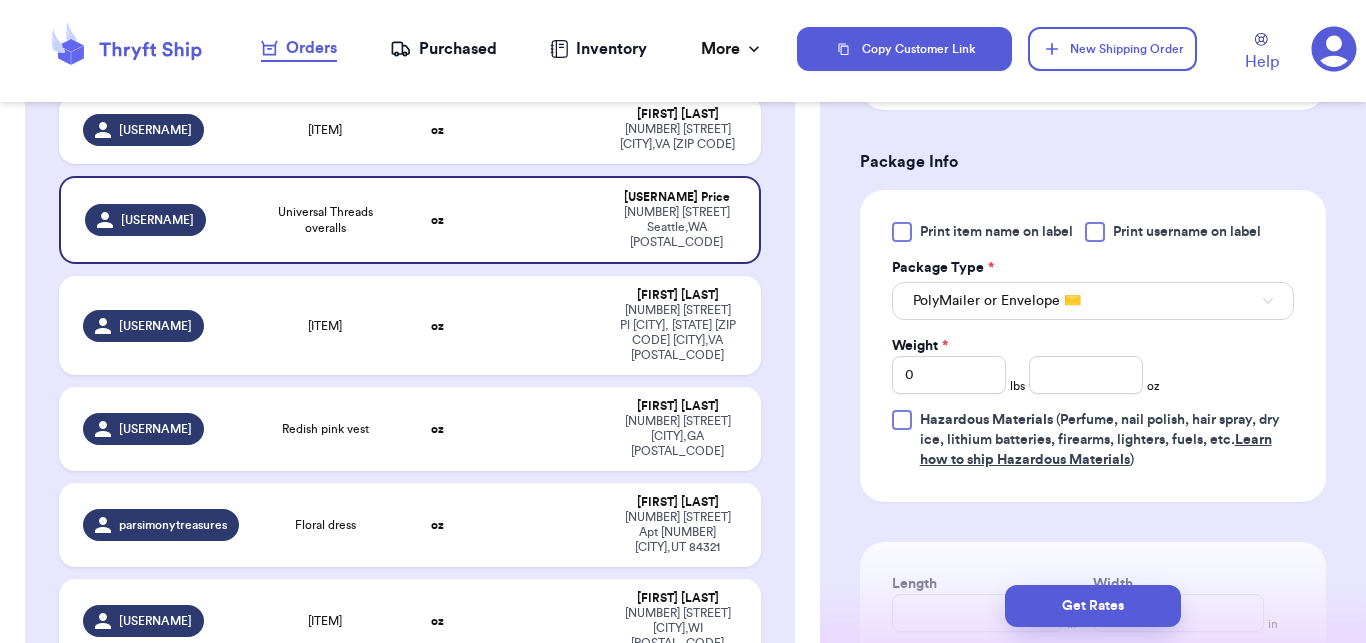 type 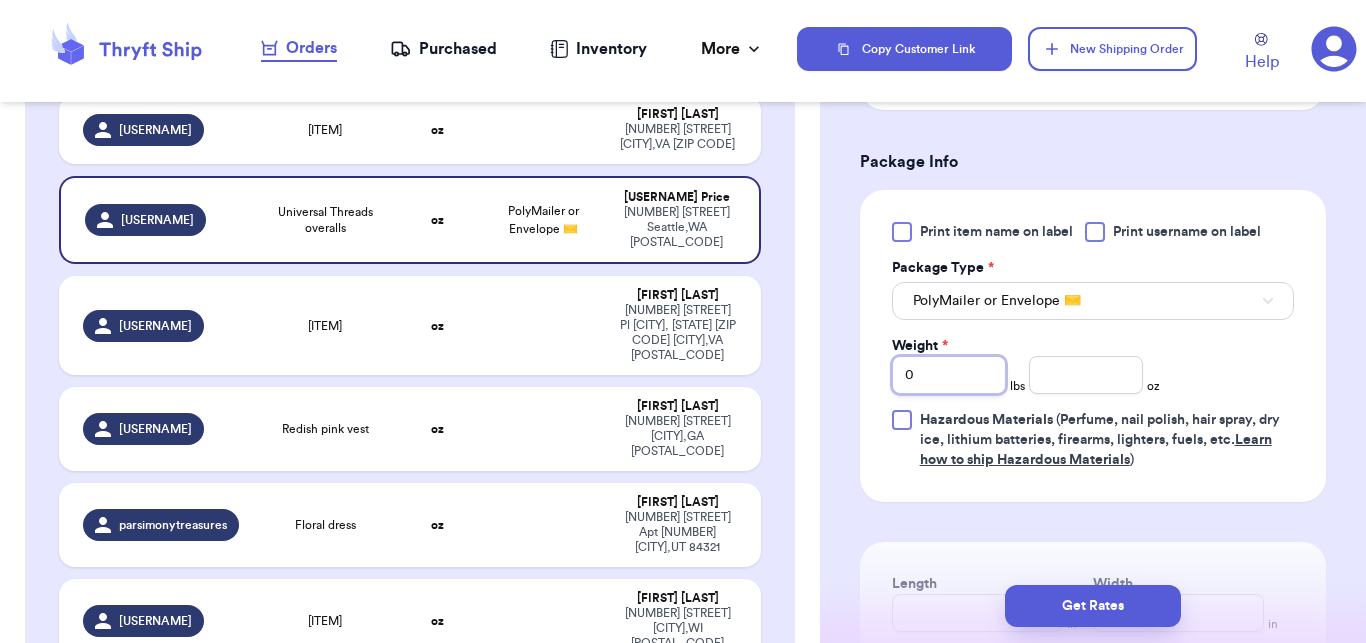 click on "0" at bounding box center (949, 375) 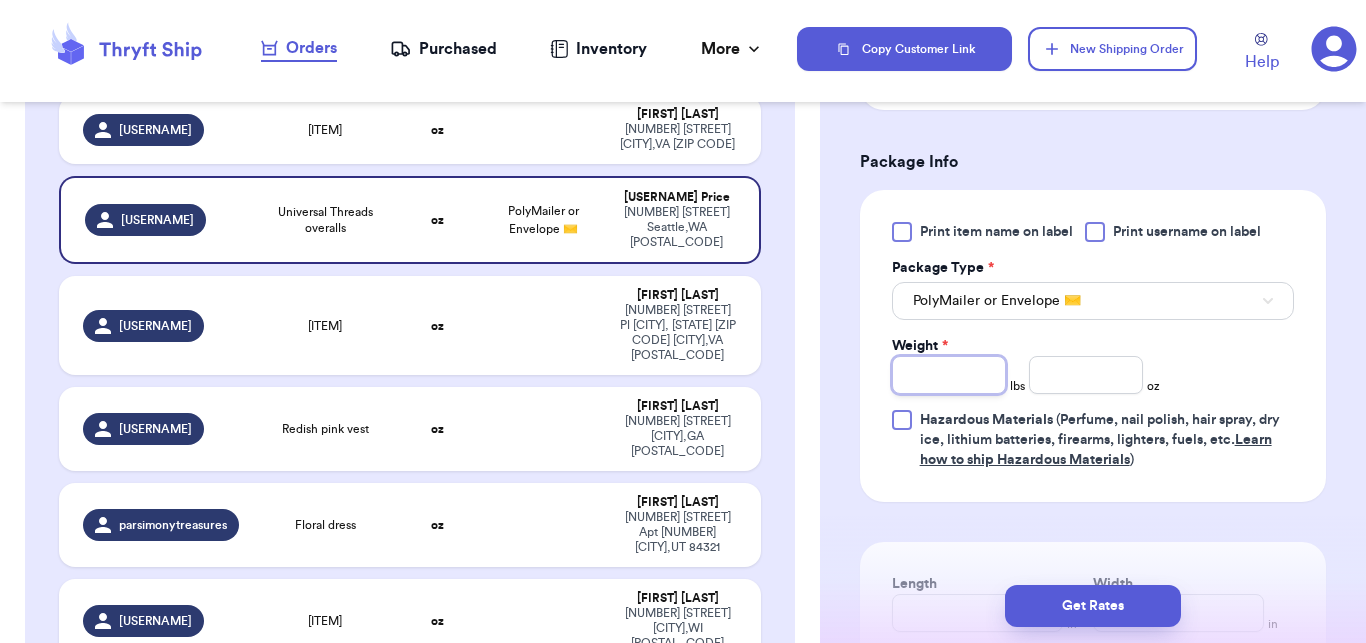 type 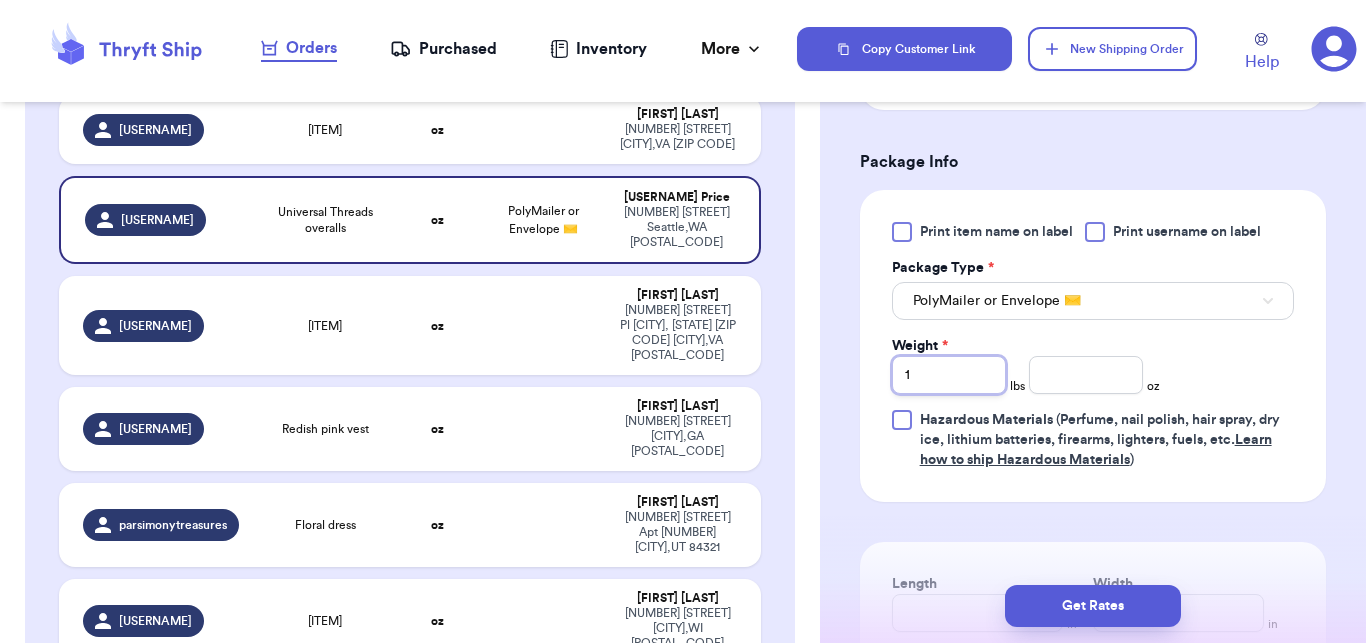 type 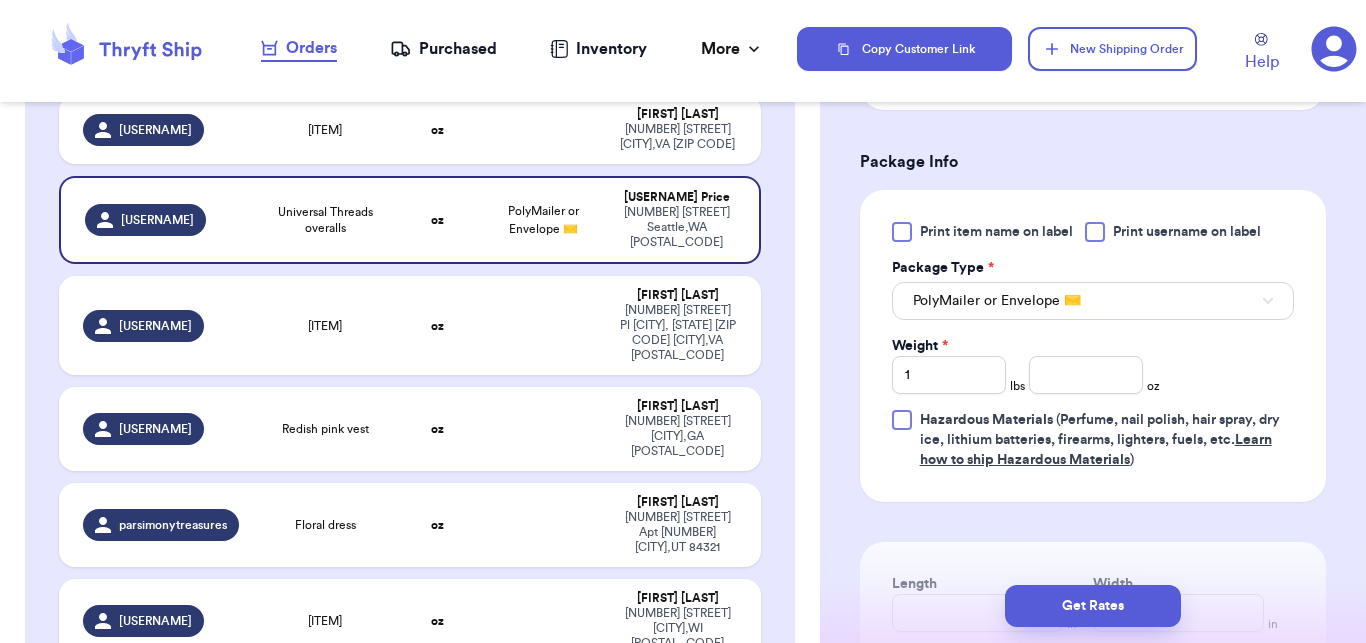 click on "Weight * 1 lbs oz" at bounding box center [1026, 365] 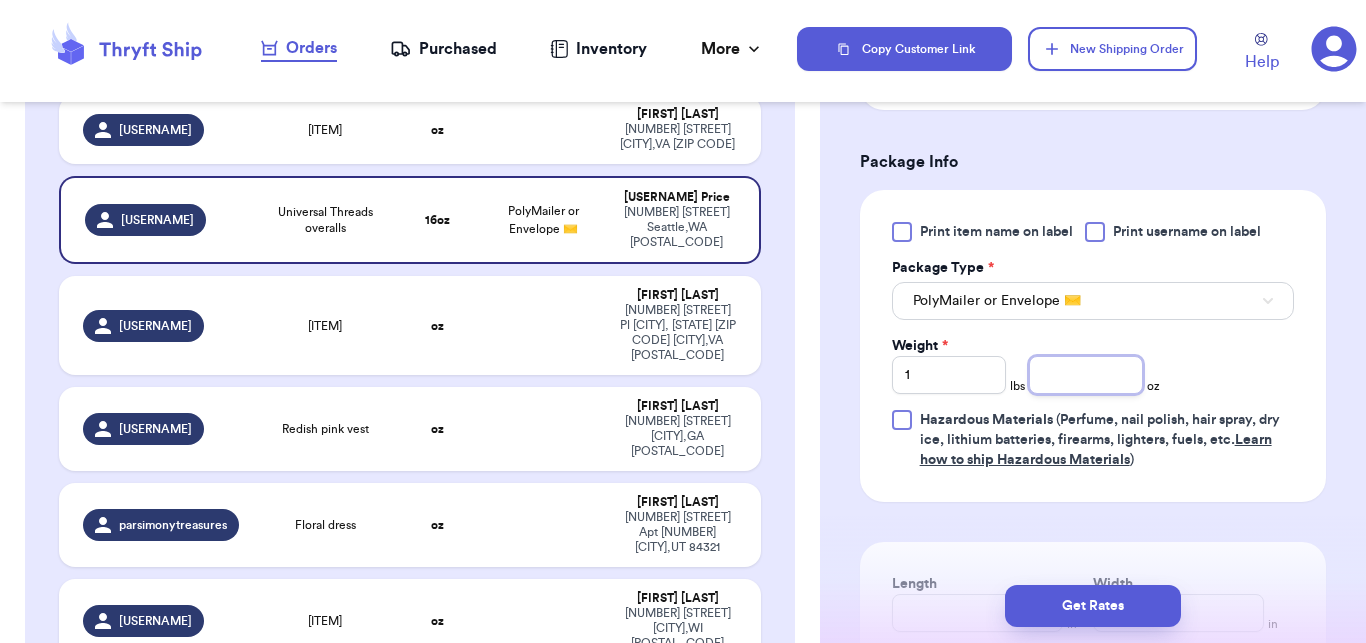 click at bounding box center [1086, 375] 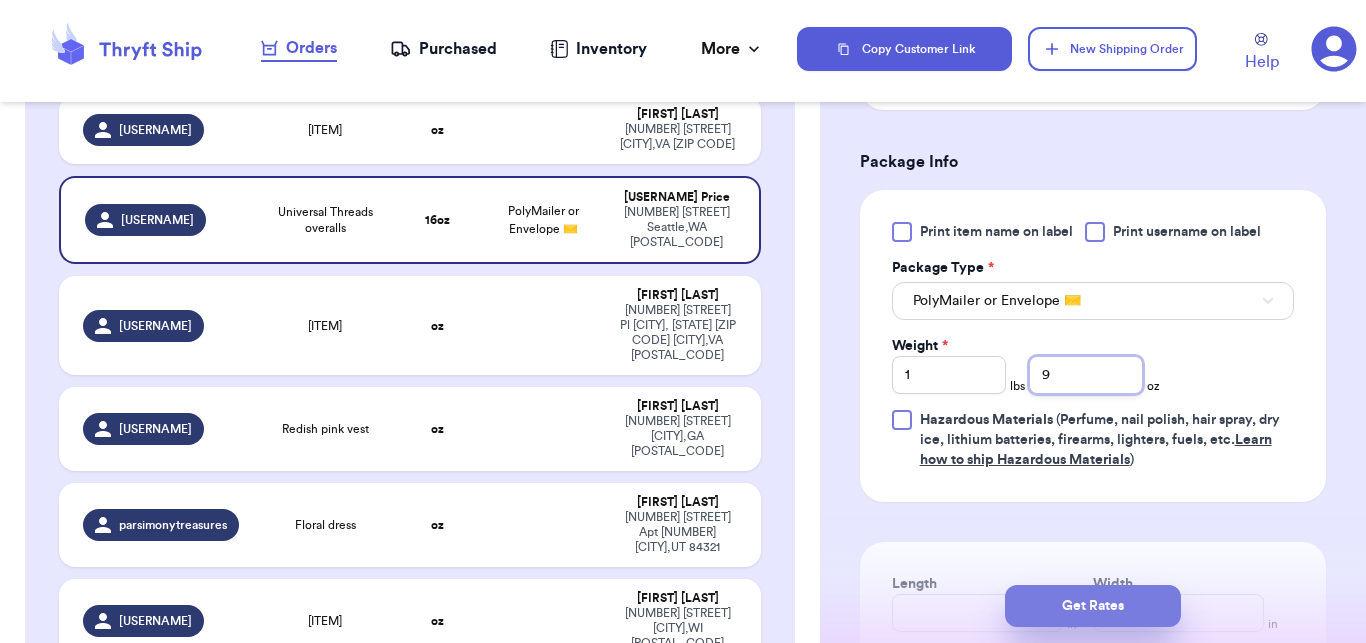 type on "9" 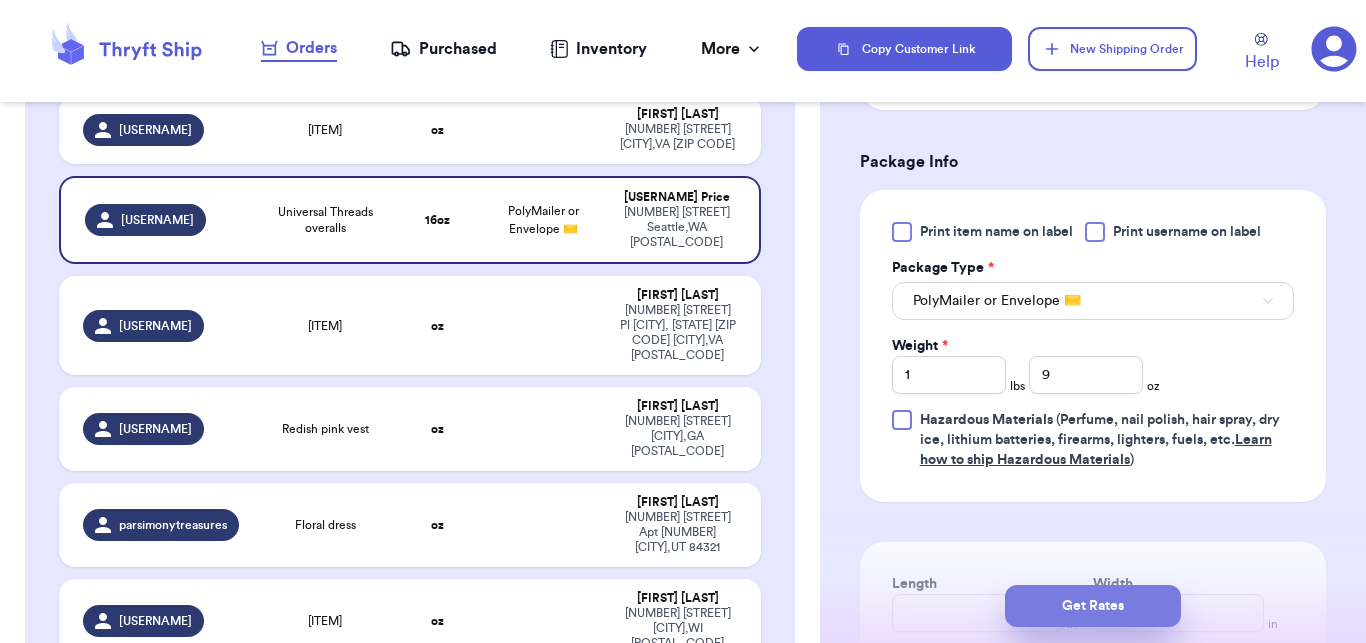 click on "Get Rates" at bounding box center (1093, 606) 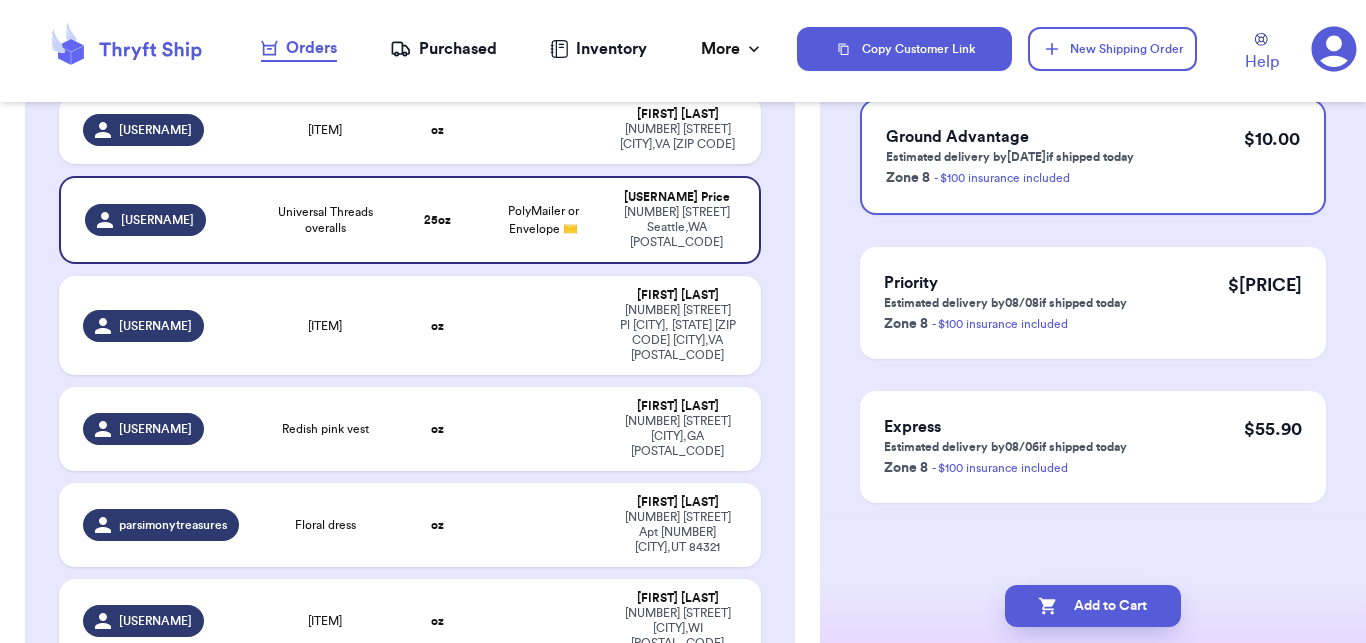 scroll, scrollTop: 221, scrollLeft: 0, axis: vertical 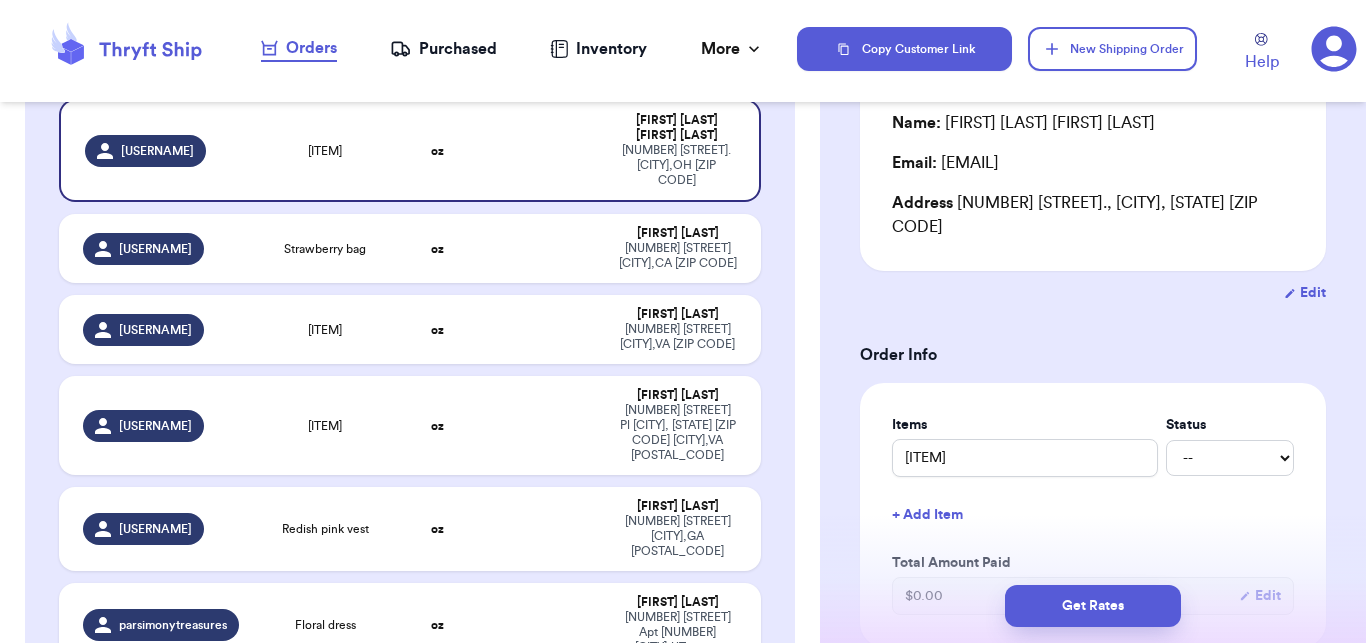 drag, startPoint x: 827, startPoint y: 247, endPoint x: 822, endPoint y: 192, distance: 55.226807 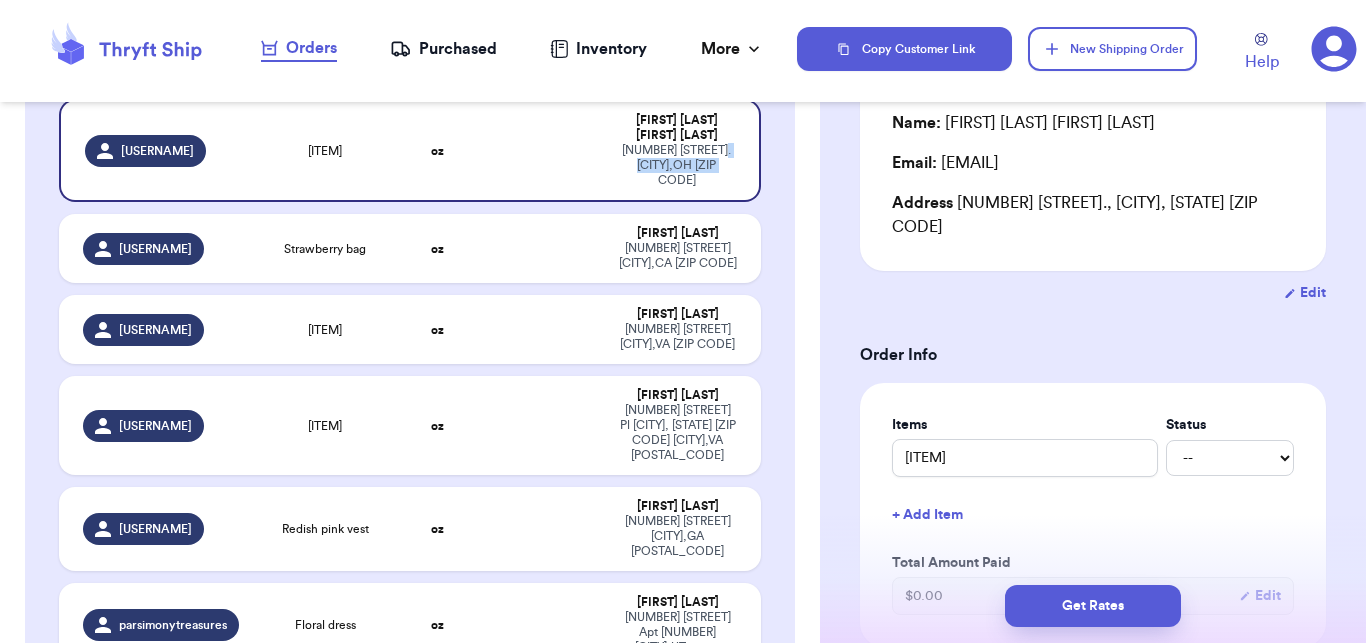 drag, startPoint x: 798, startPoint y: 195, endPoint x: 797, endPoint y: 132, distance: 63.007935 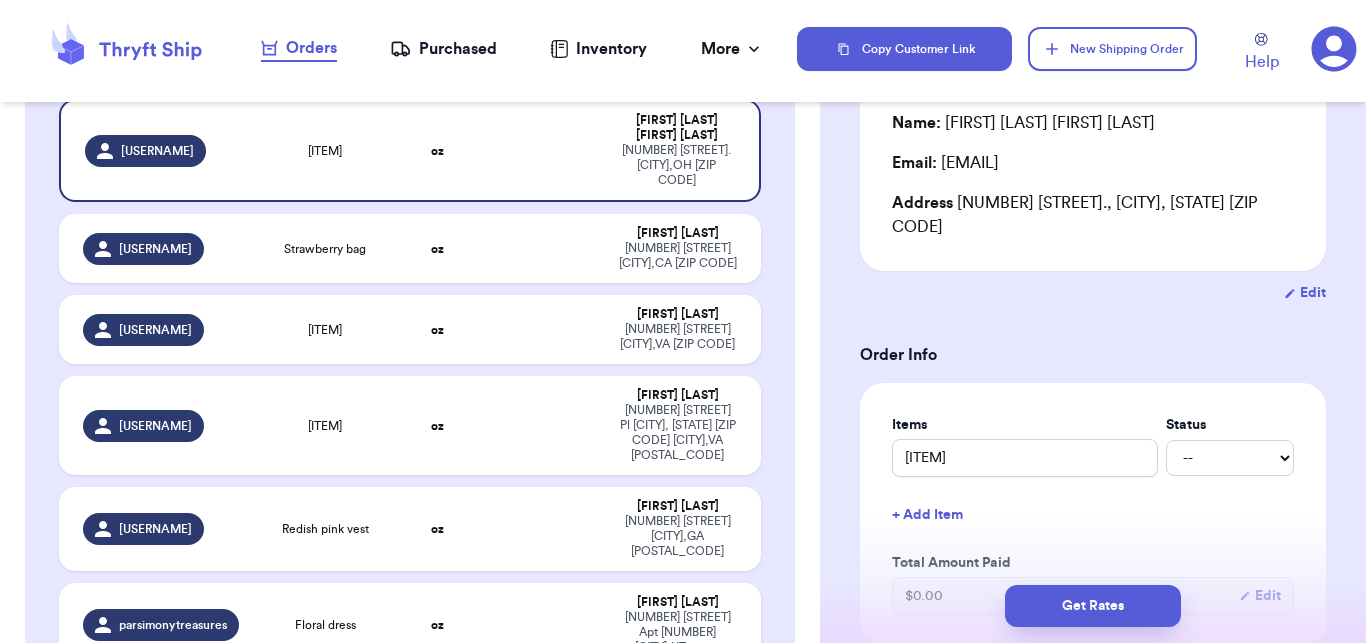 drag, startPoint x: 821, startPoint y: 157, endPoint x: 821, endPoint y: 88, distance: 69 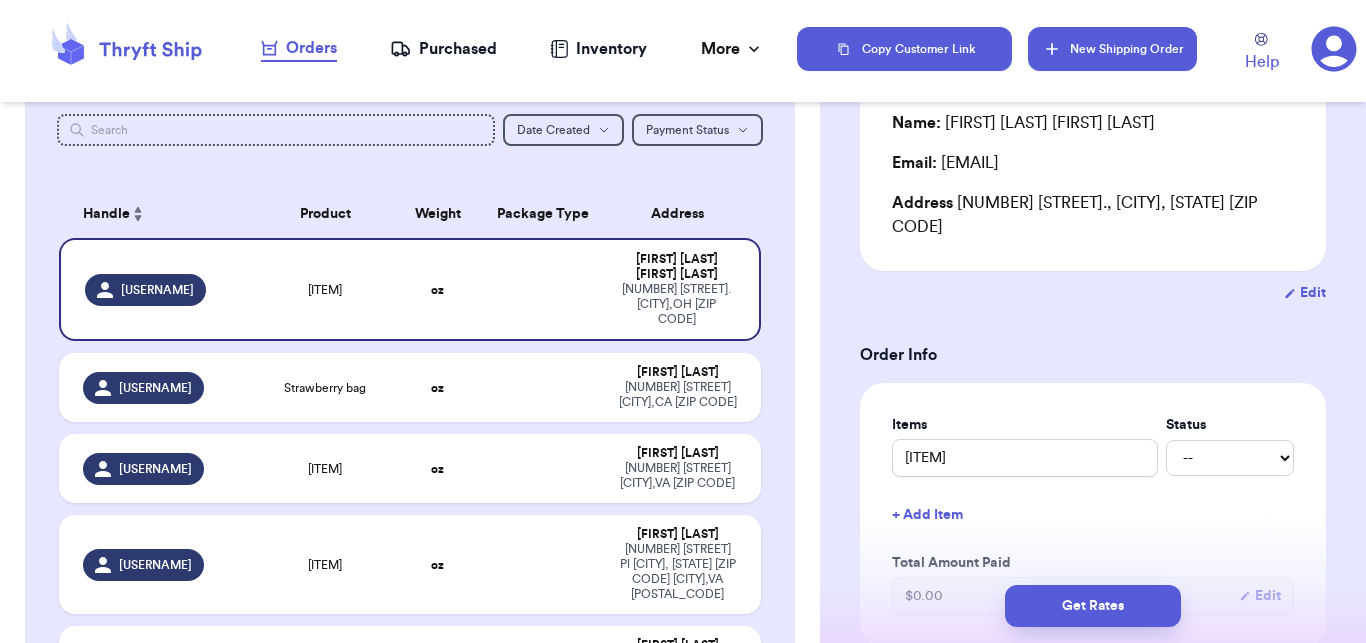 click on "New Shipping Order" at bounding box center (1112, 49) 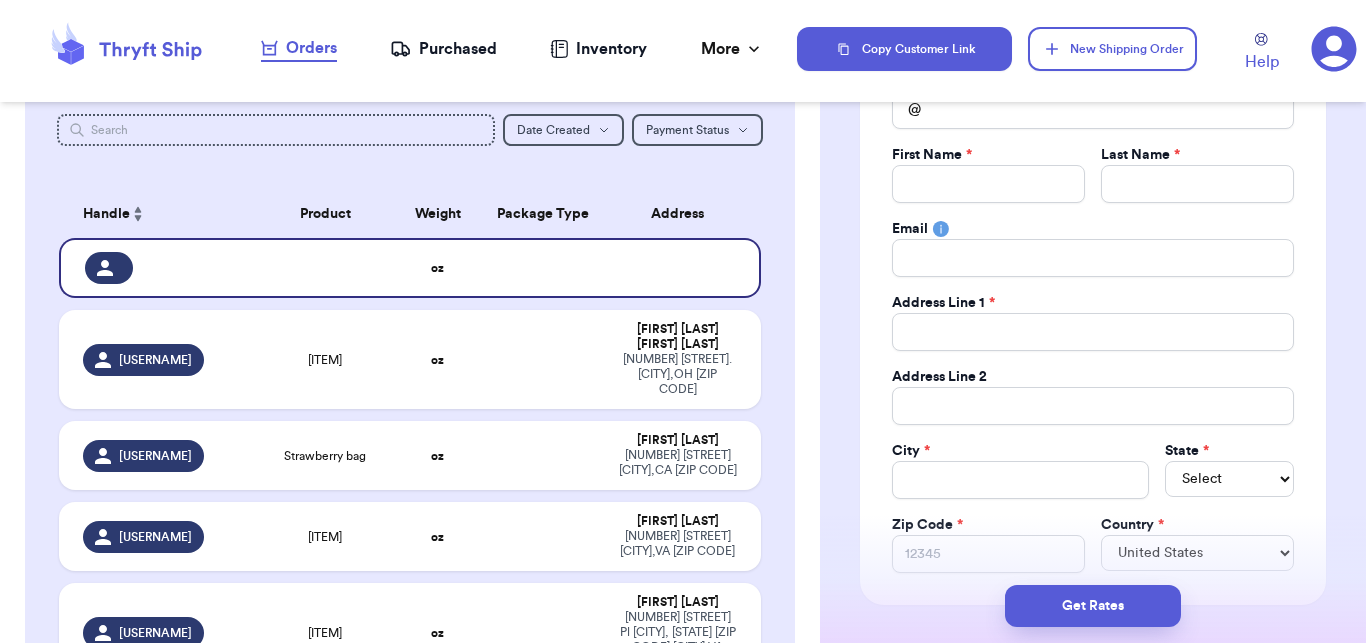 click on "Social Handle * @ [FIRST] [LAST] * [EMAIL] Line 1 * [ADDRESS] Line 2 [CITY] * [STATE] Select AL AK AZ AR CA CO CT DE DC FL GA HI ID IL IN IA KS KY LA ME MD MA MI MN MS MO MT NE NV NH NJ NM NY NC ND OH OK OR PA RI SC SD TN TX UT VT VA WA WV WI WY AA AE AP AS GU MP PR VI [ZIP CODE] * [COUNTRY] United States Canada Australia" at bounding box center (1093, 322) 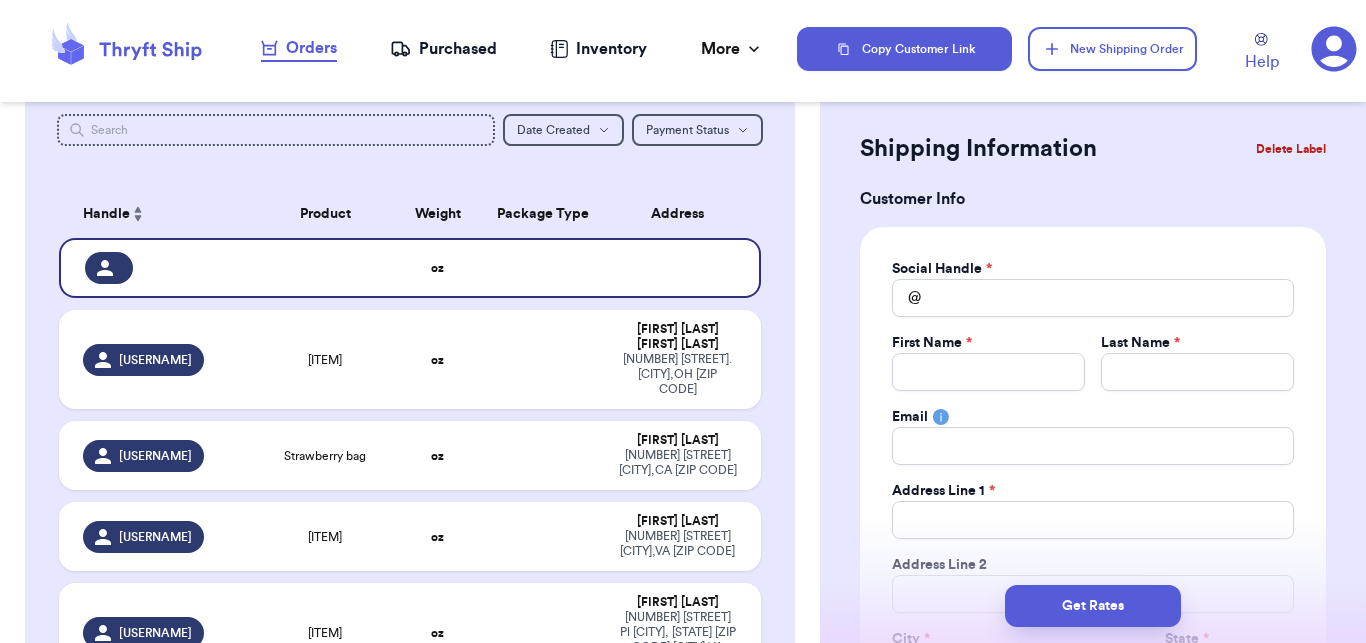 scroll, scrollTop: 27, scrollLeft: 0, axis: vertical 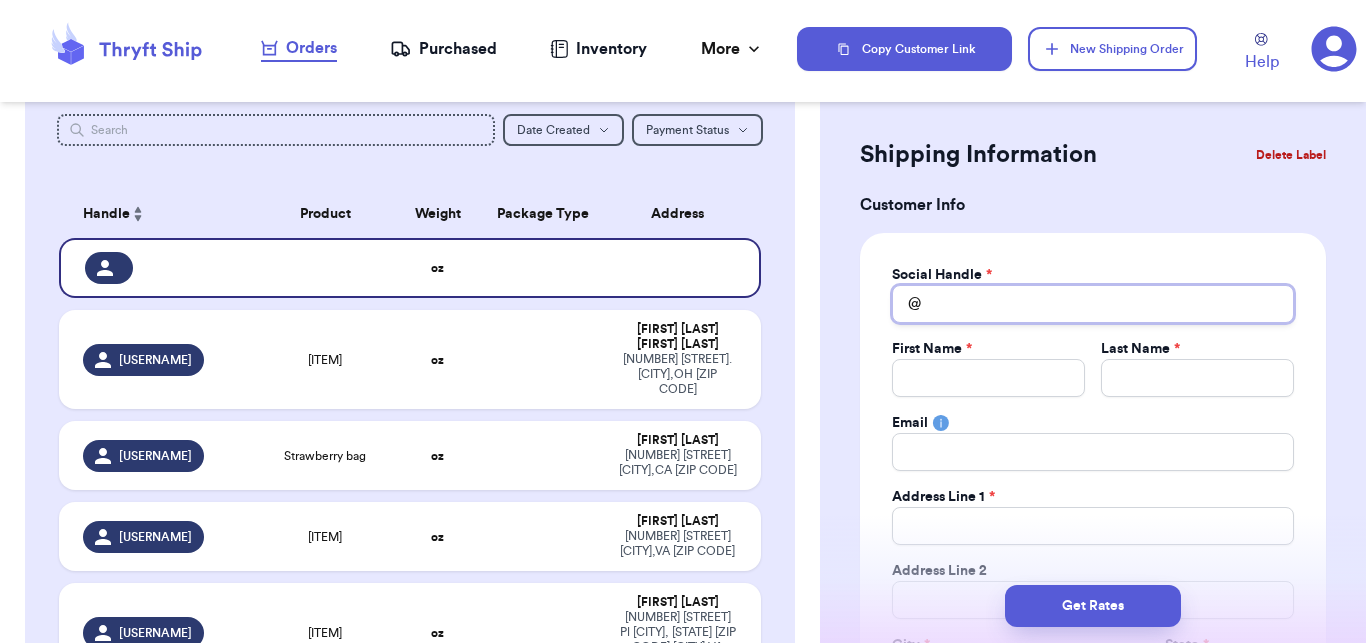 click on "Total Amount Paid" at bounding box center [1093, 304] 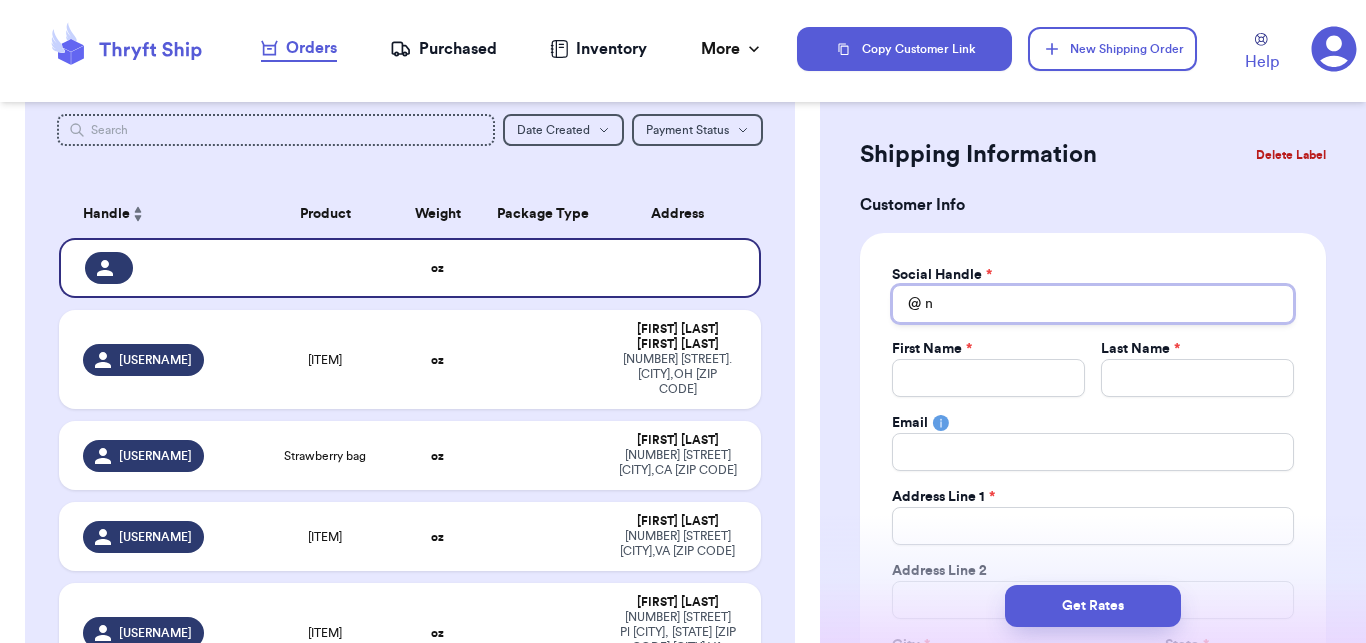 type 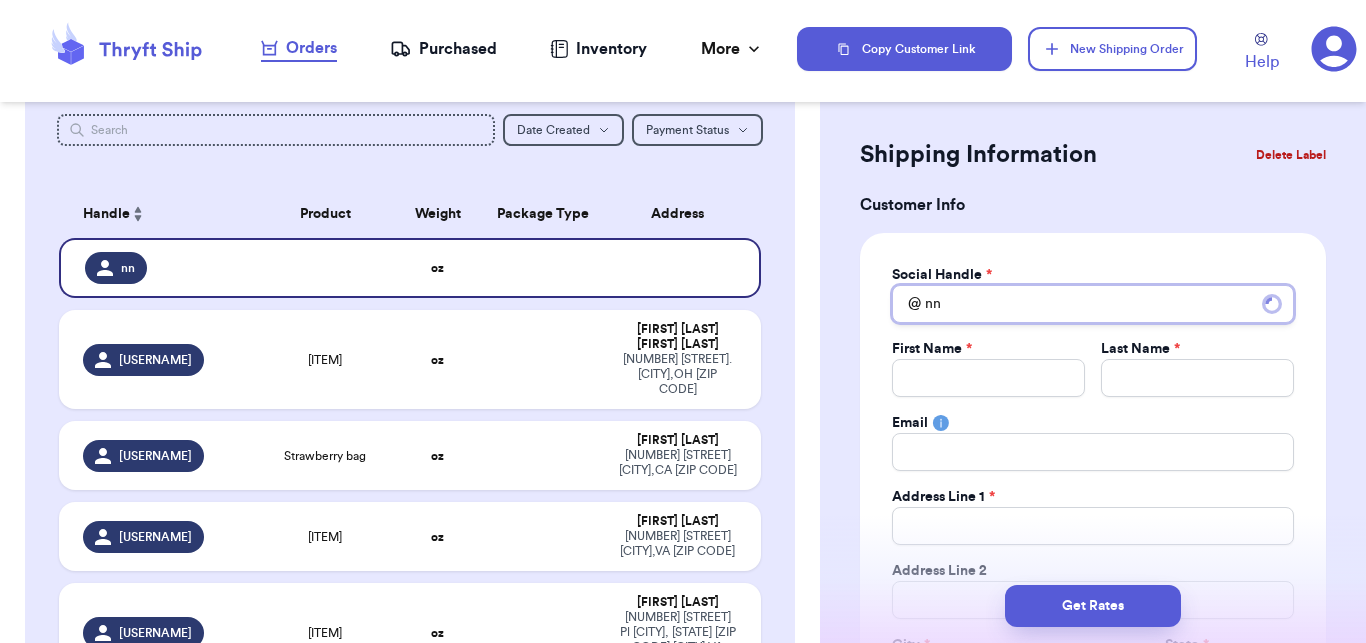 type 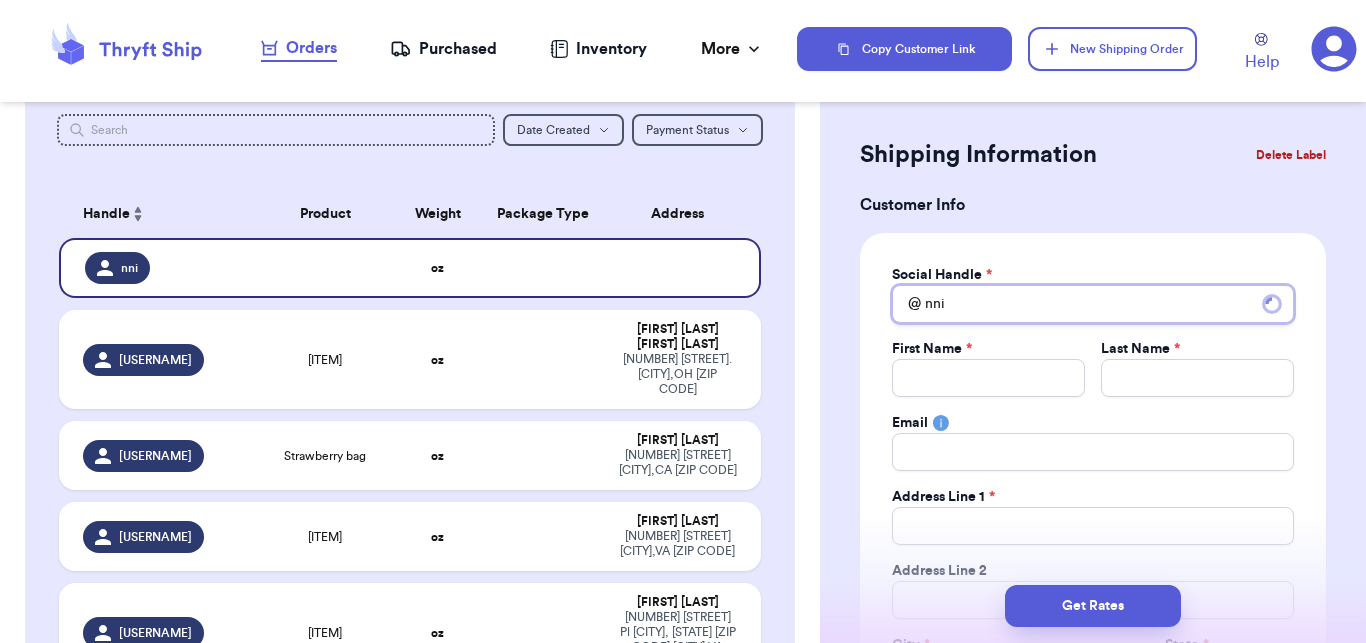 type 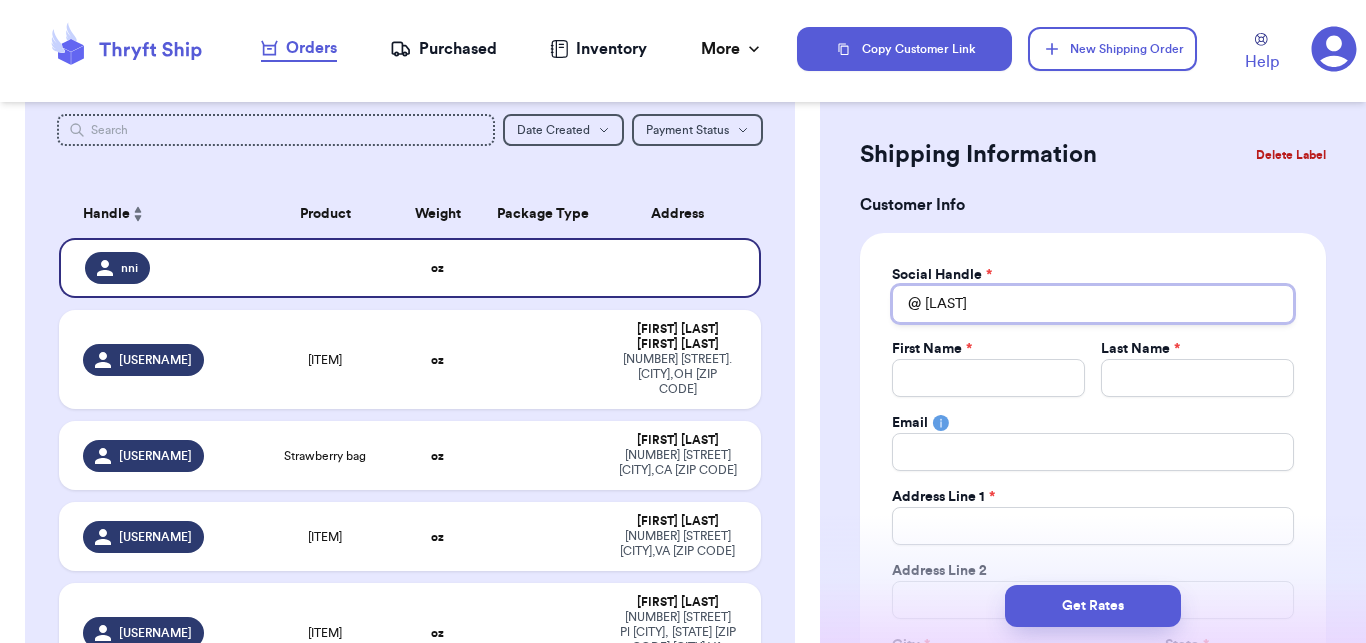type 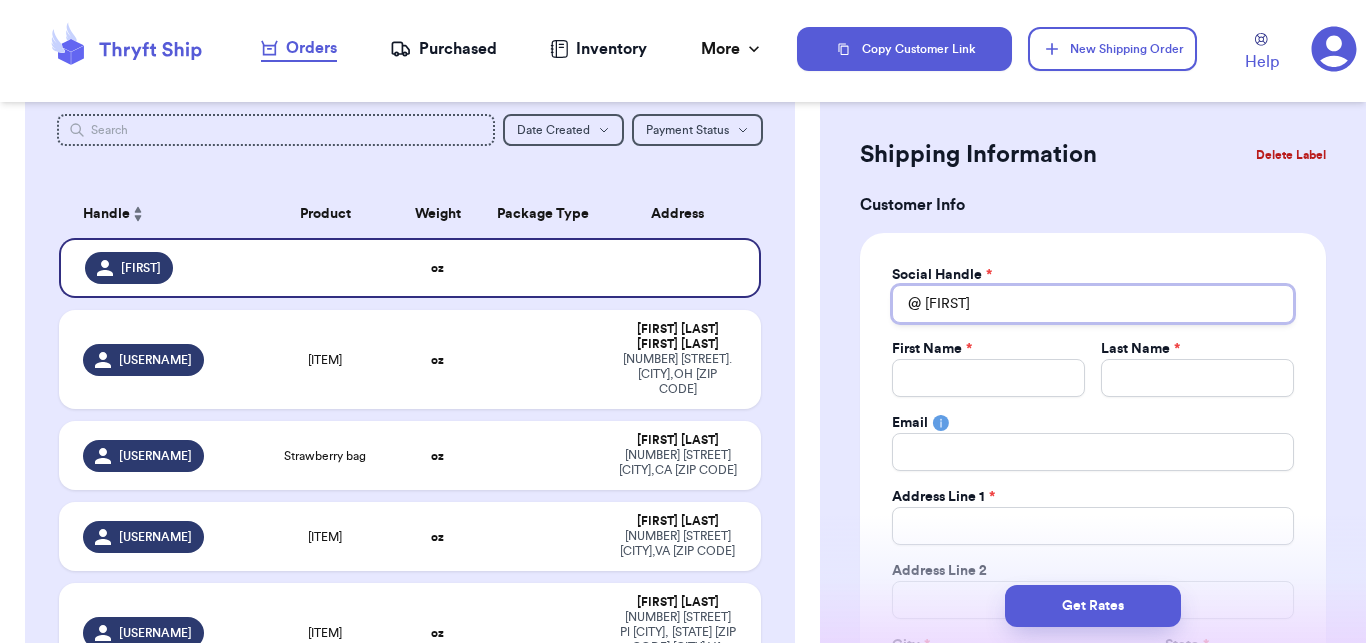 type 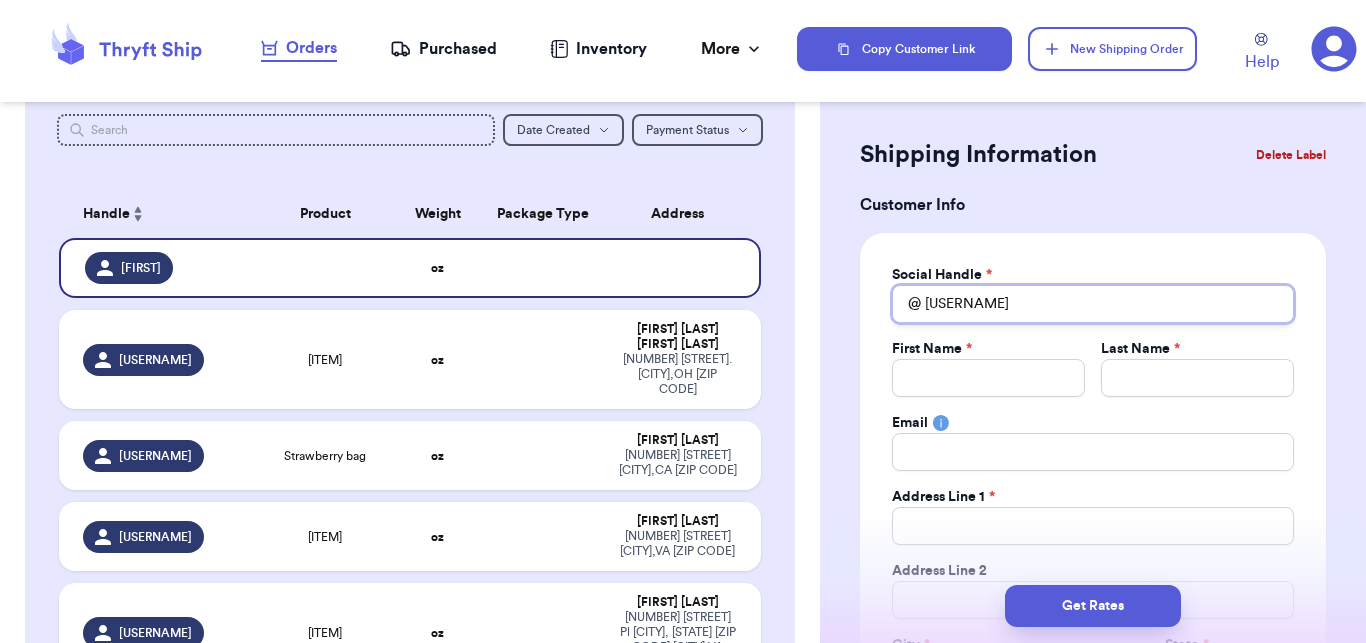 type 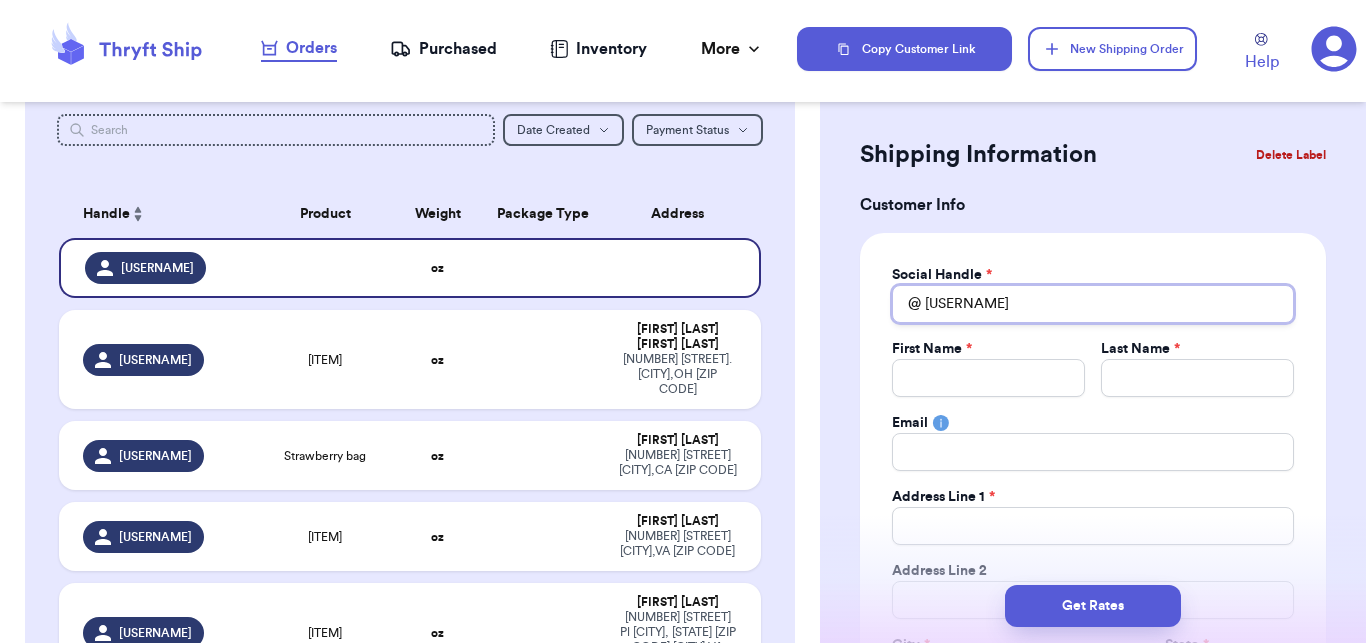 type on "[USERNAME]" 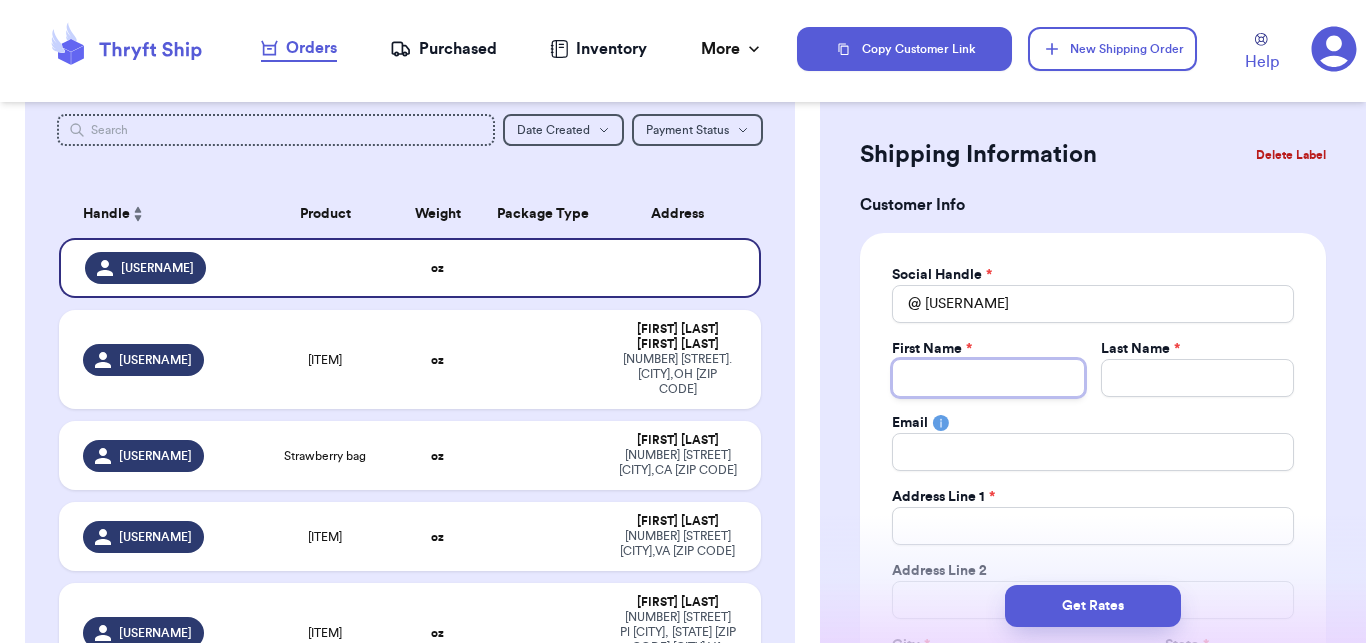 click on "Total Amount Paid" at bounding box center (988, 378) 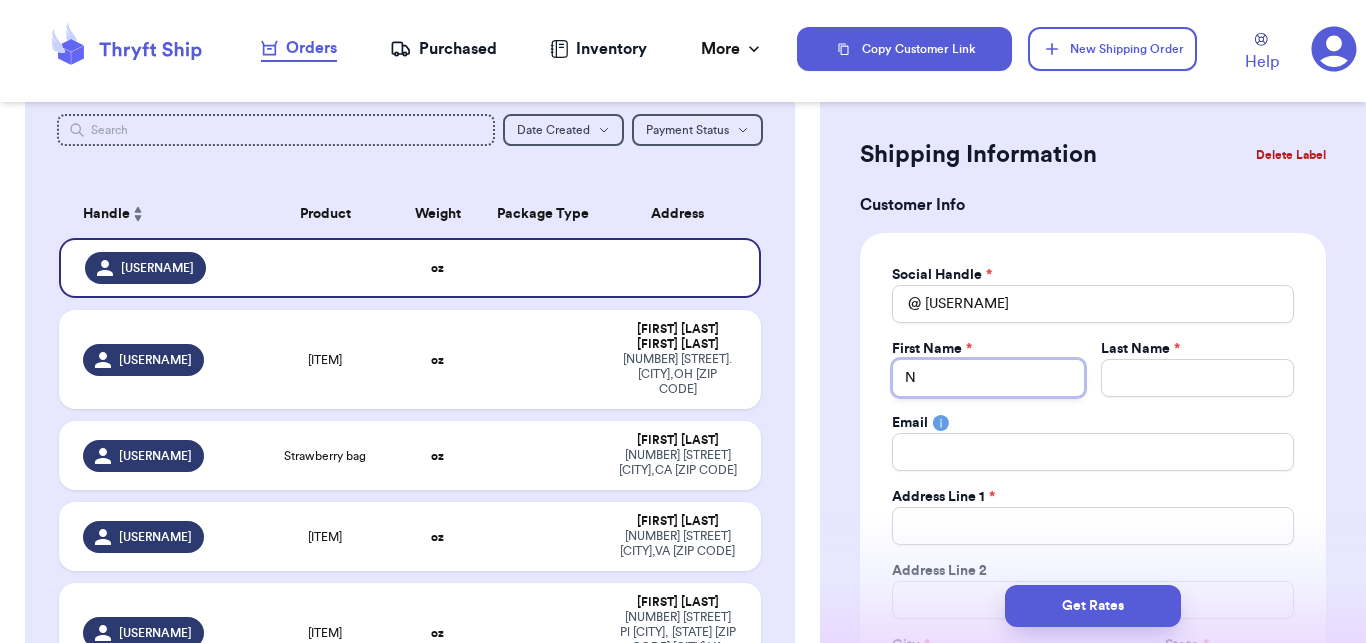 type 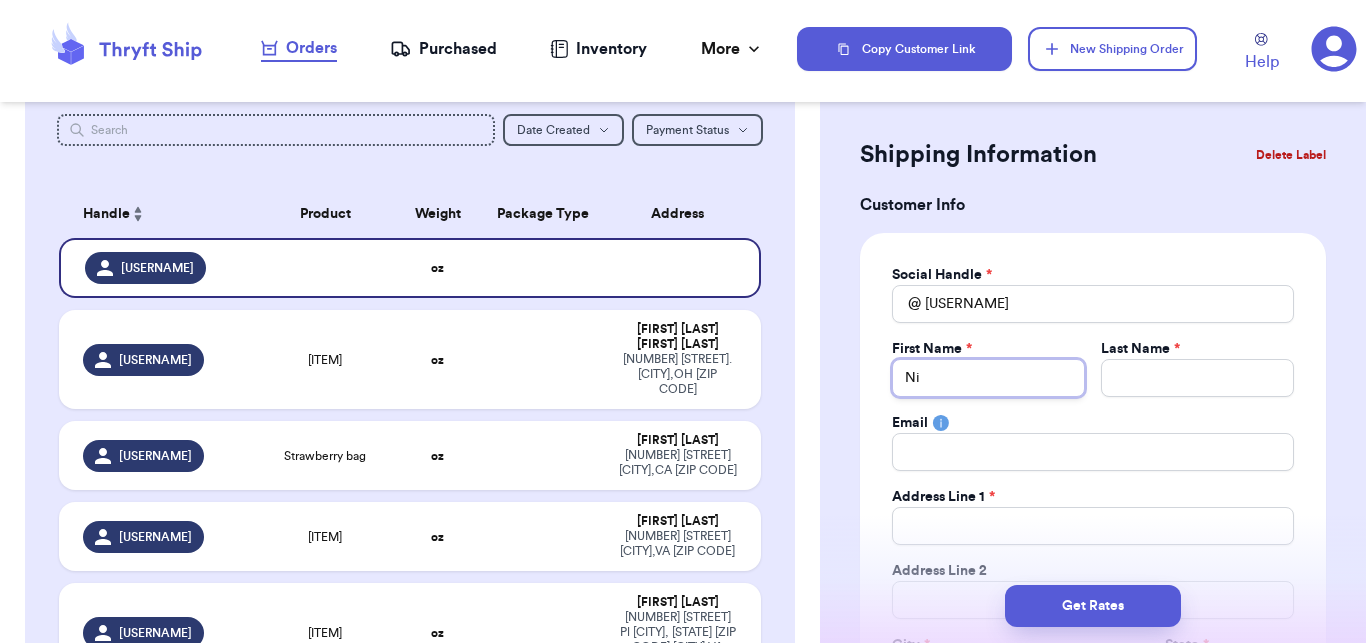 type 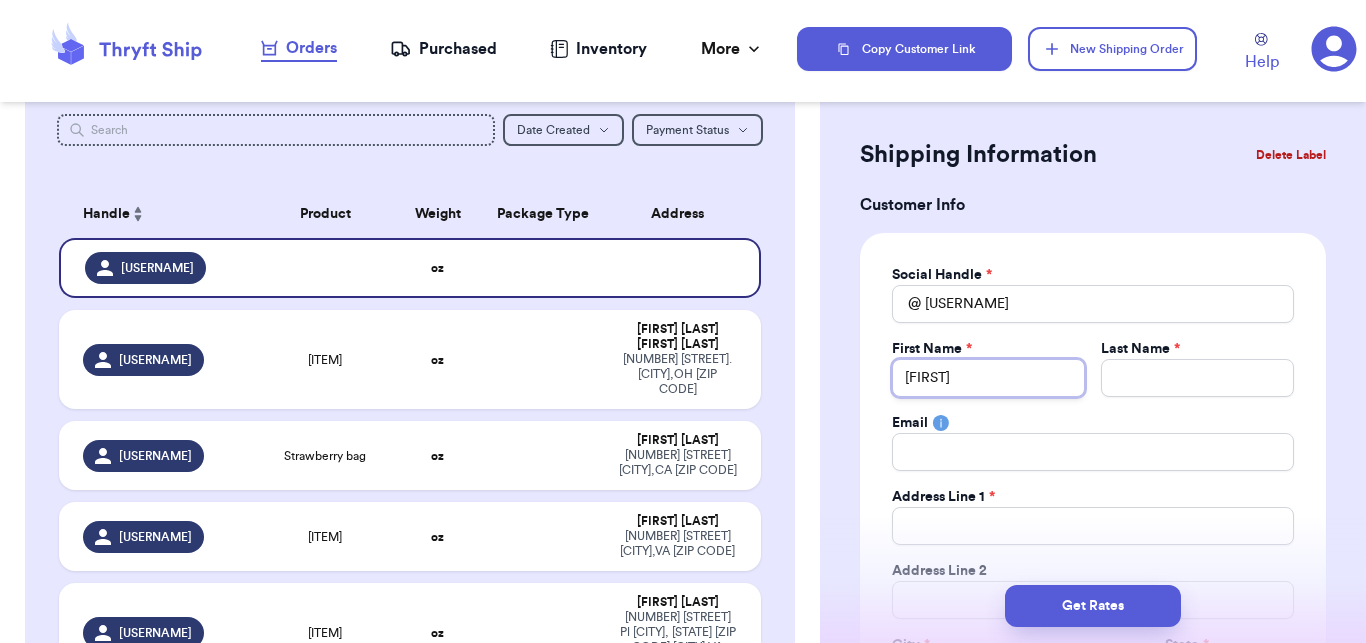 type 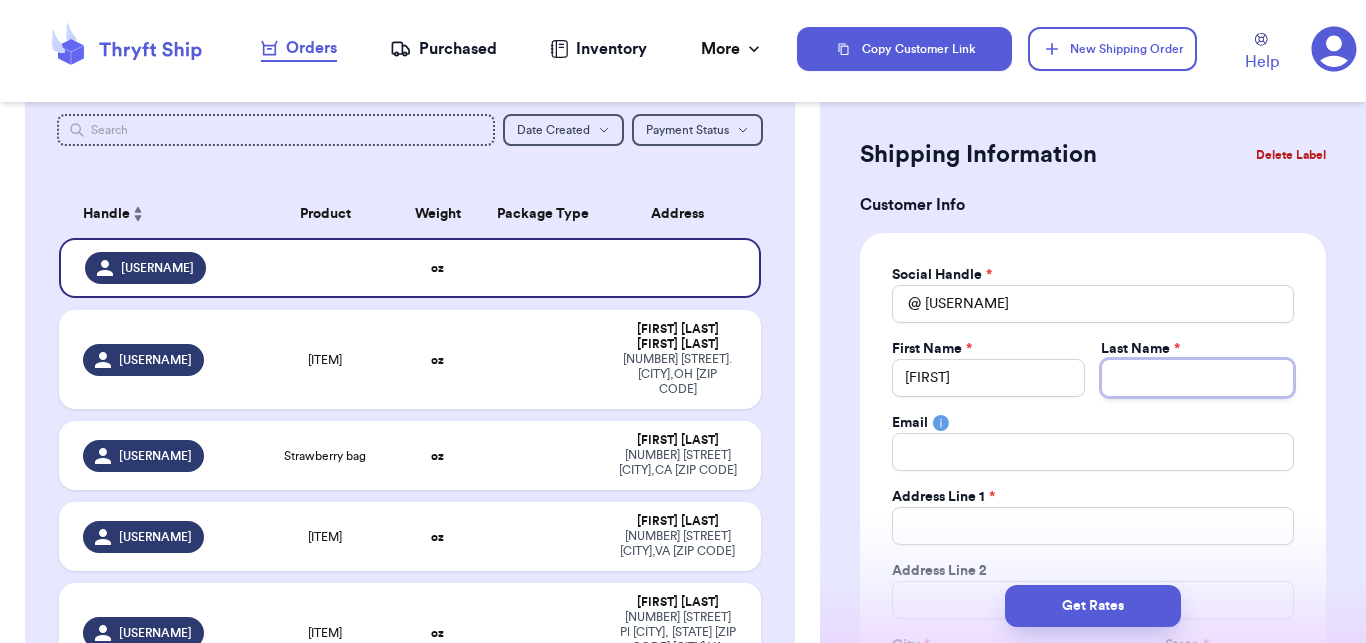 type 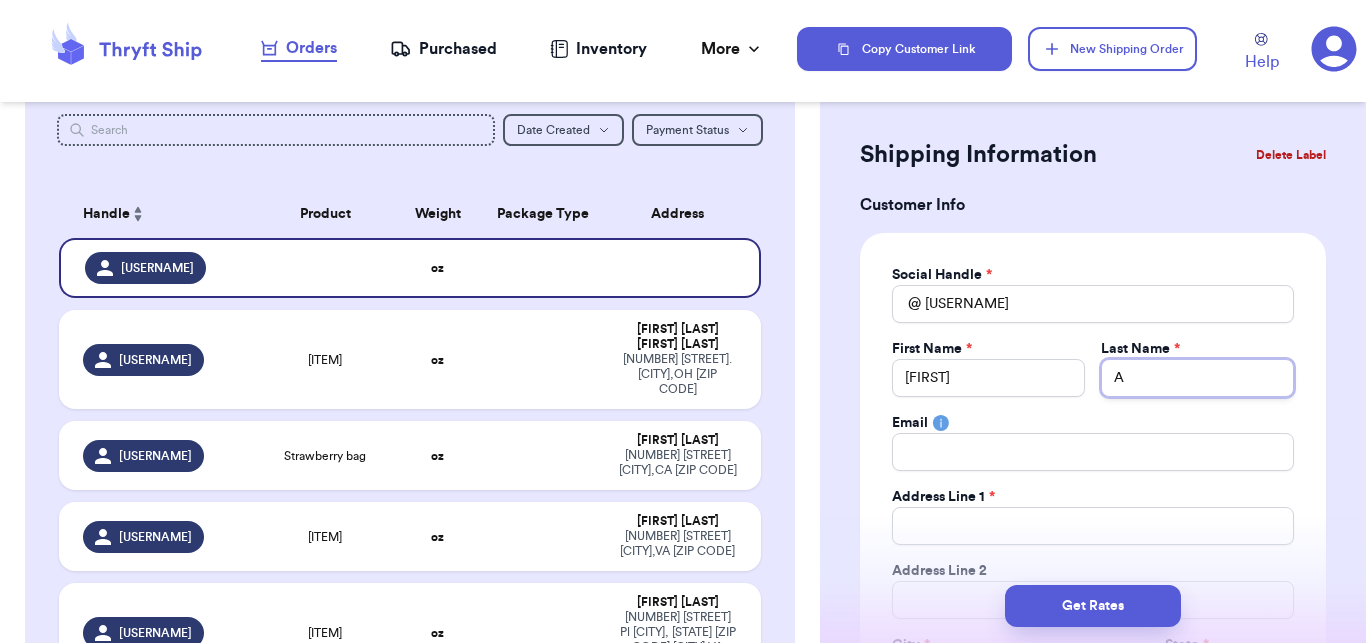 type 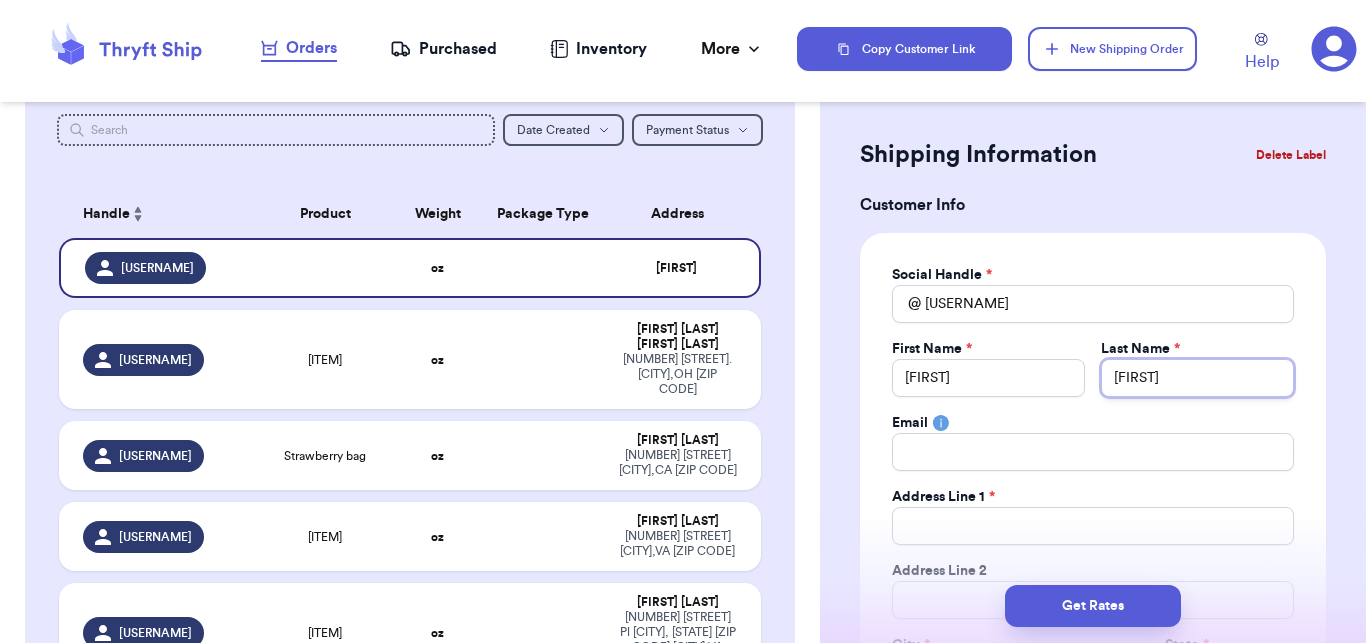 type 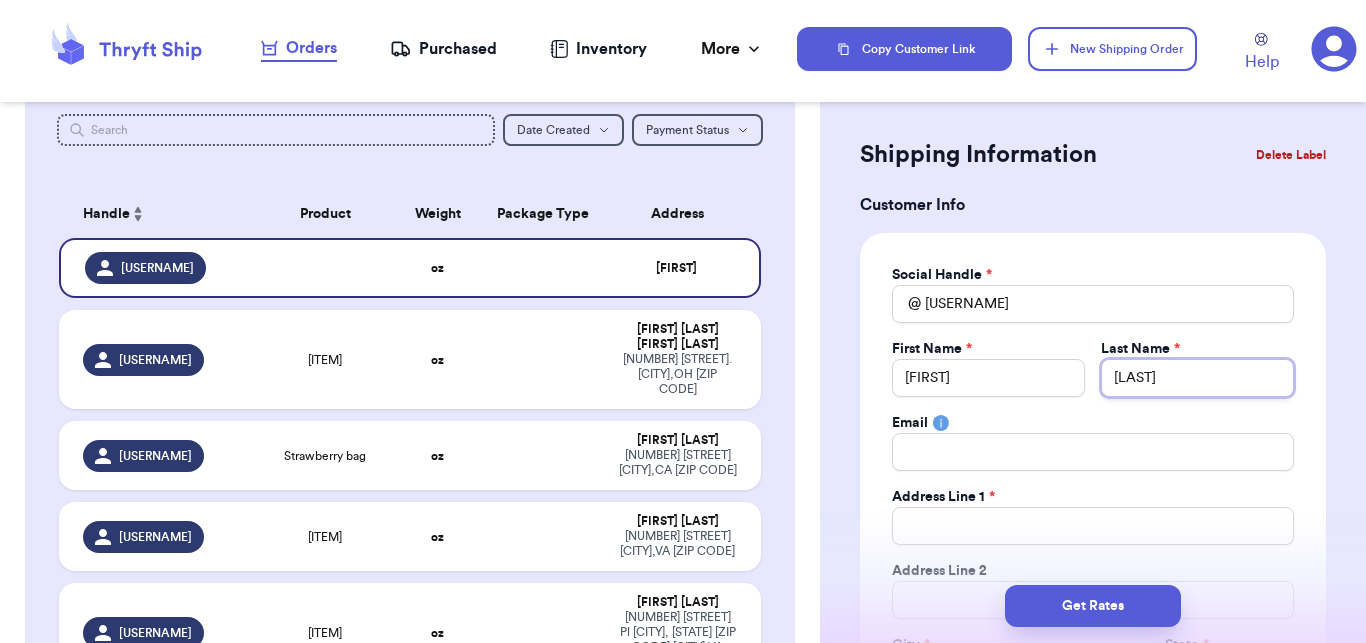 type 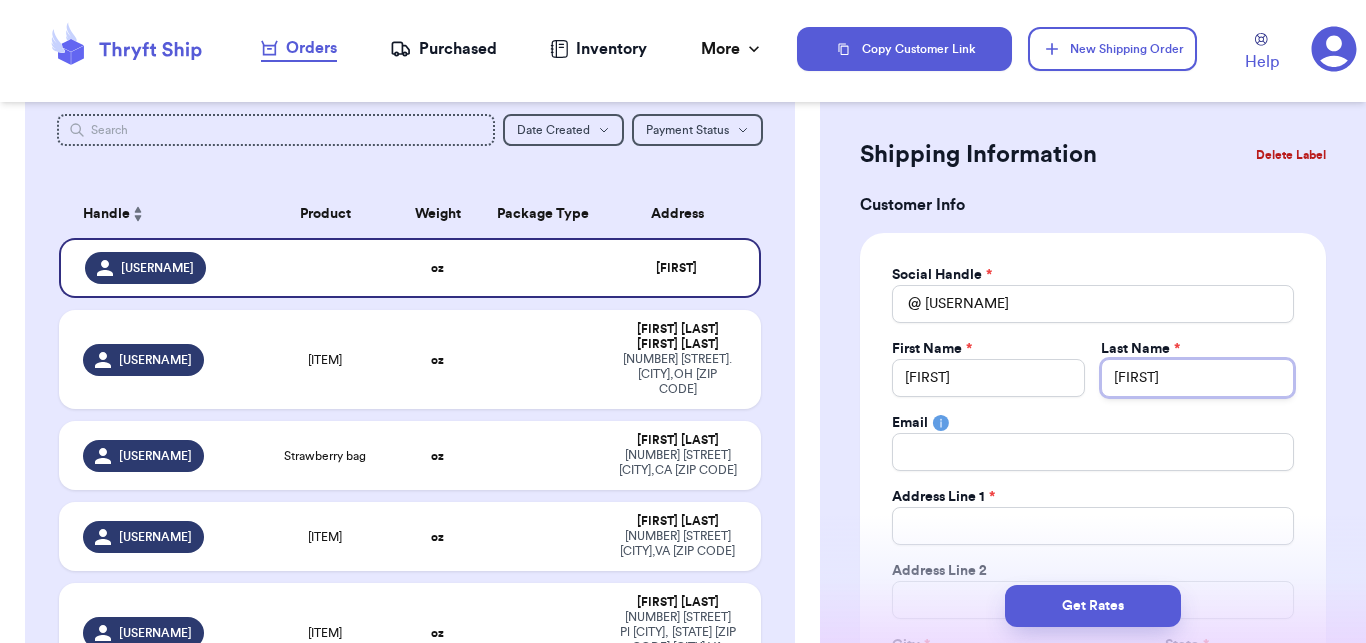 type on "[FIRST]" 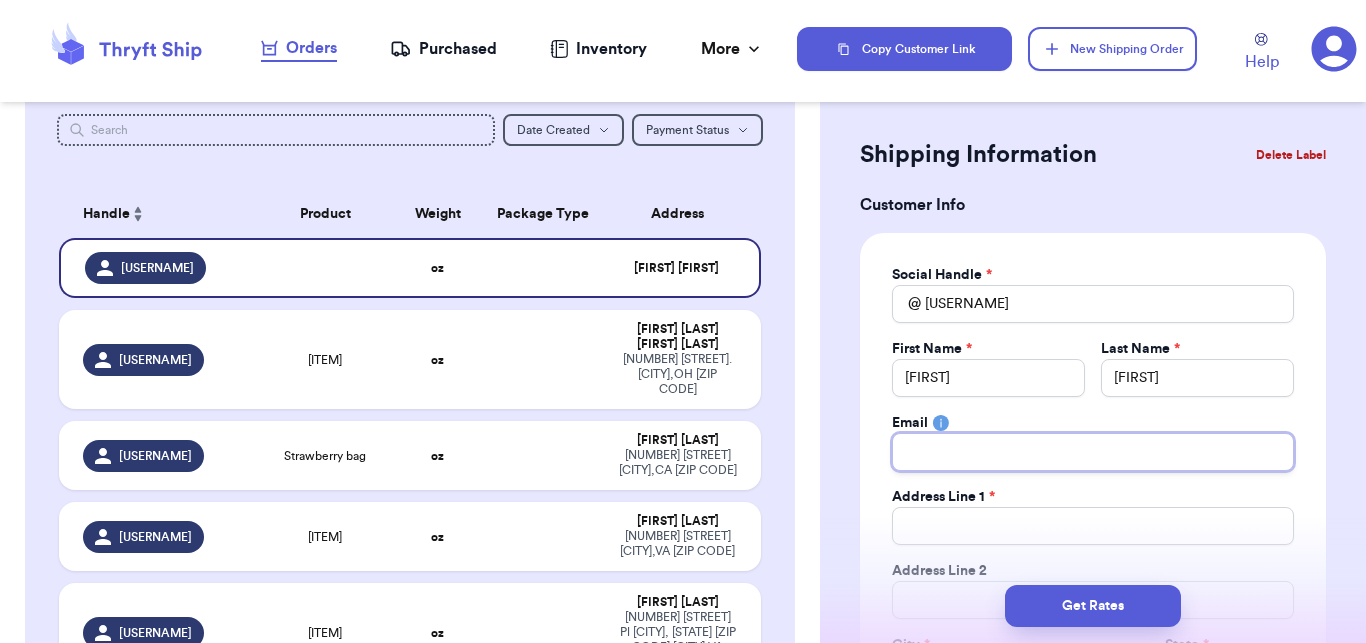 type 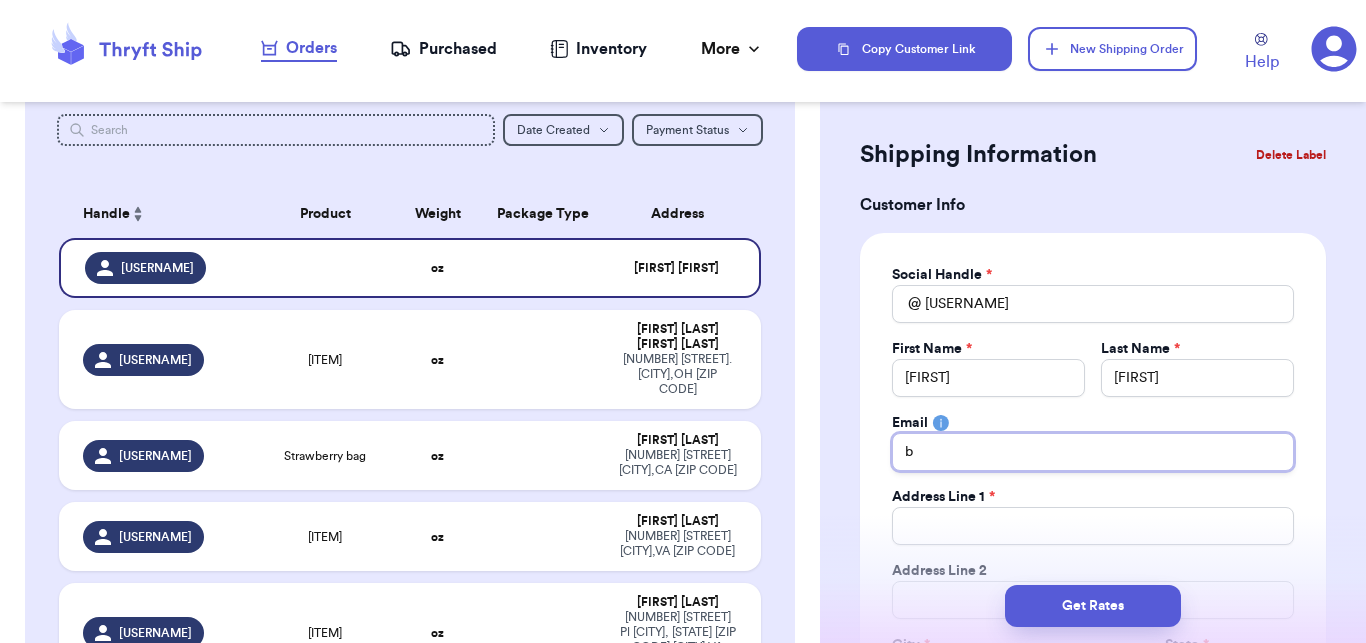 type 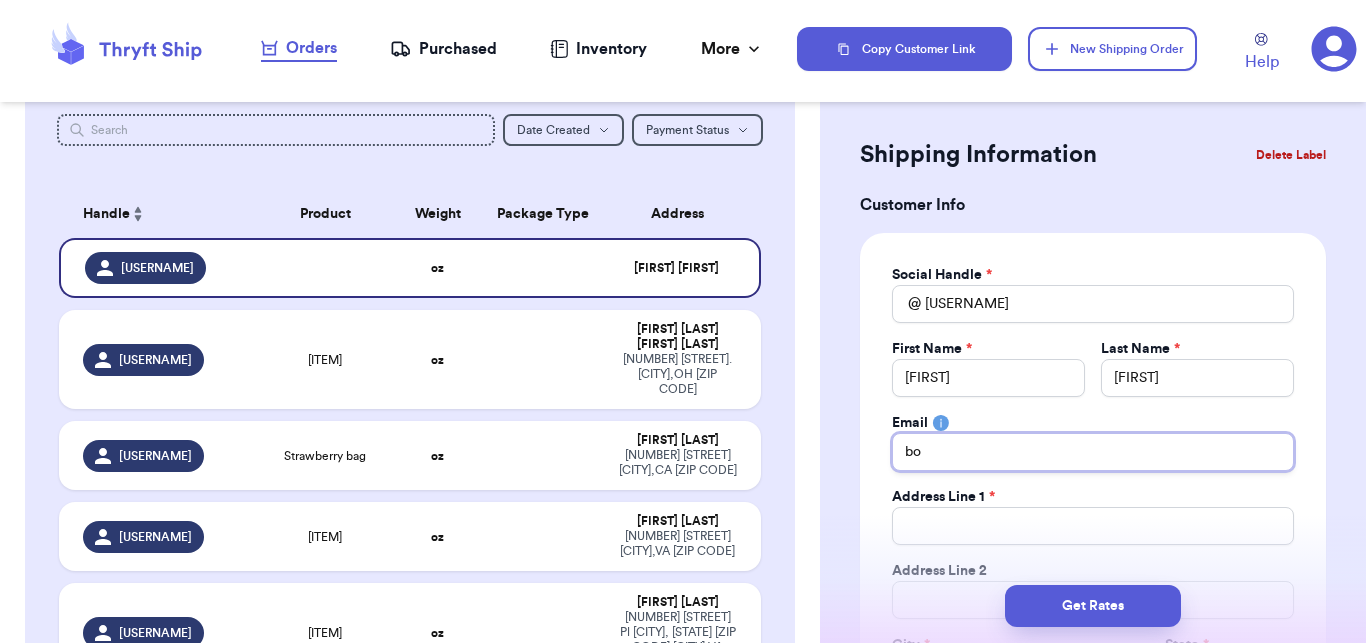 type 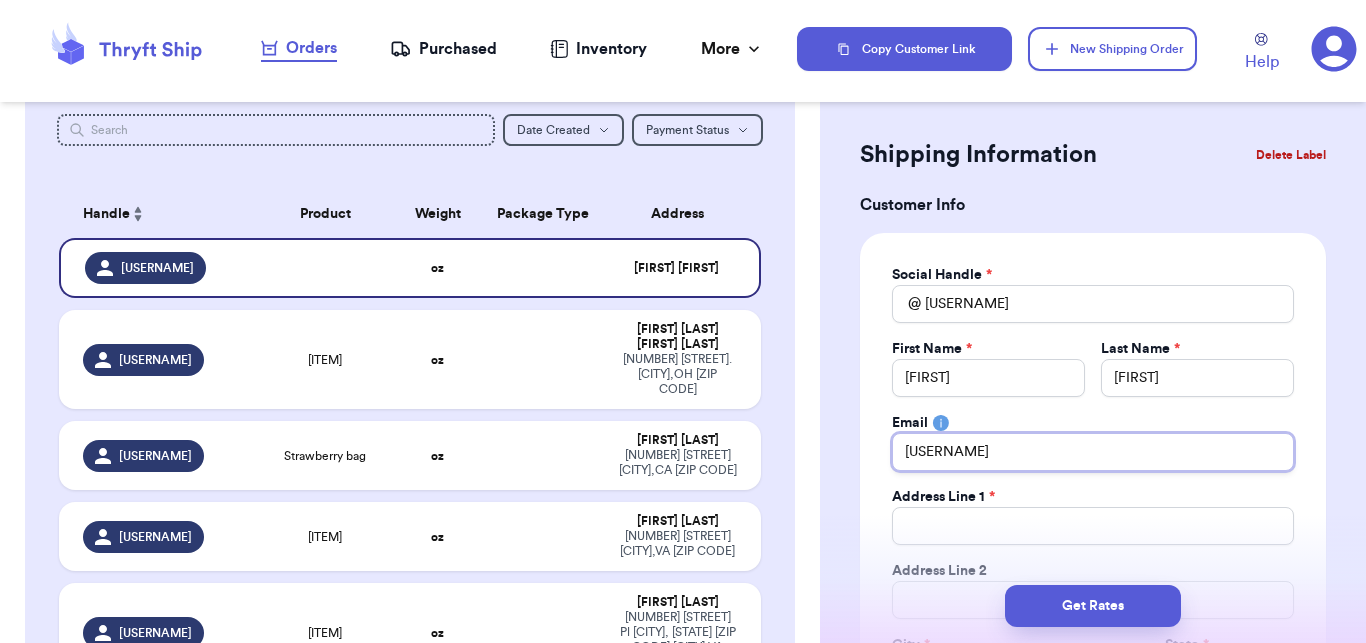 type 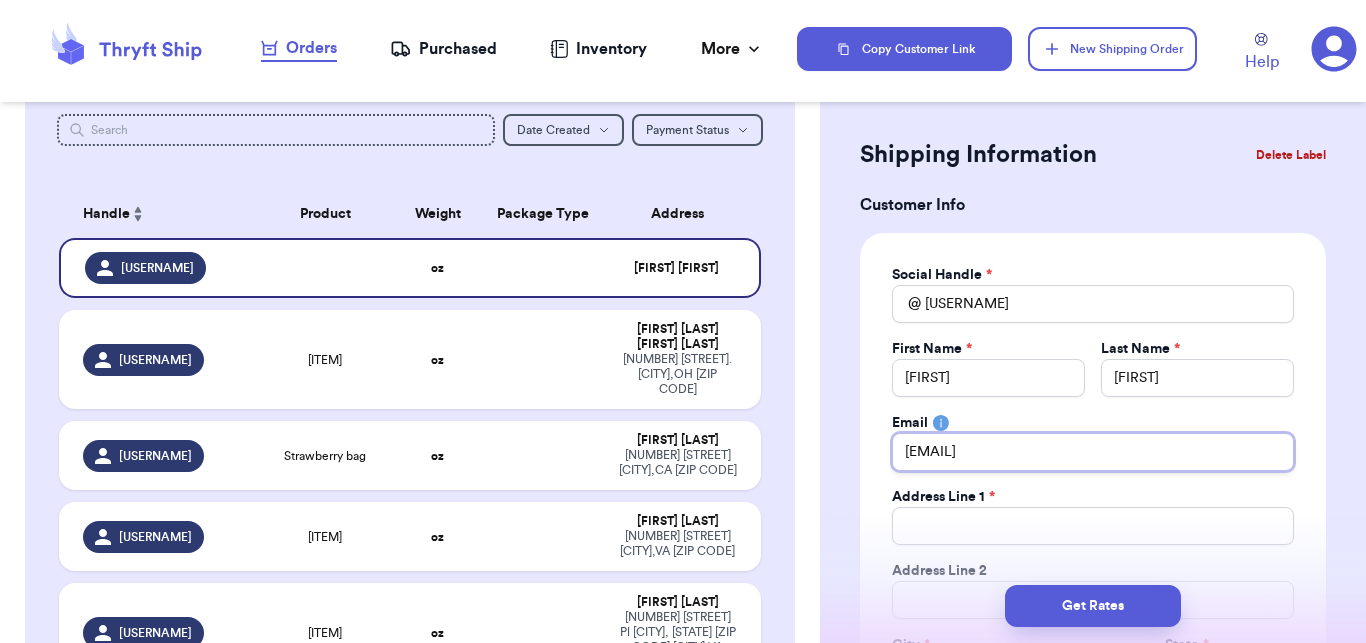 type on "[EMAIL]" 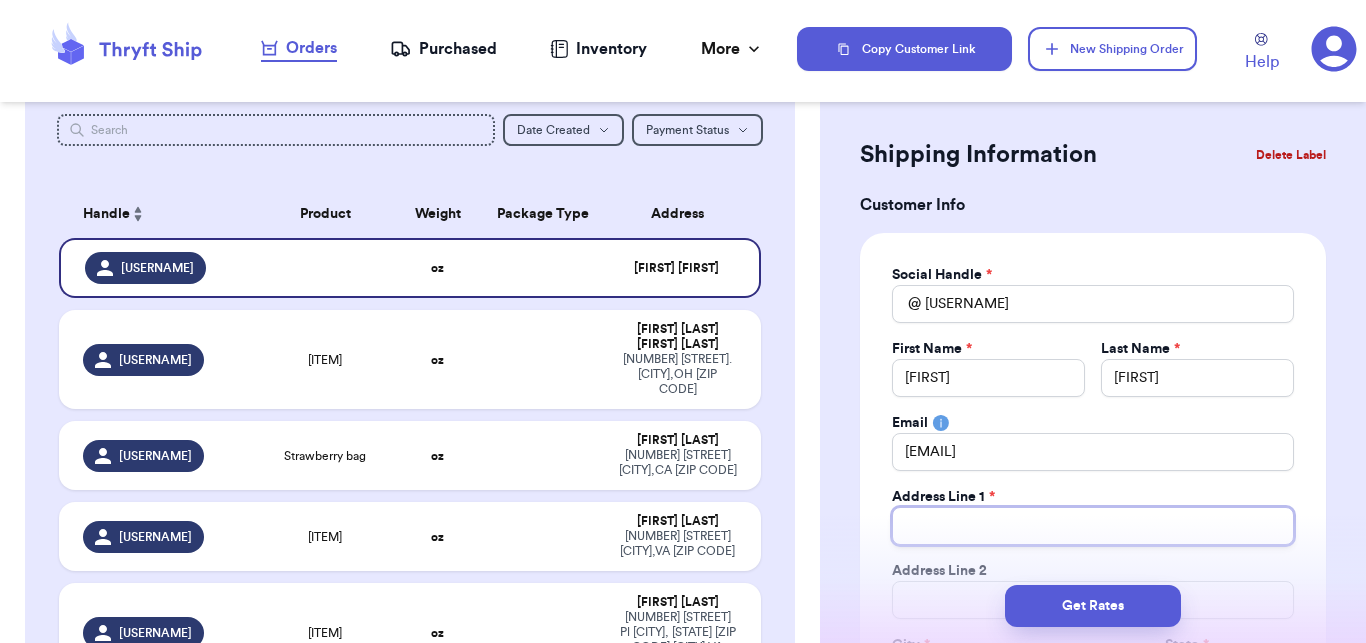 type 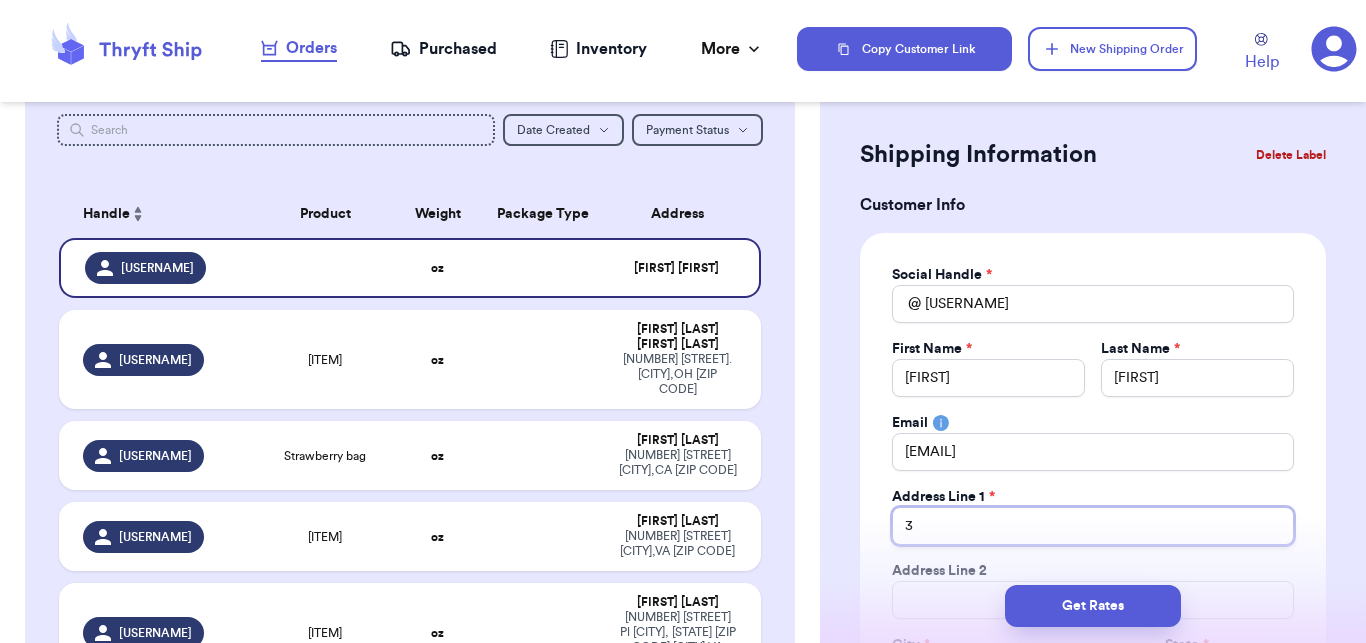 type 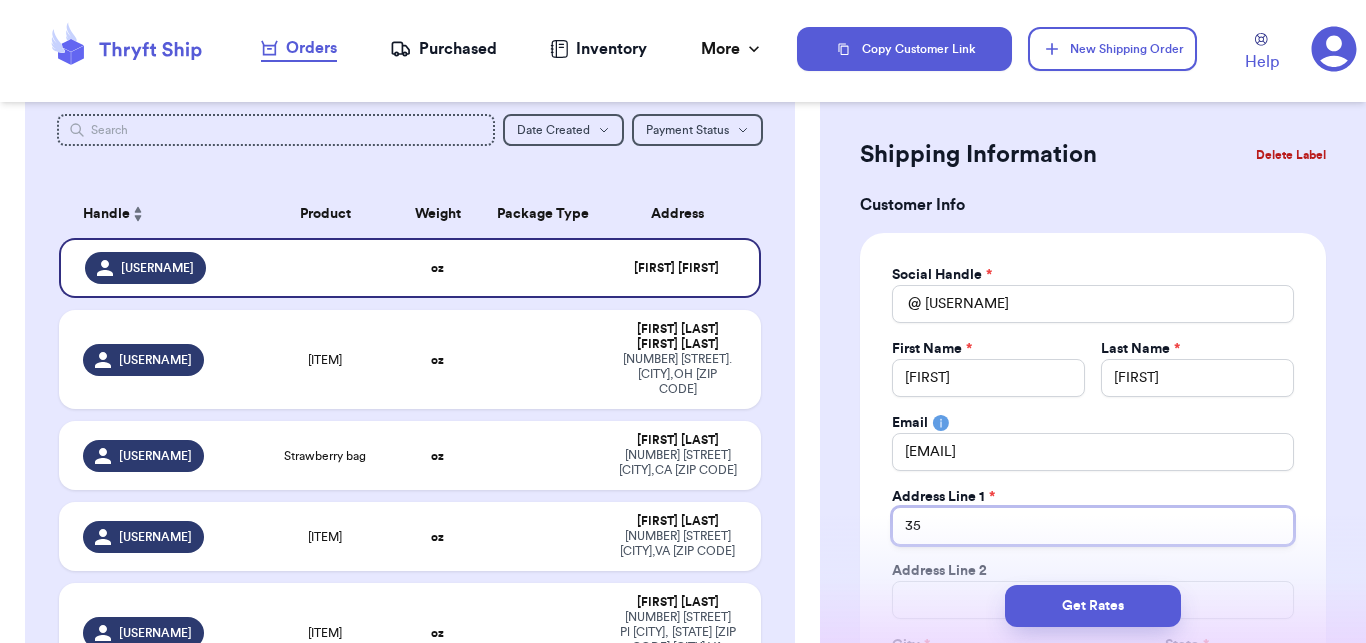 type 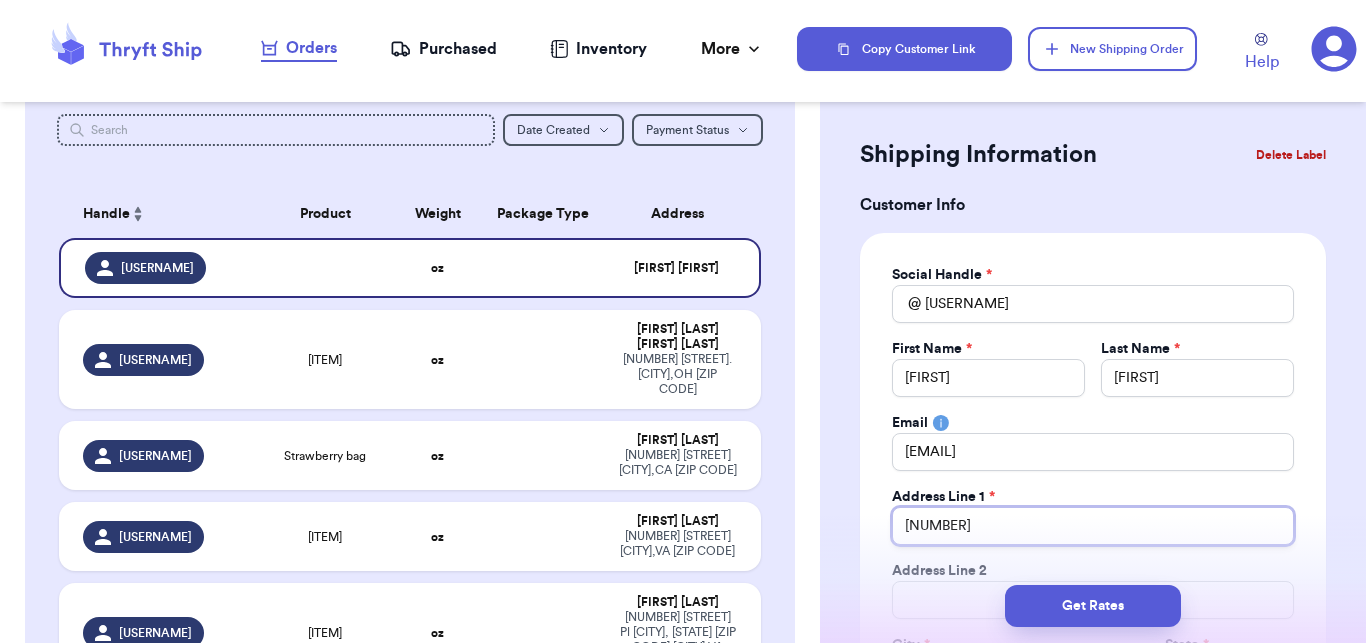 type 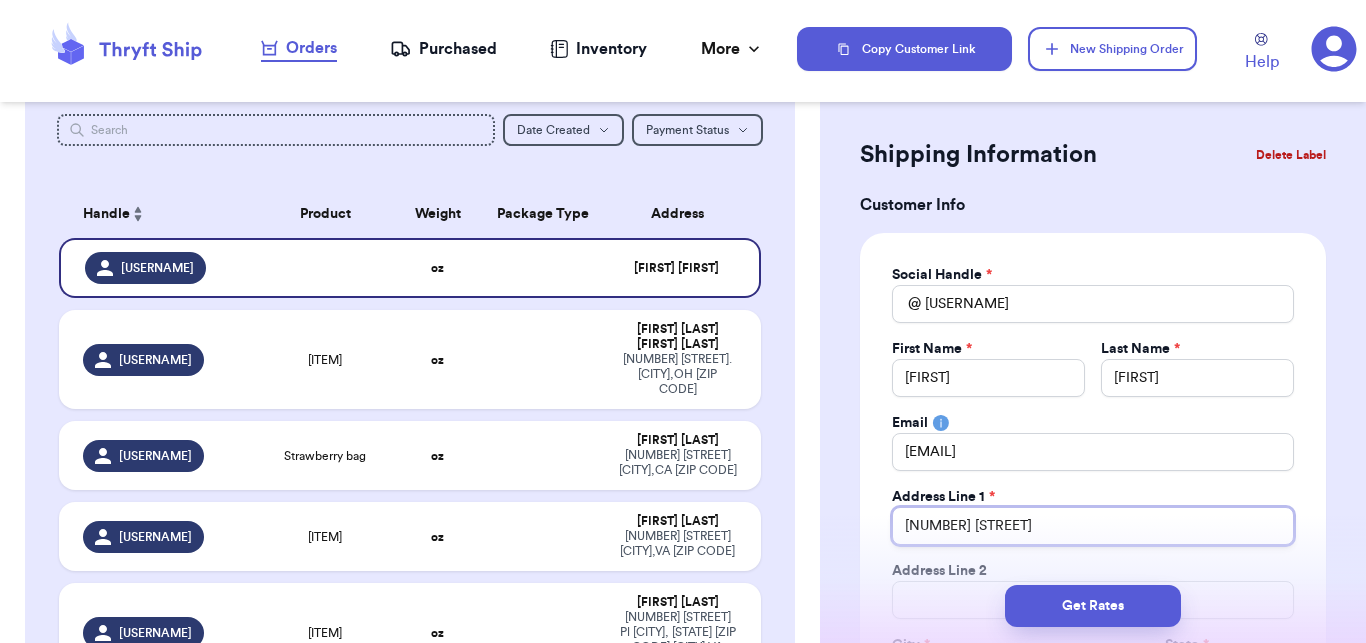 type 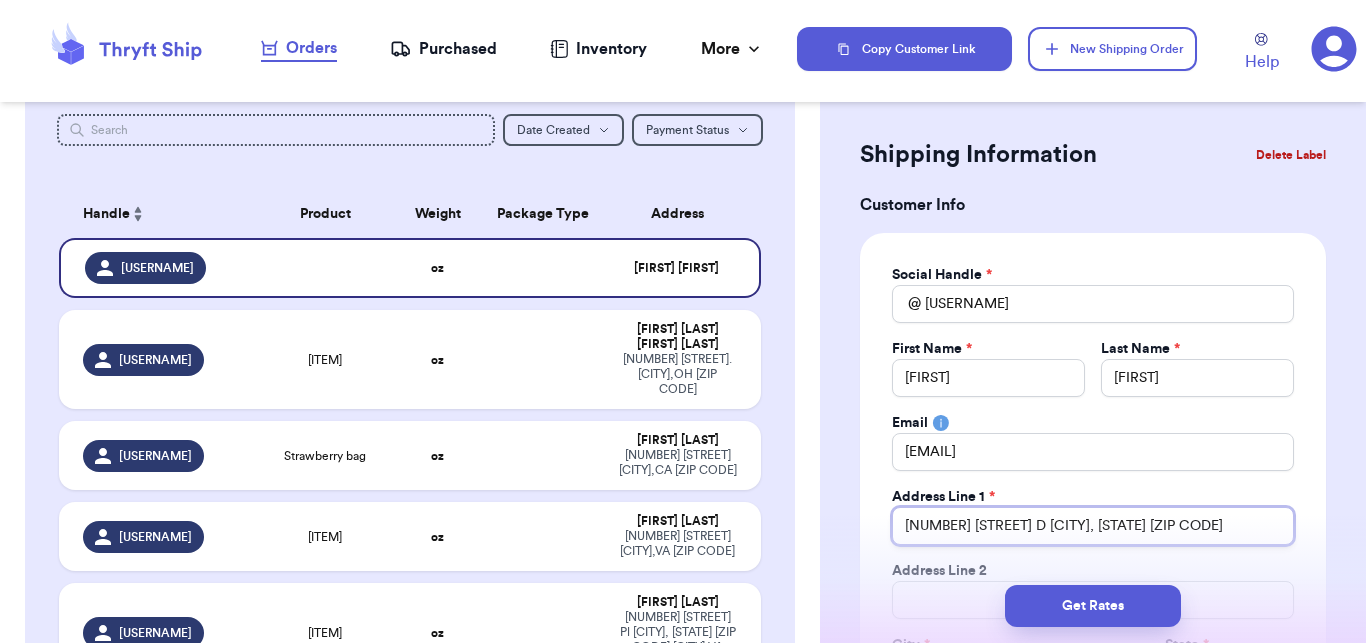 type 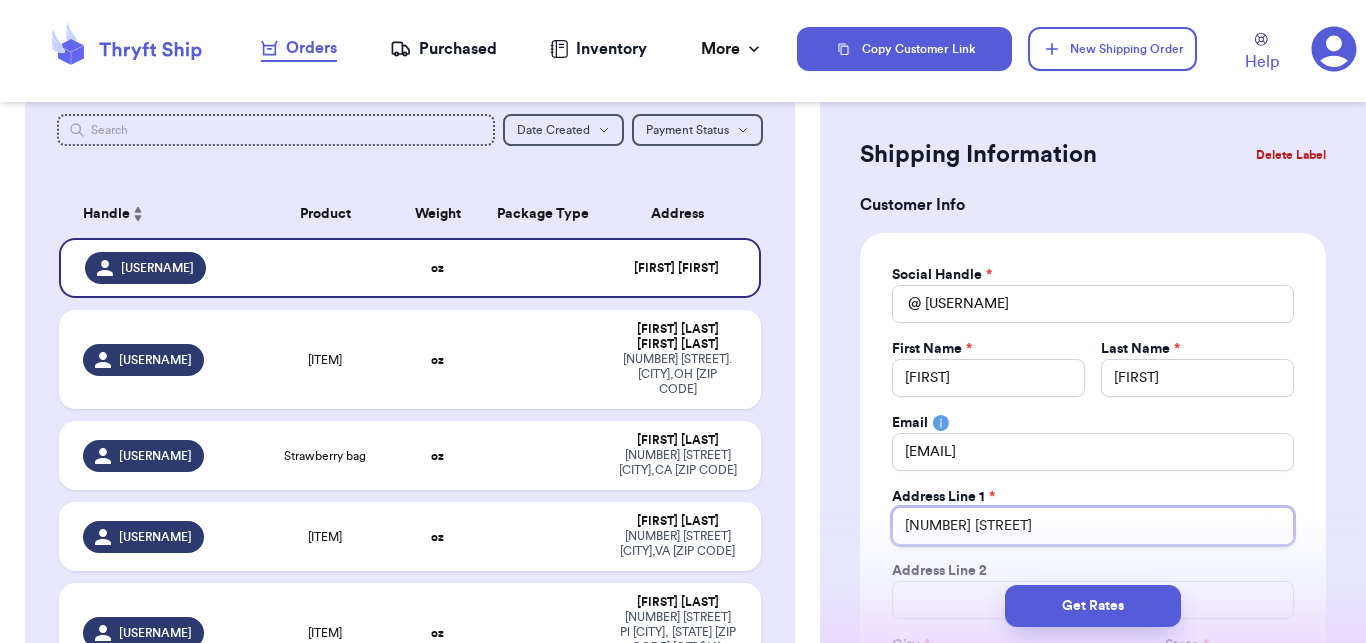 type 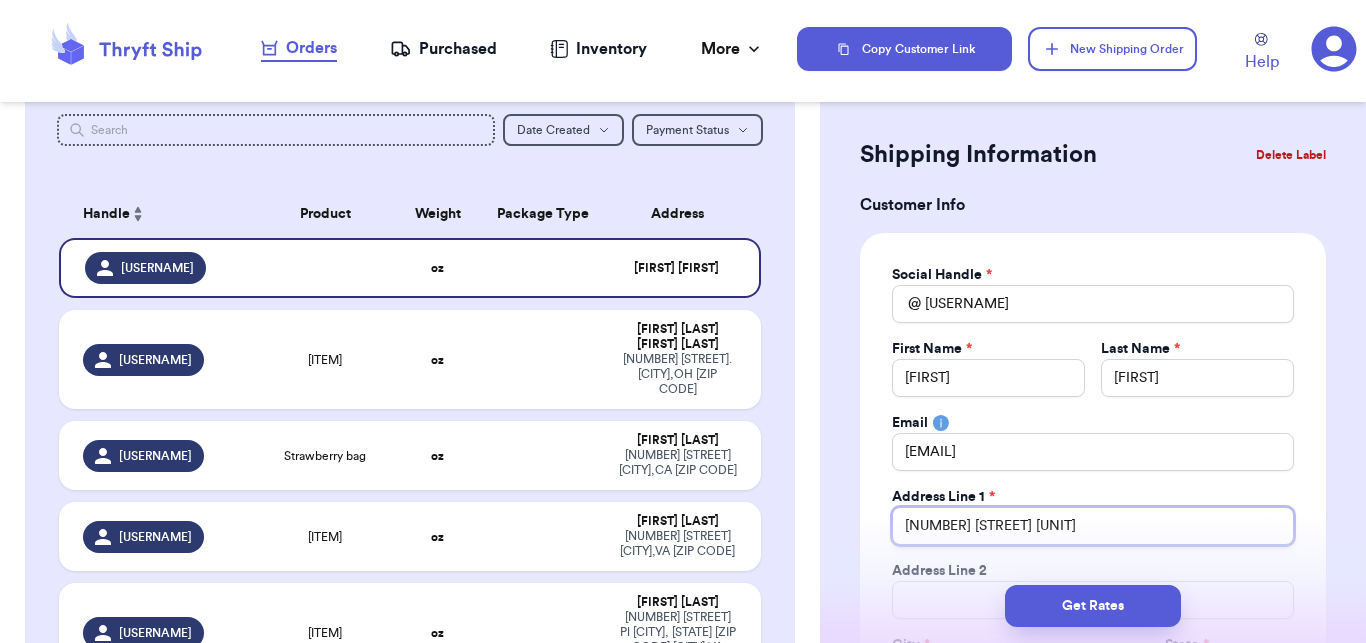 type 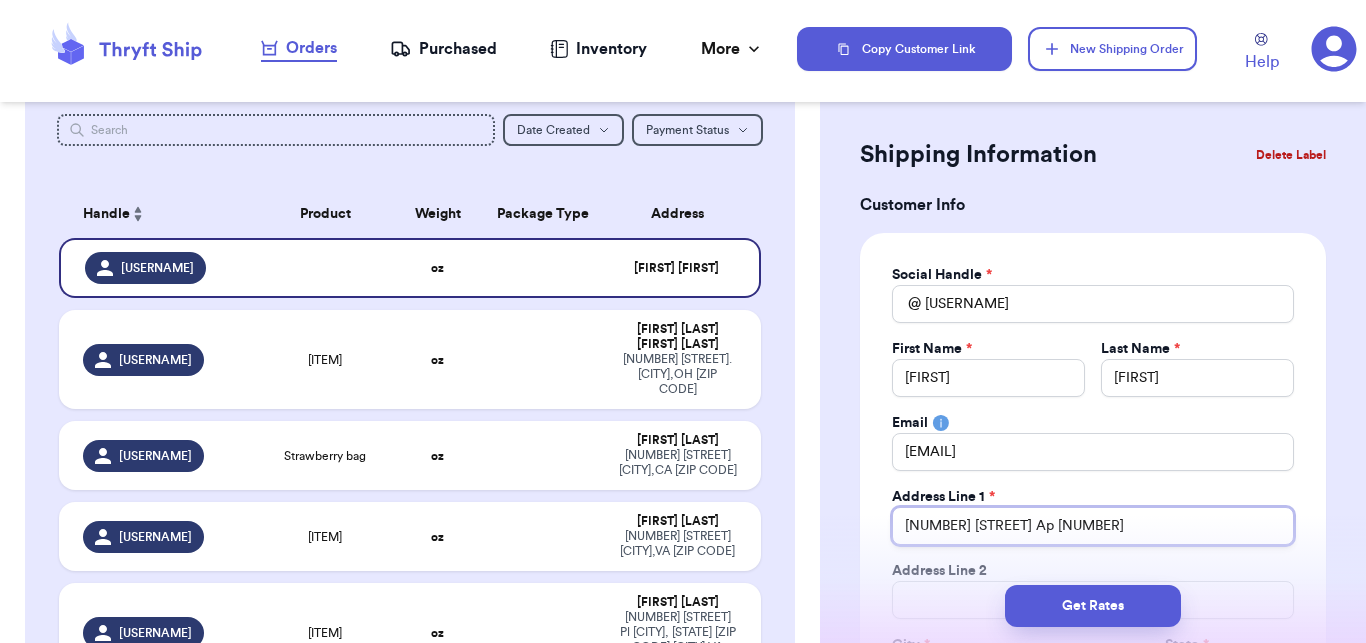type 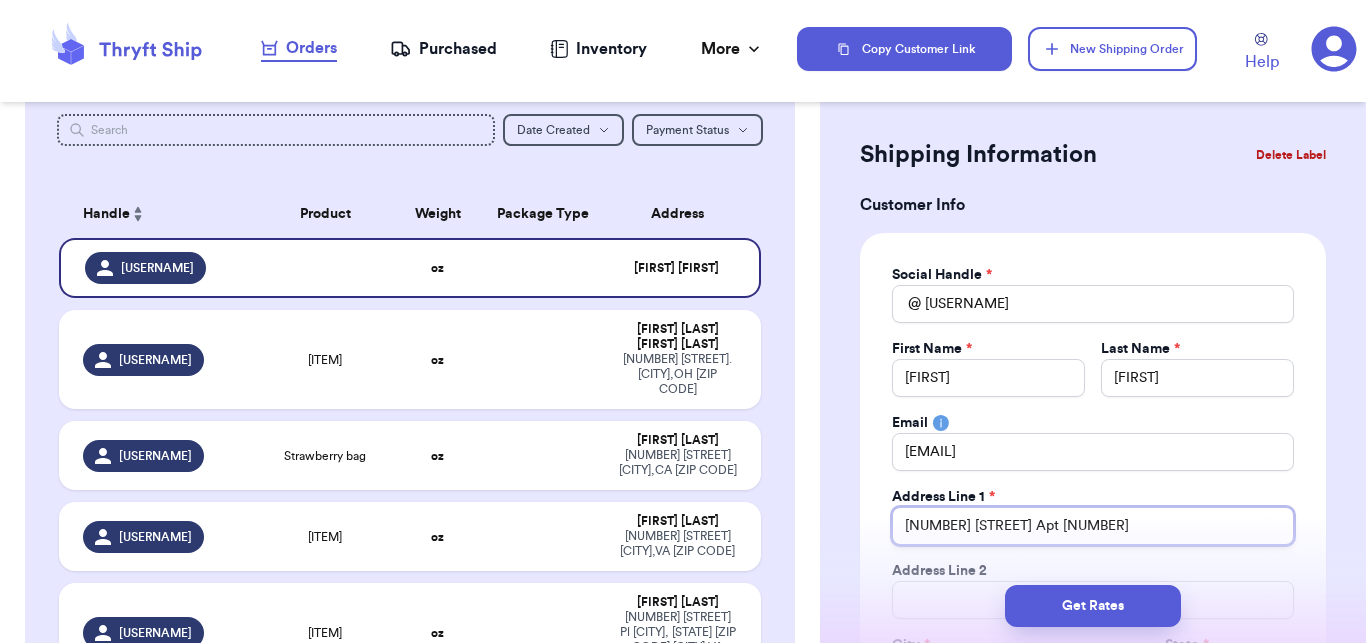 type 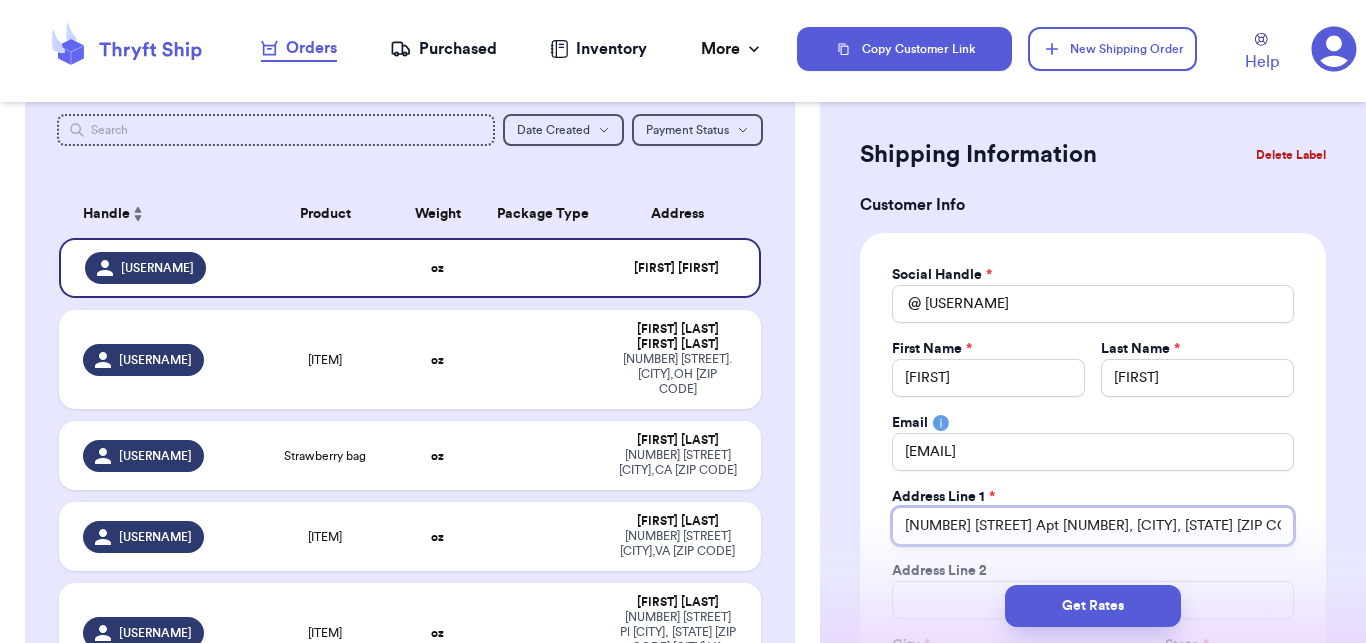 type on "[NUMBER] [STREET] Apt [NUMBER], [CITY], [STATE] [ZIP CODE]" 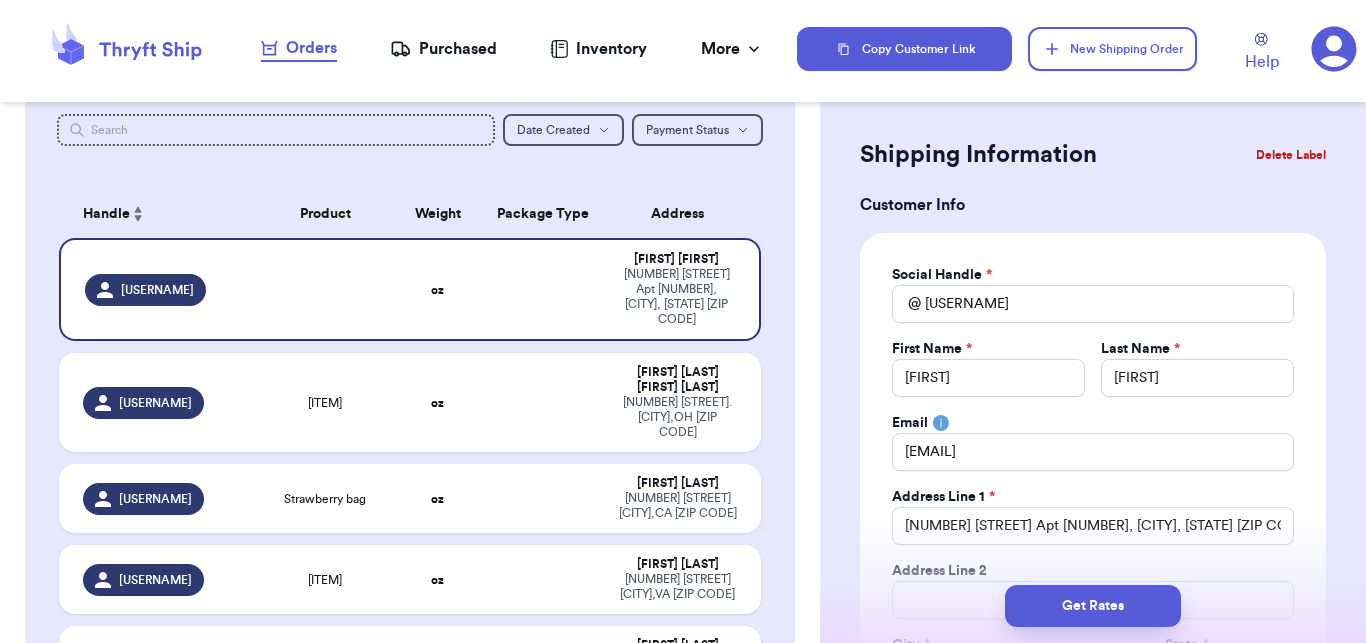 scroll, scrollTop: 77, scrollLeft: 0, axis: vertical 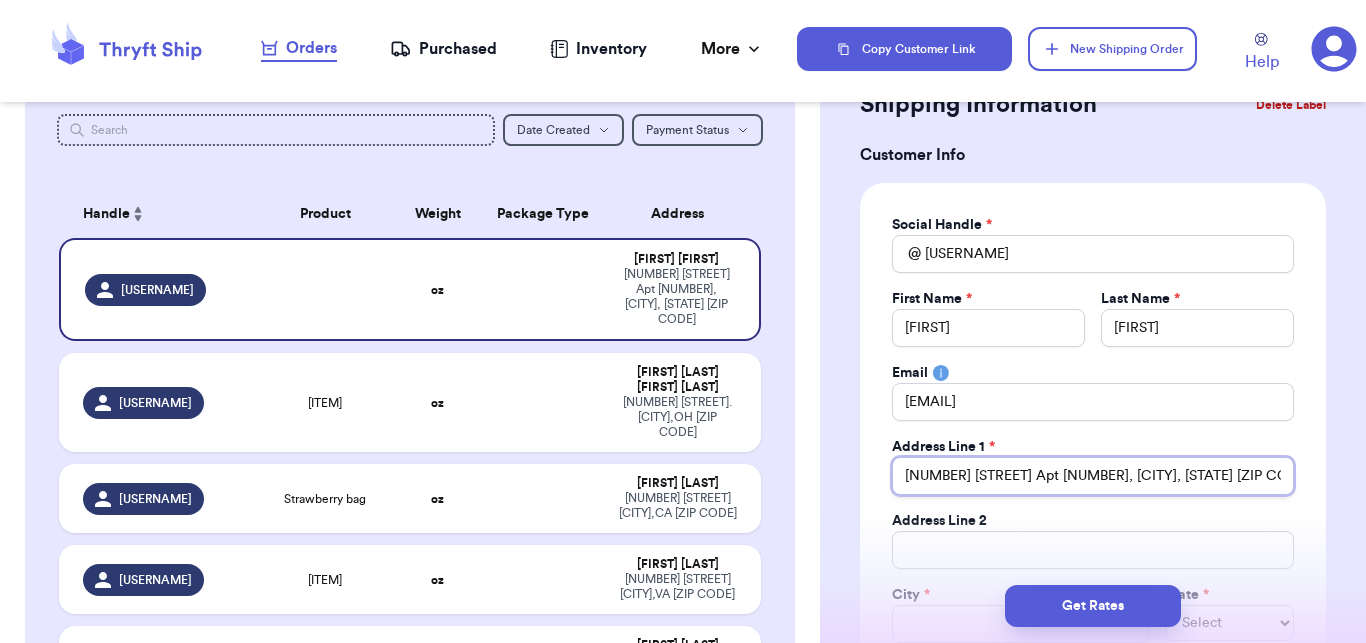 click on "[NUMBER] [STREET] Apt [NUMBER], [CITY], [STATE] [ZIP CODE]" at bounding box center [1093, 476] 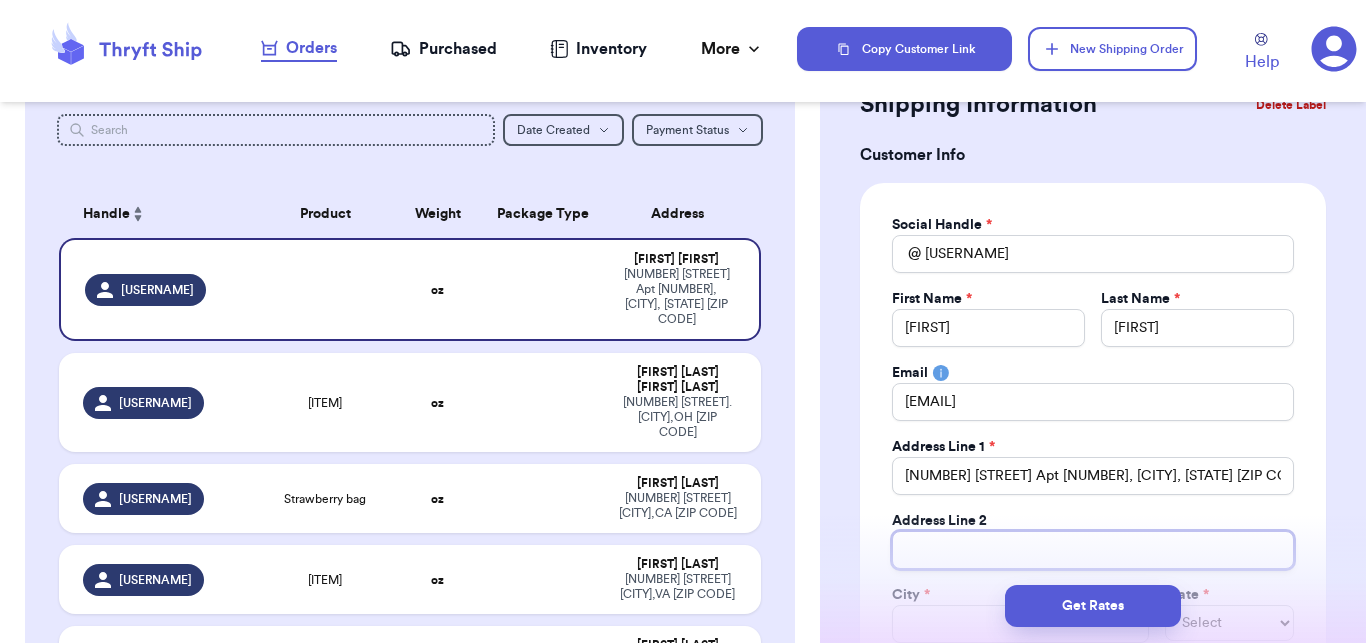 click on "Total Amount Paid" at bounding box center [1093, 550] 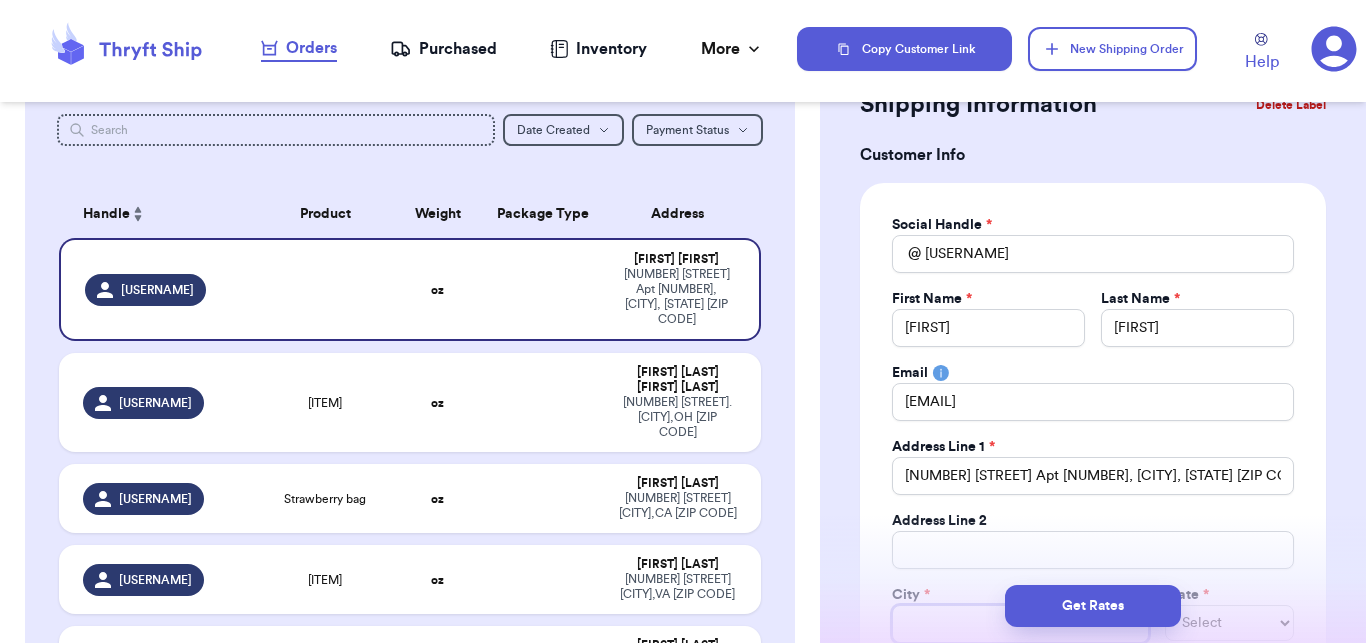 type 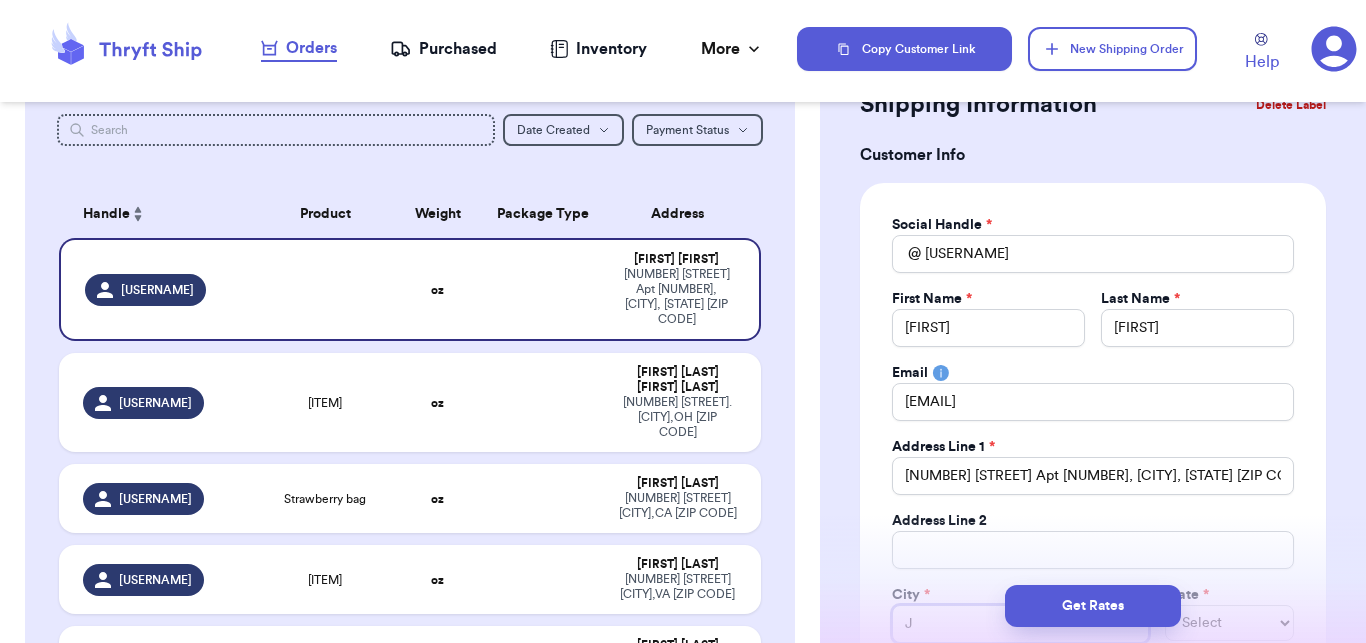 type 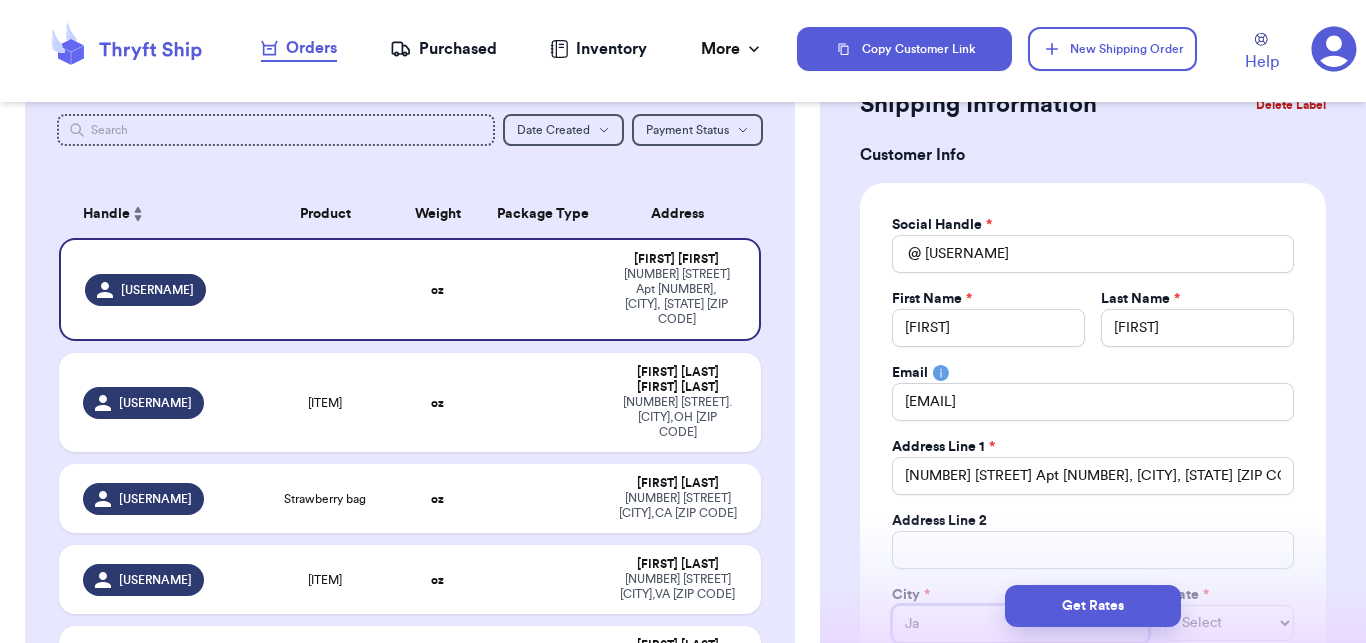 type 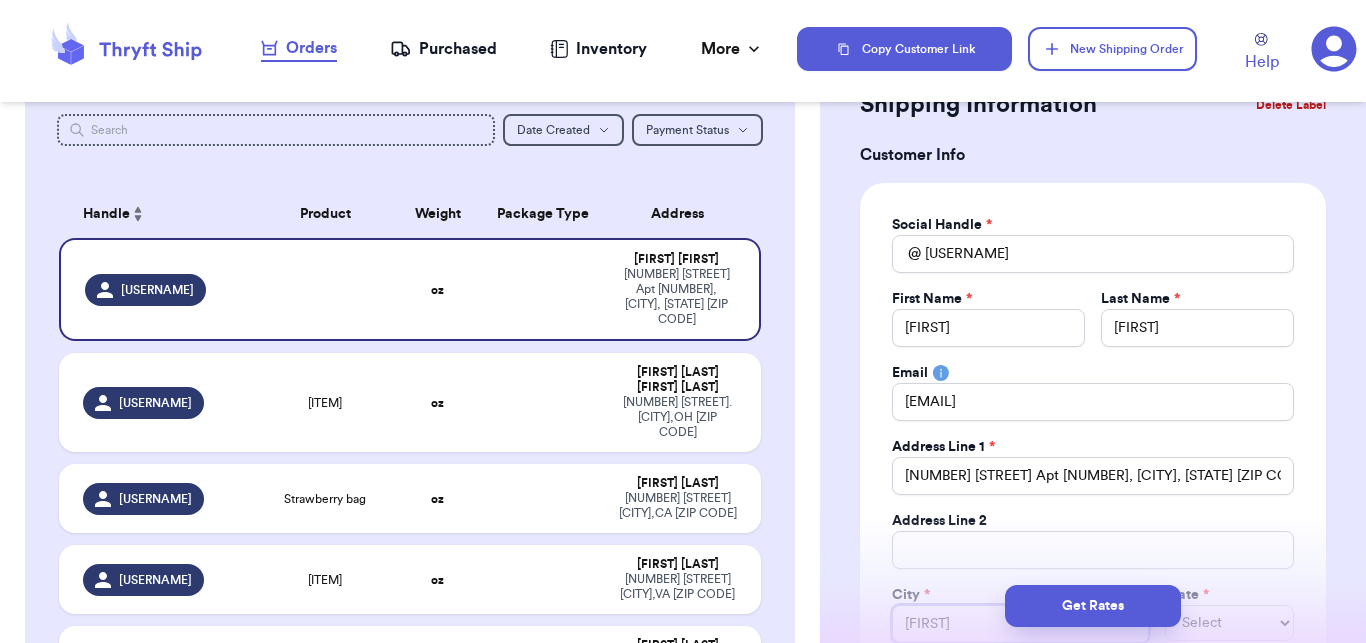 type 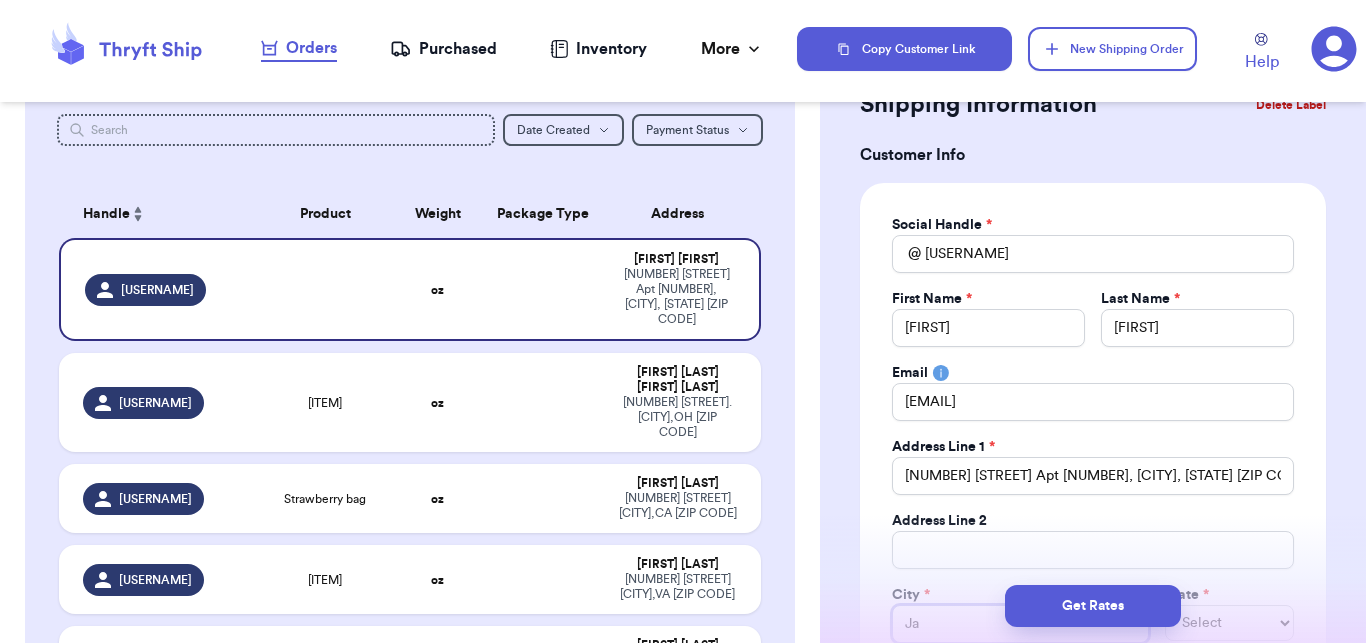 type 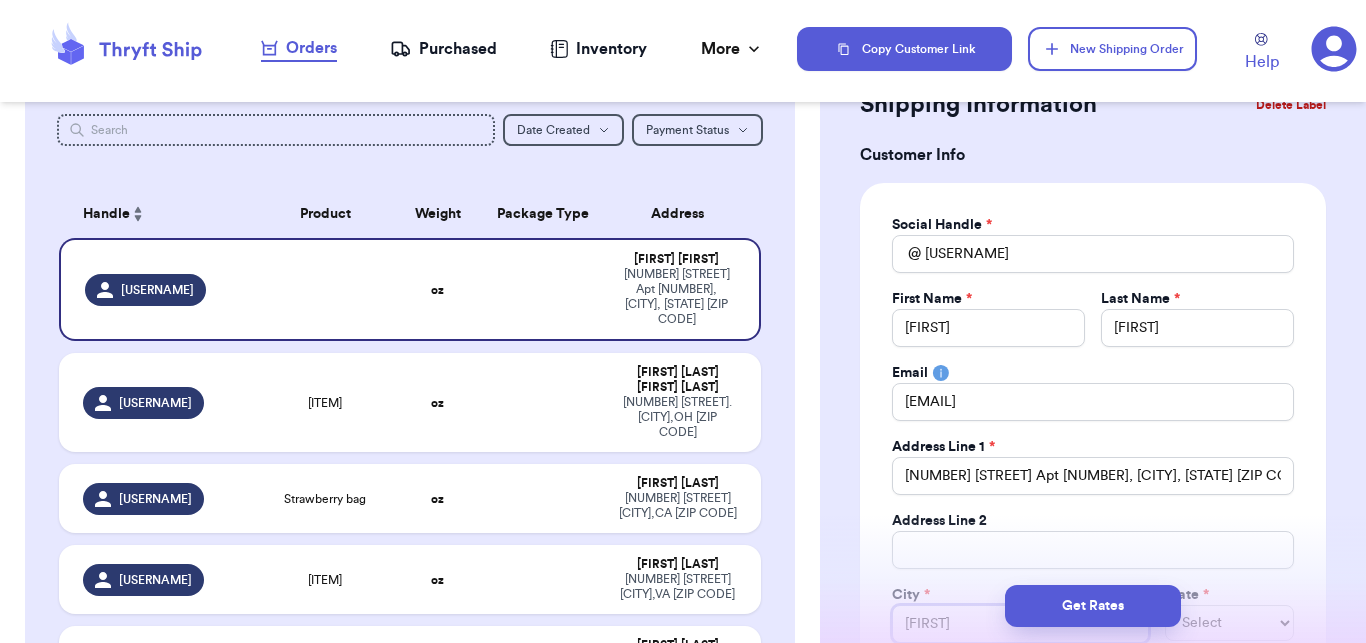 type 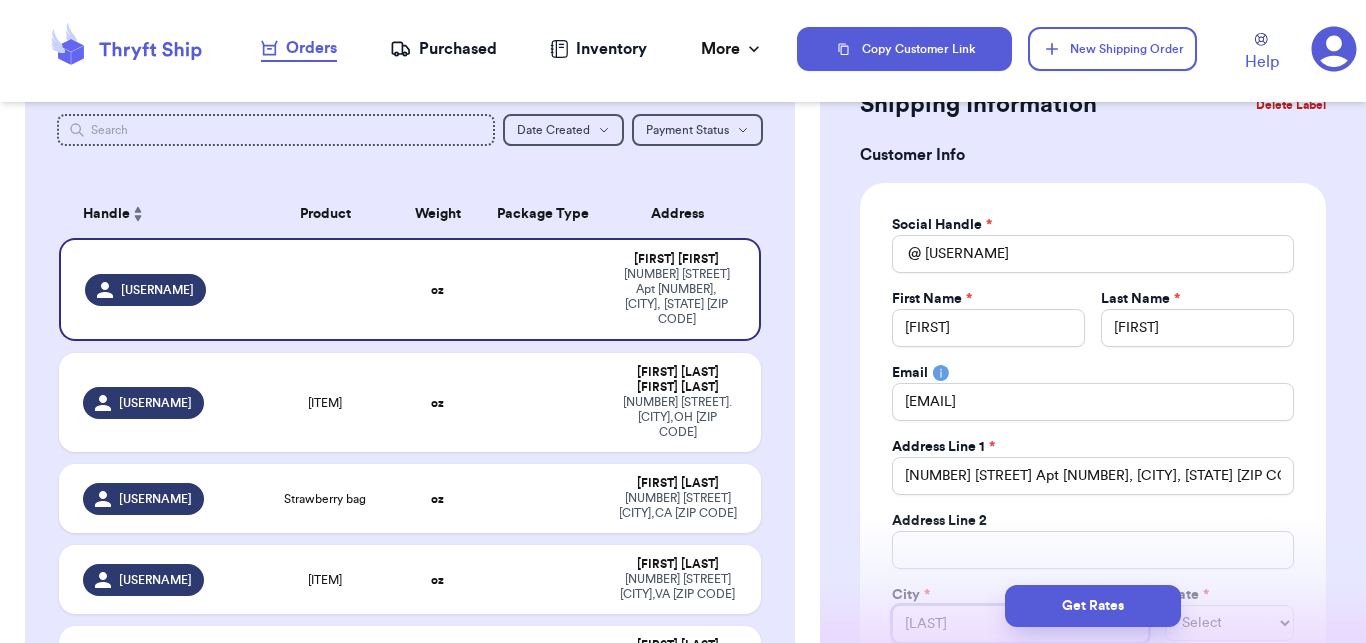 type 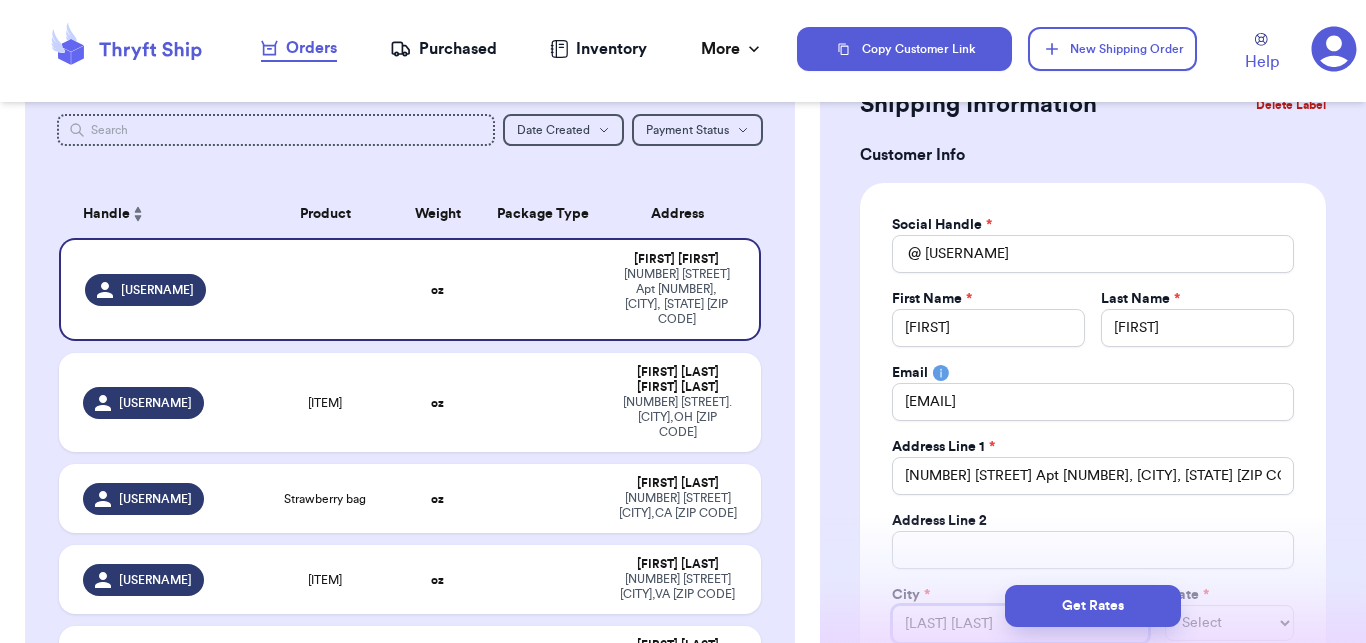 type 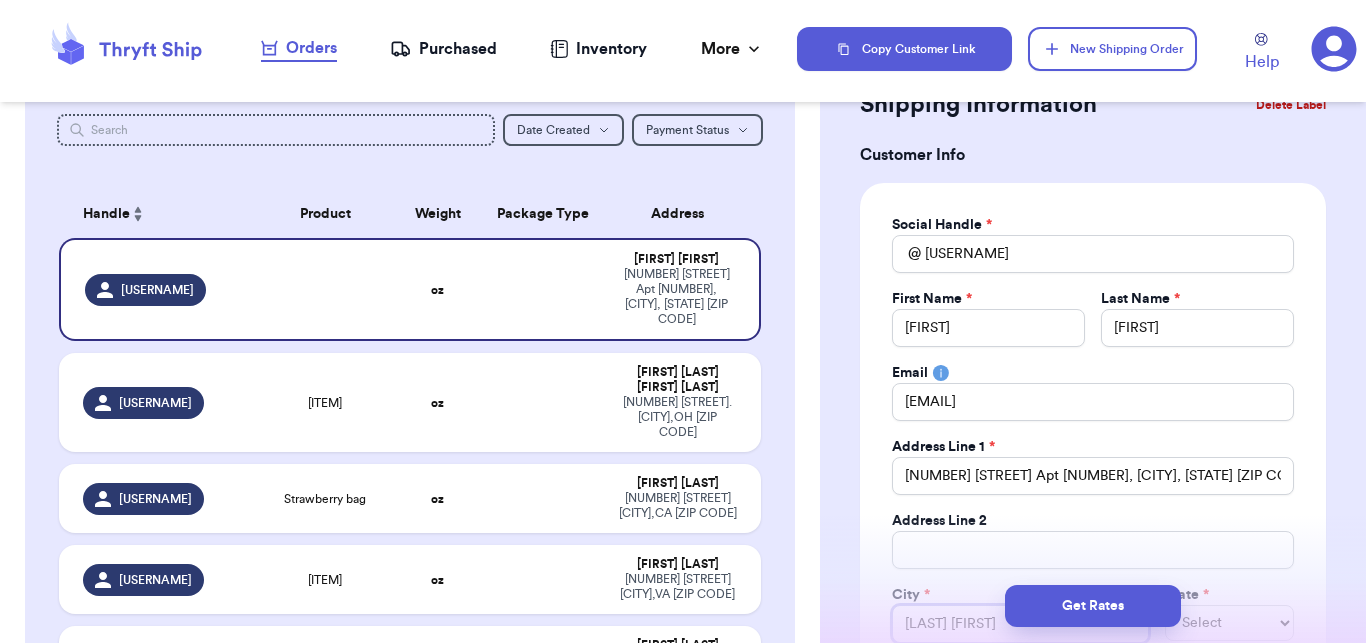 type 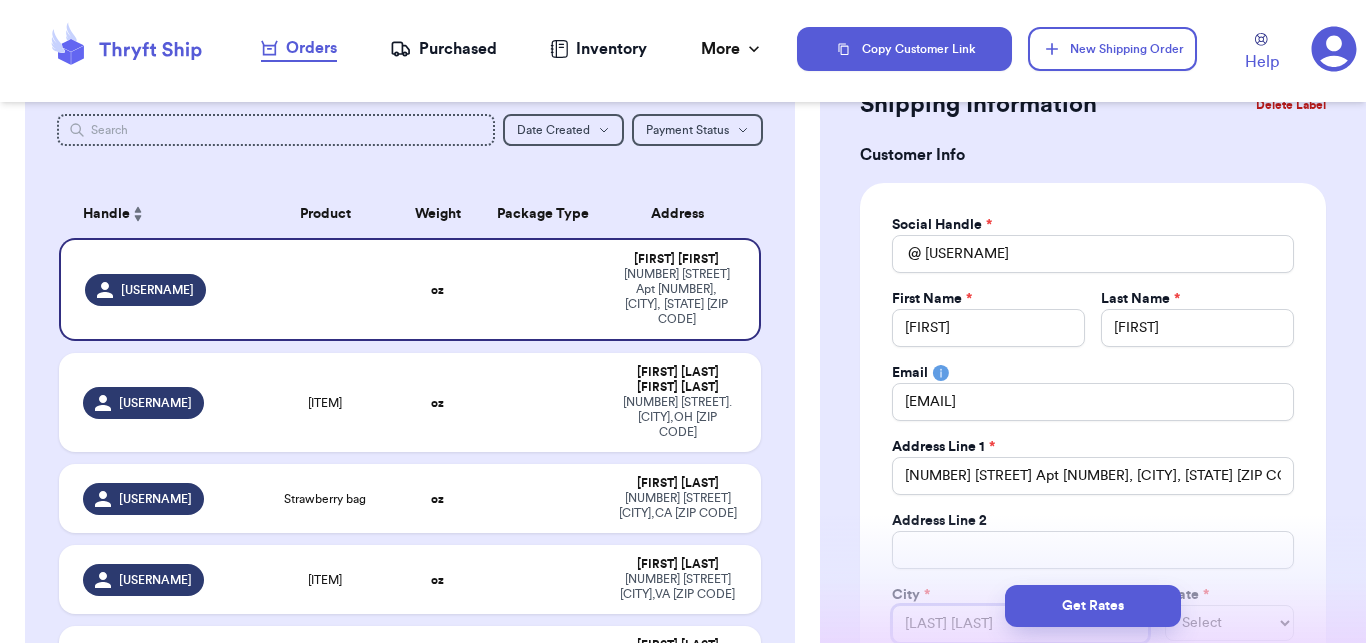 type 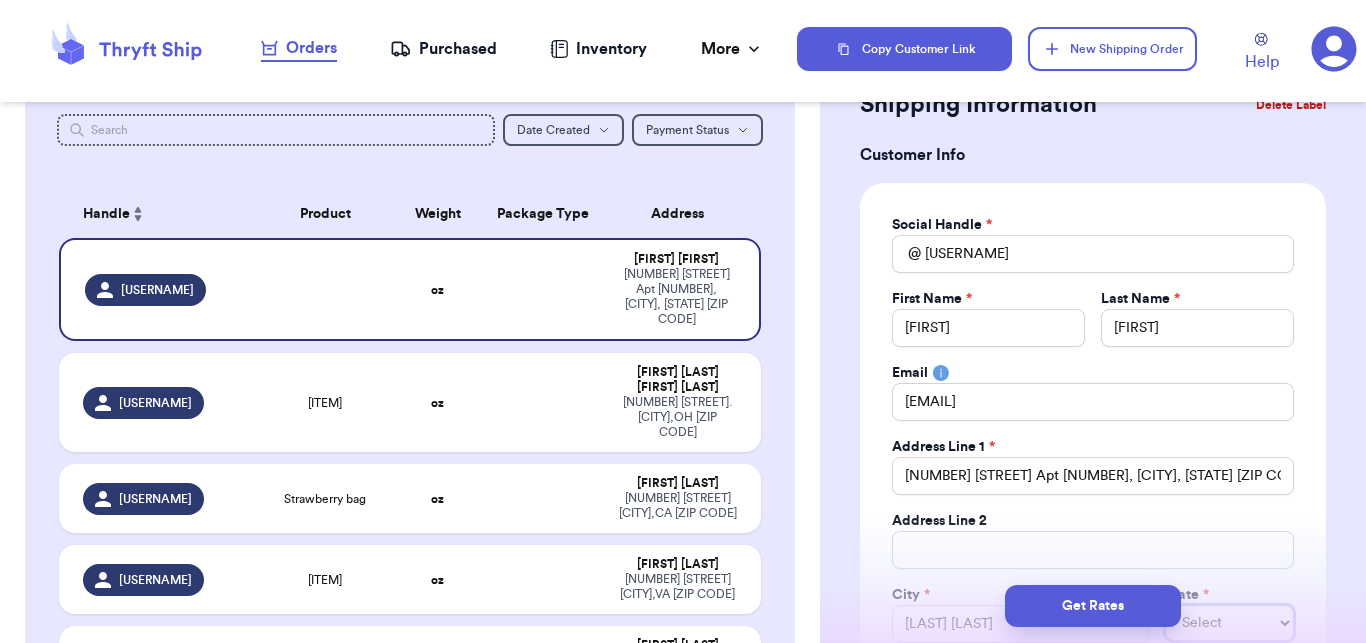 type 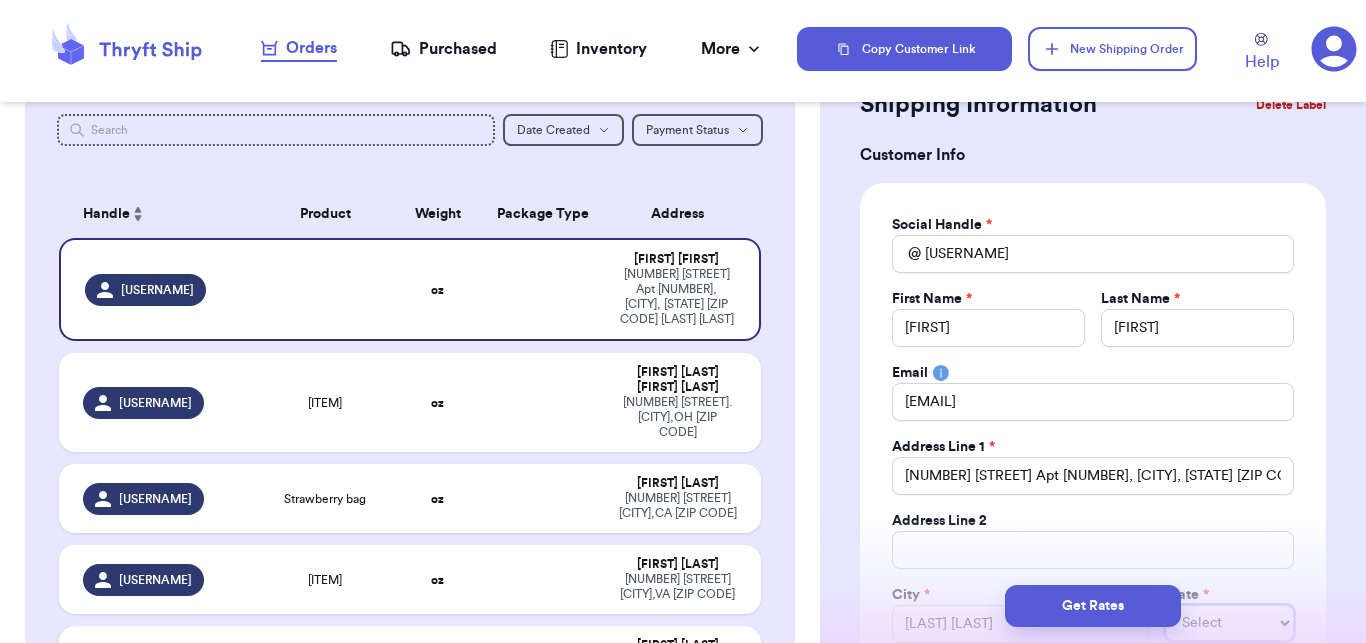 select on "NE" 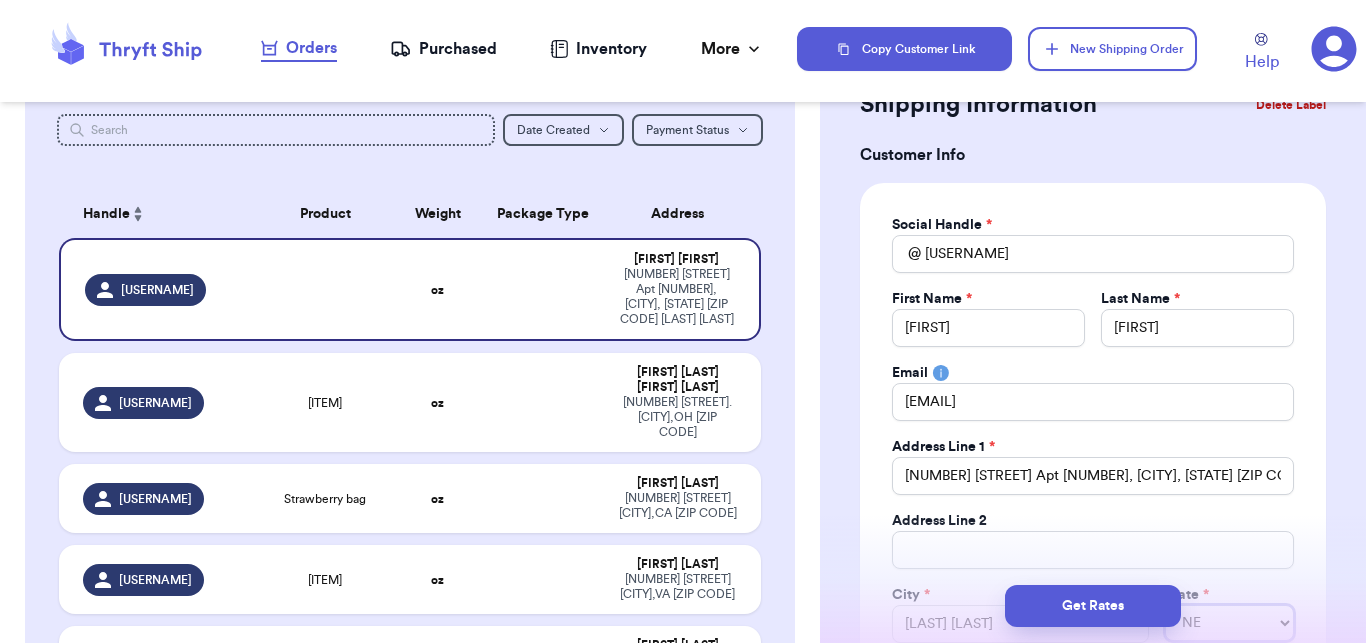 type 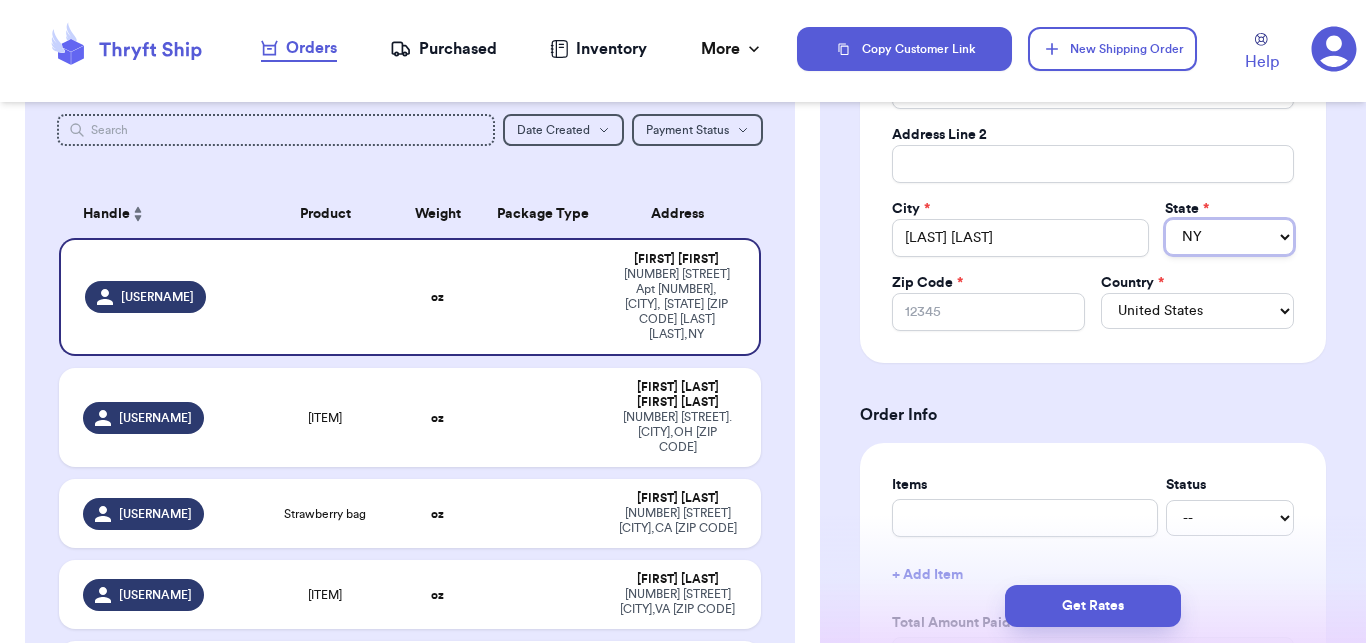 scroll, scrollTop: 510, scrollLeft: 0, axis: vertical 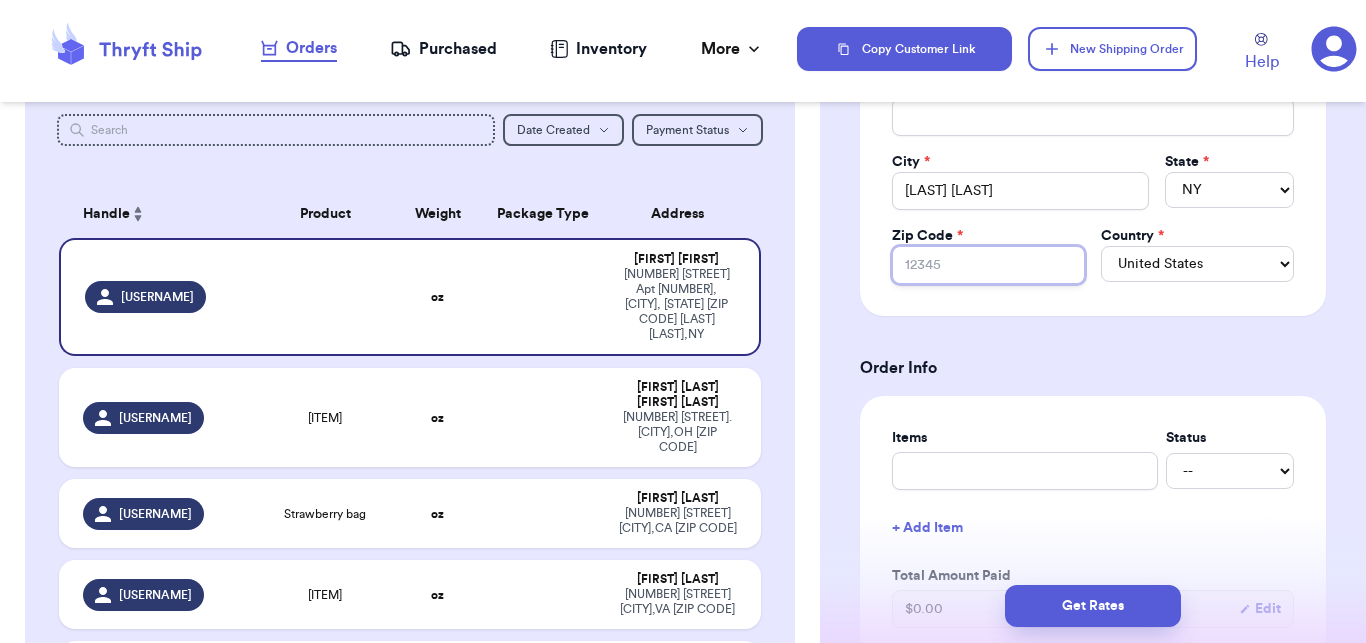 click on "Zip Code *" at bounding box center [988, 265] 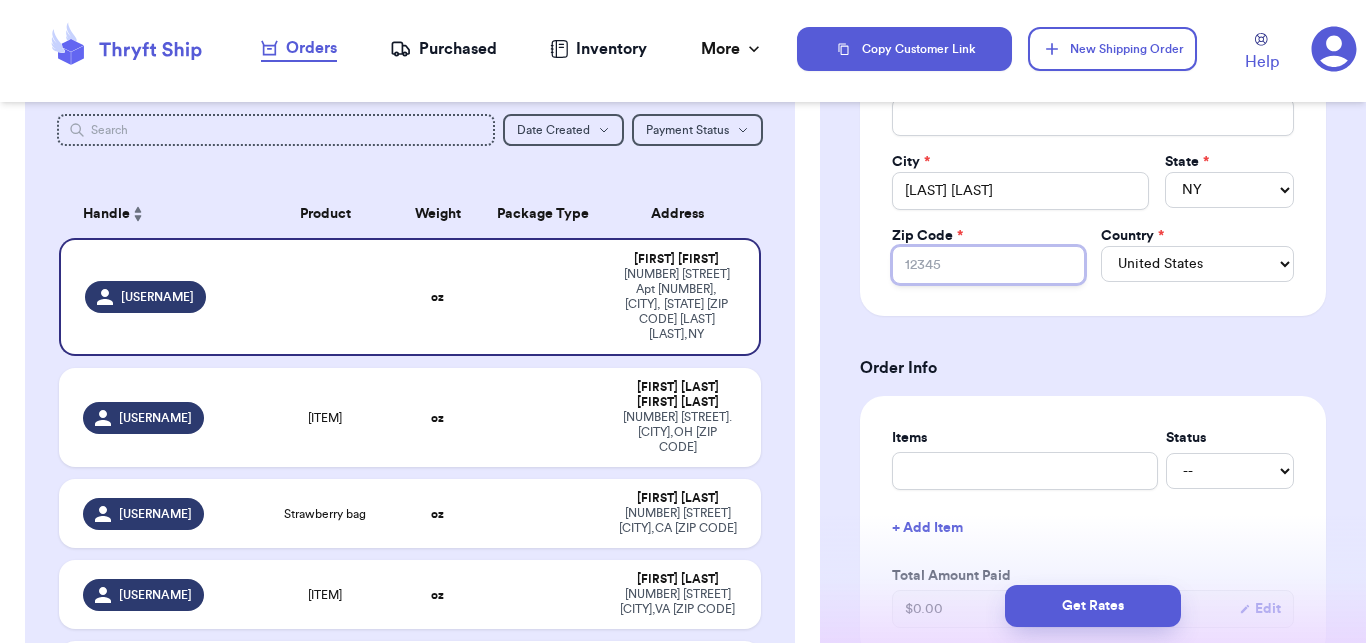 type 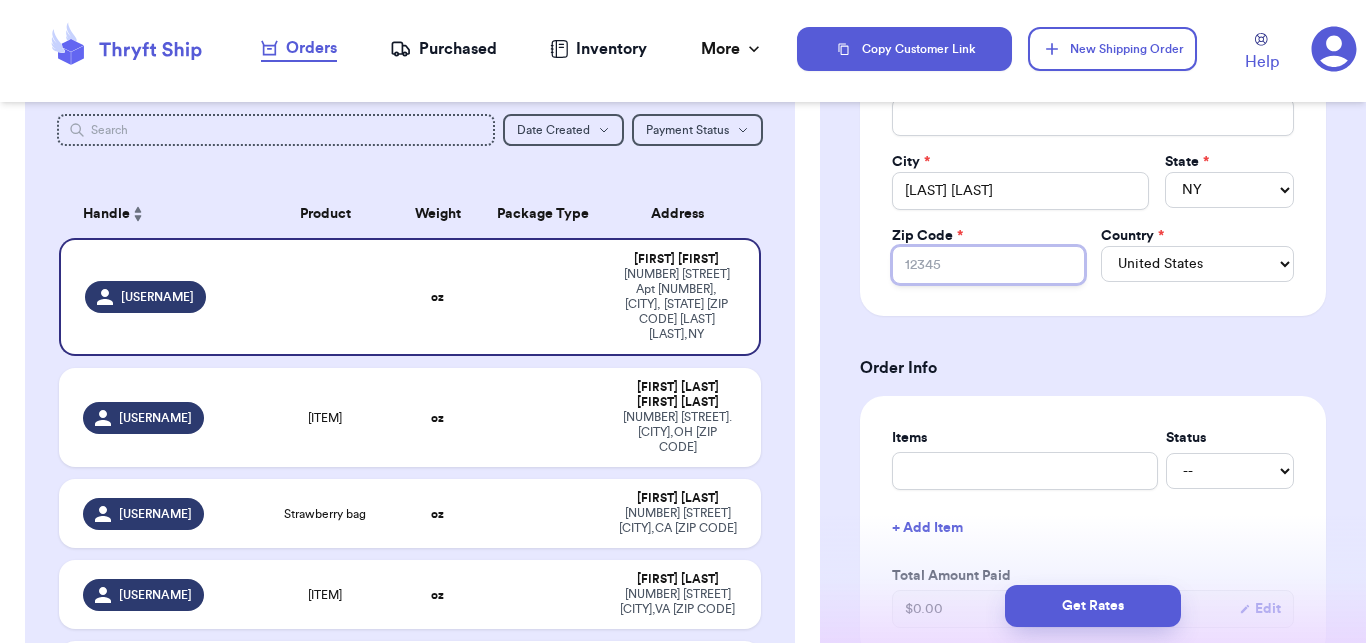 type on "1" 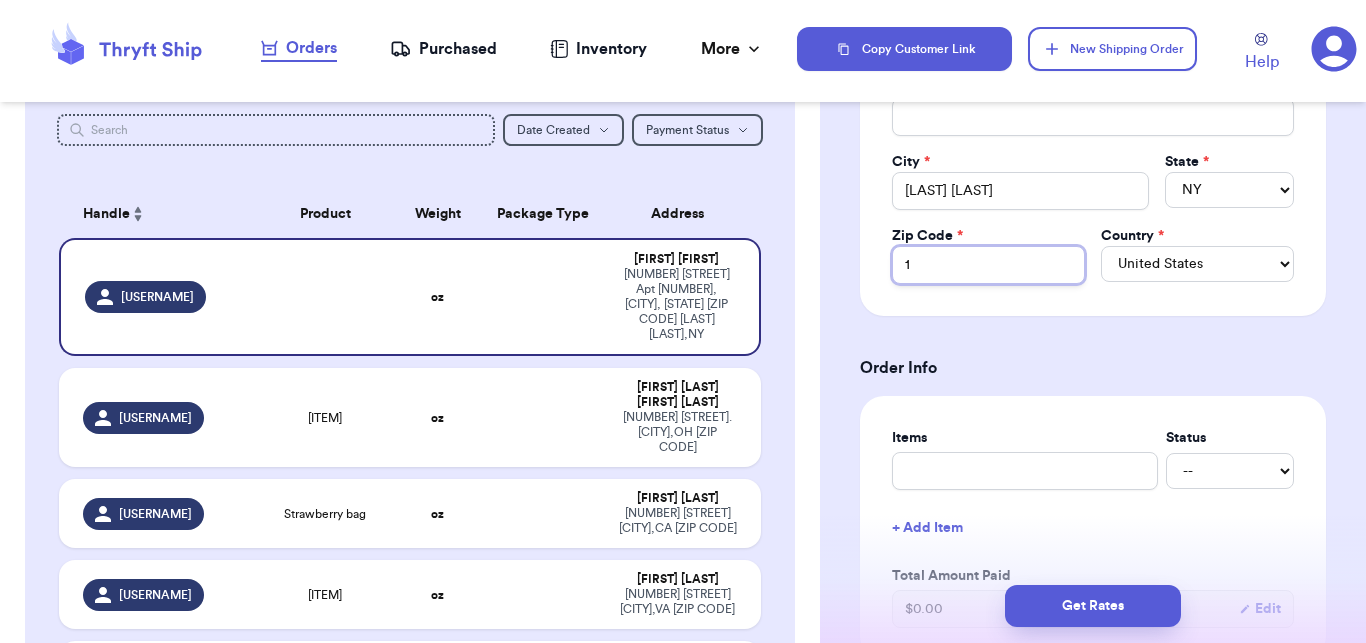 type 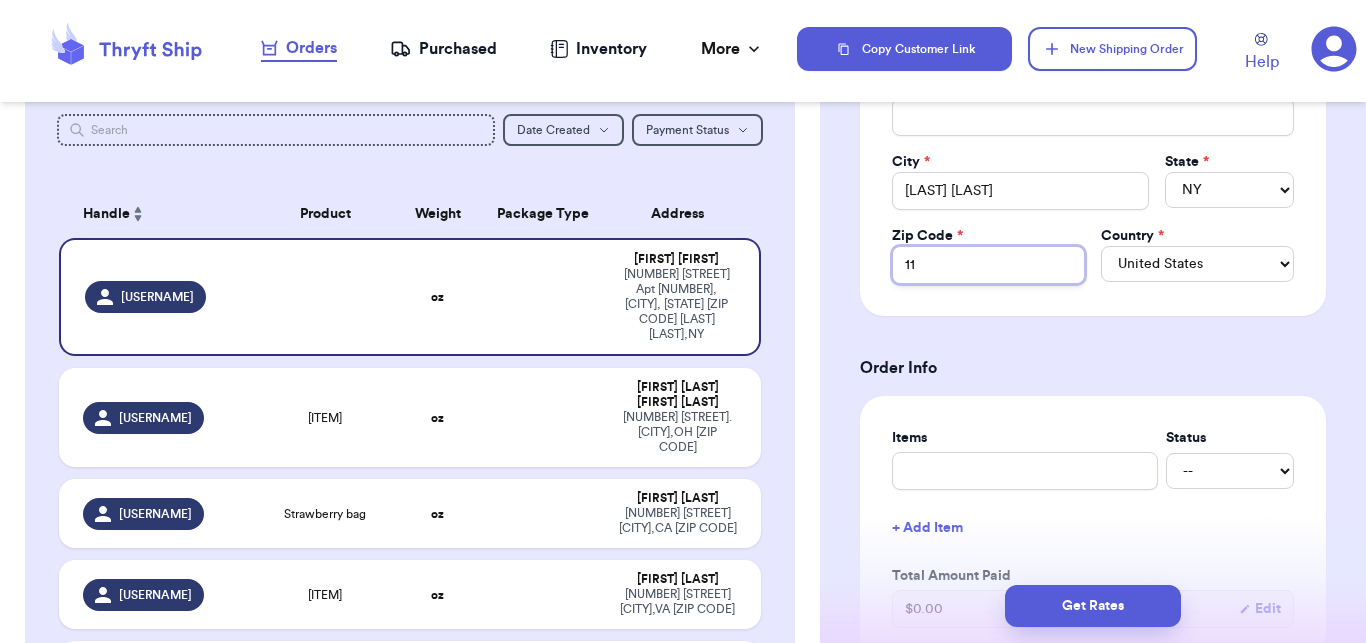type 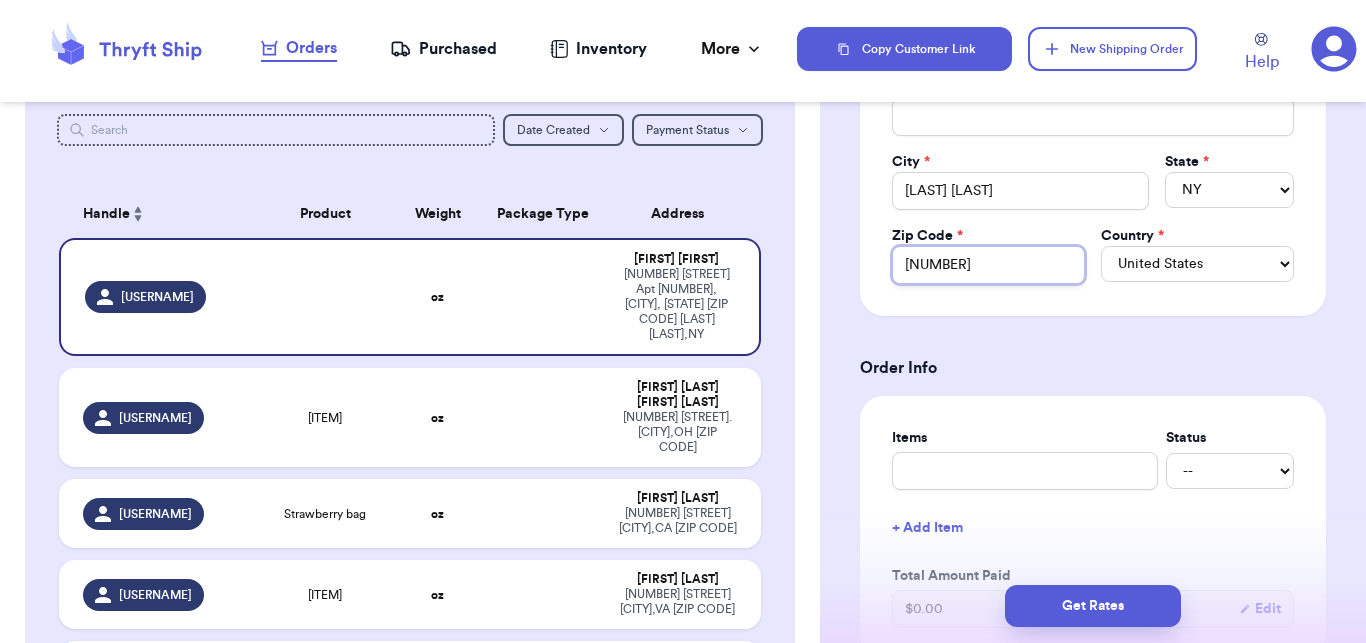 type 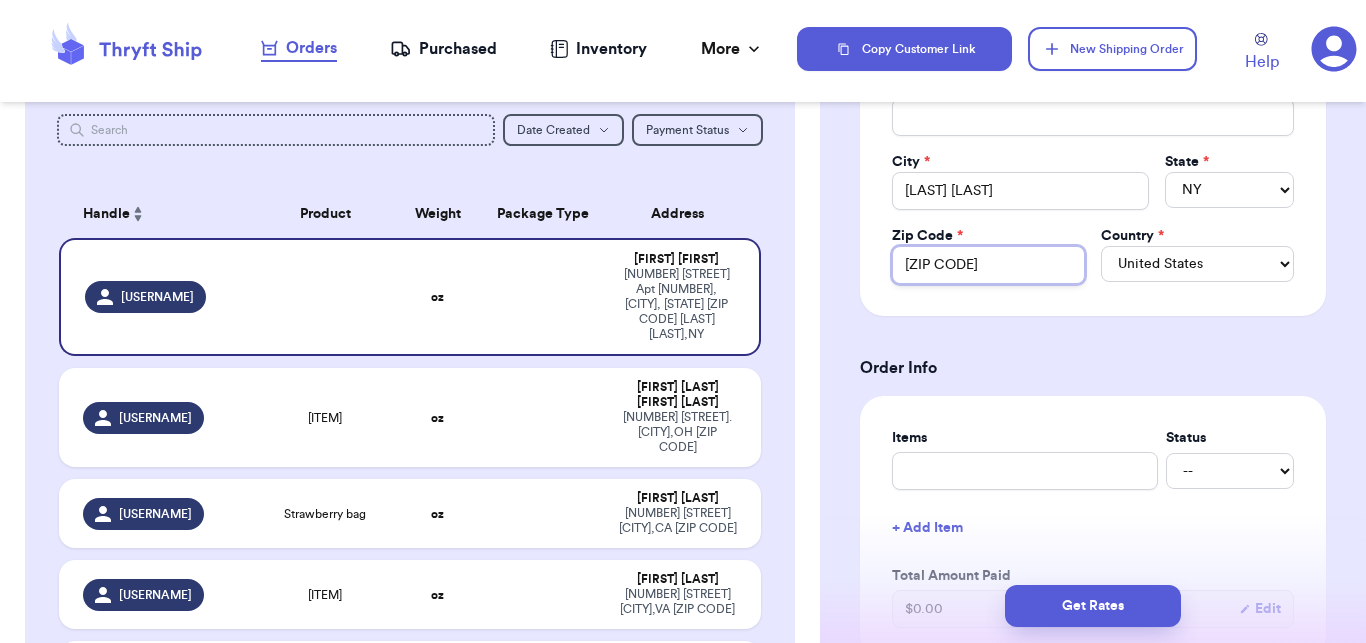 type on "[ZIP CODE]" 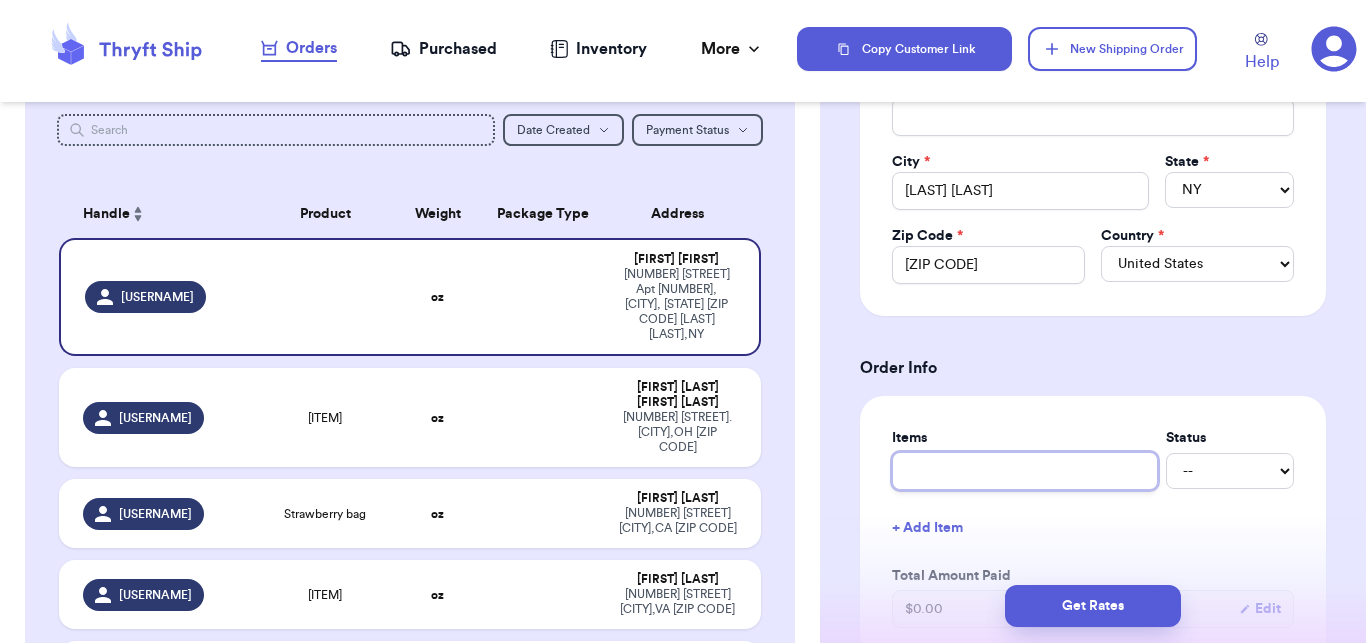 click at bounding box center (1025, 471) 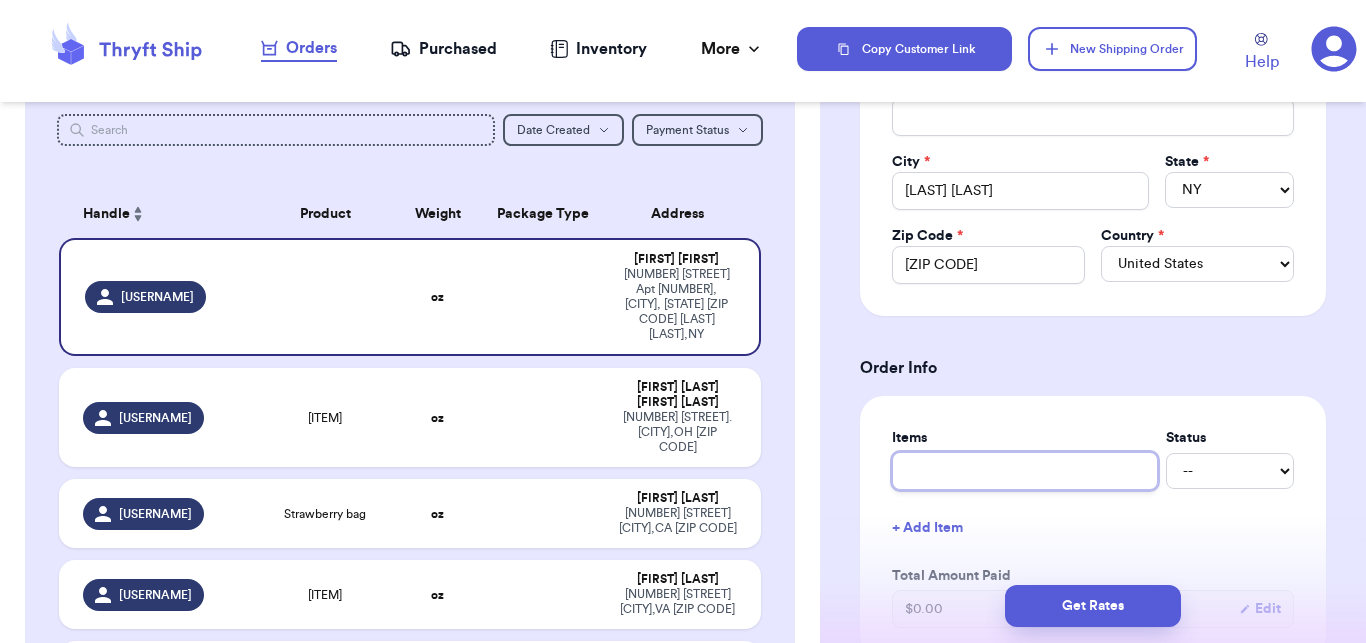type 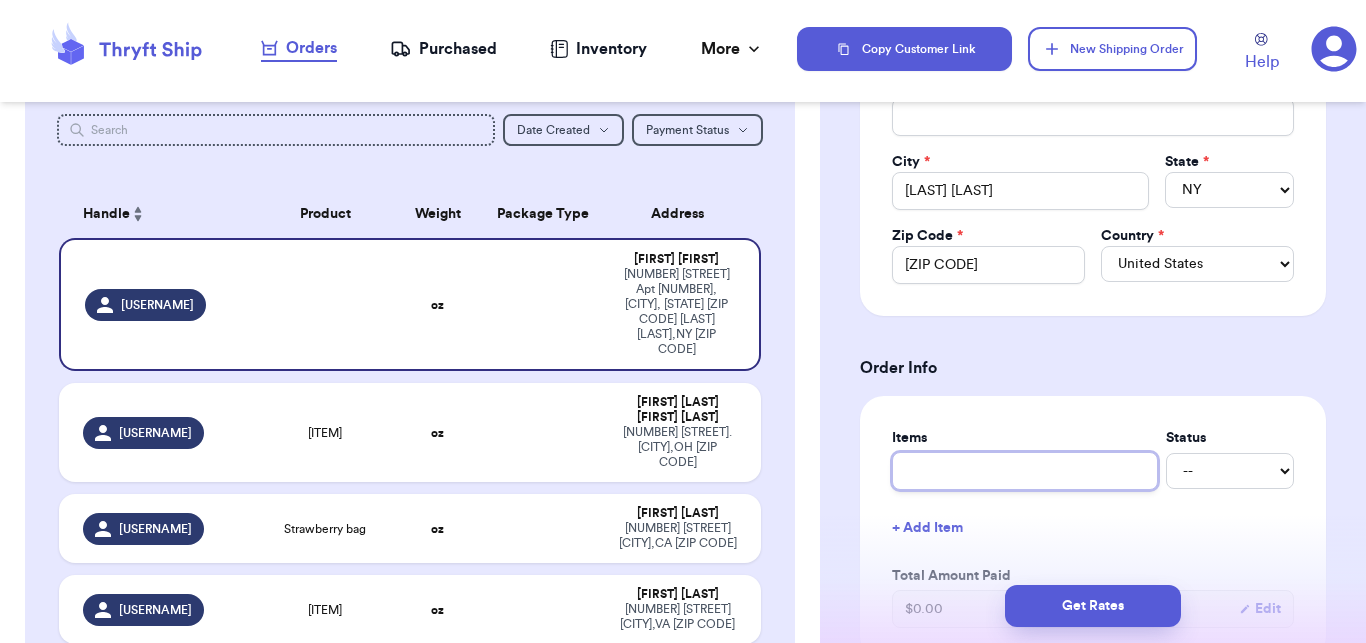 type on "d" 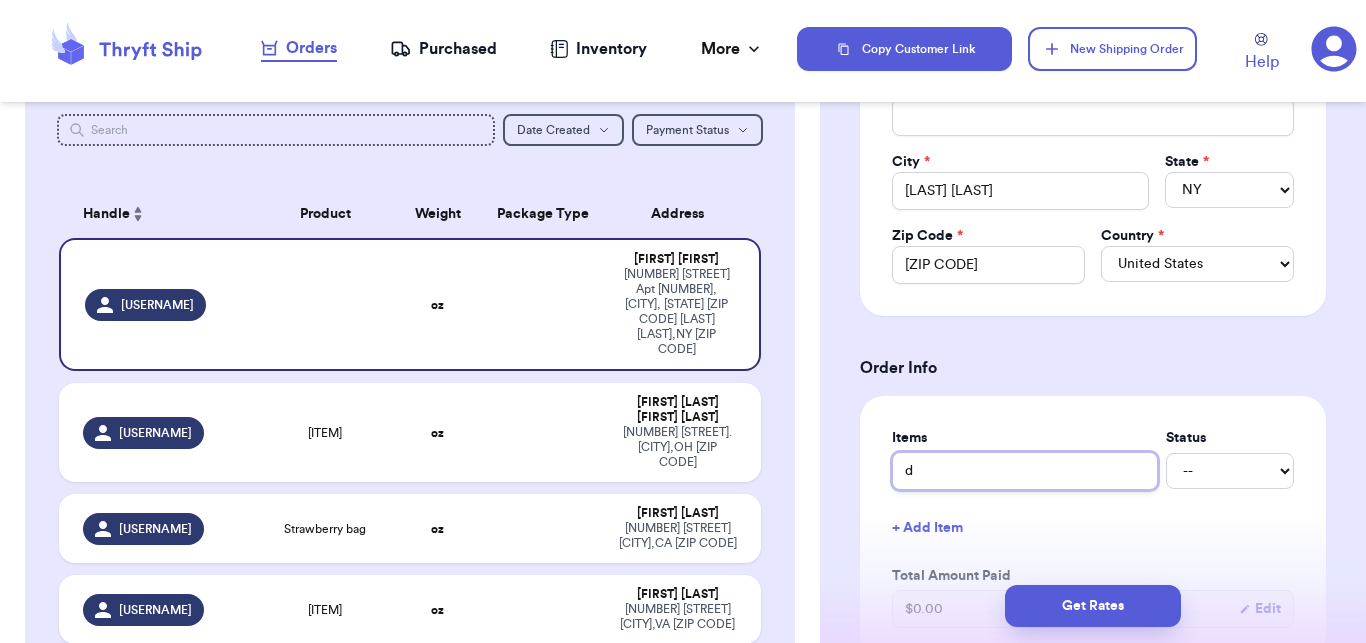 type 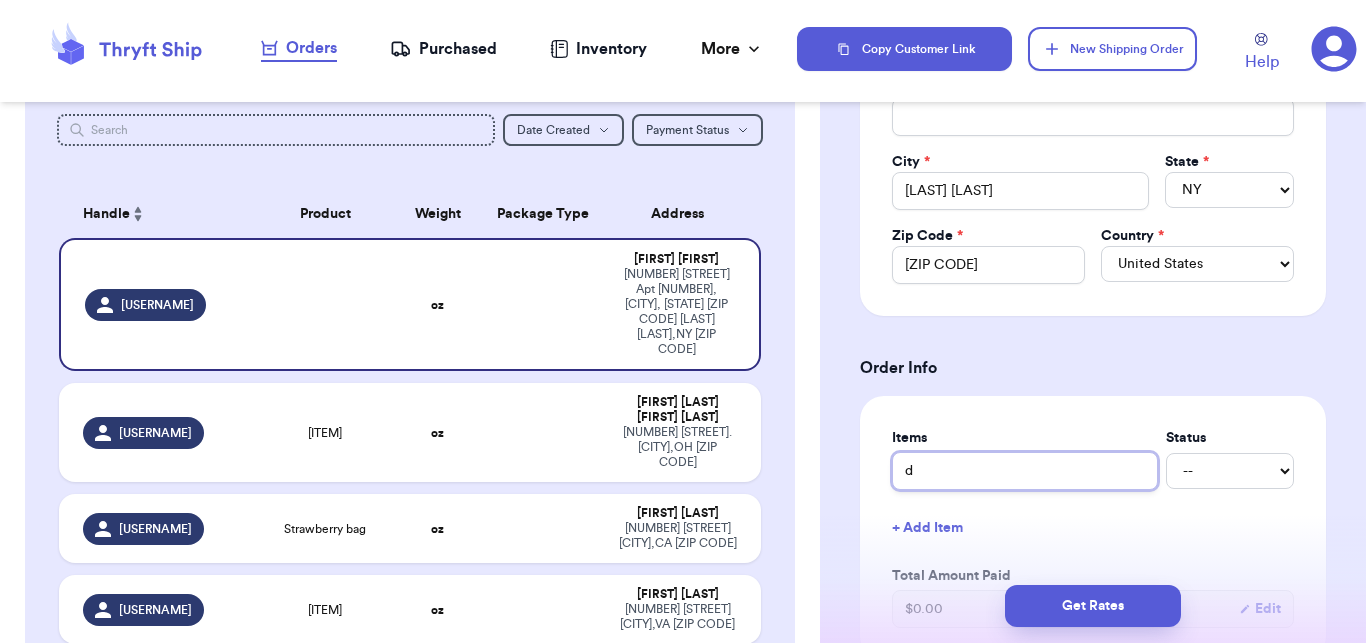 type on "de" 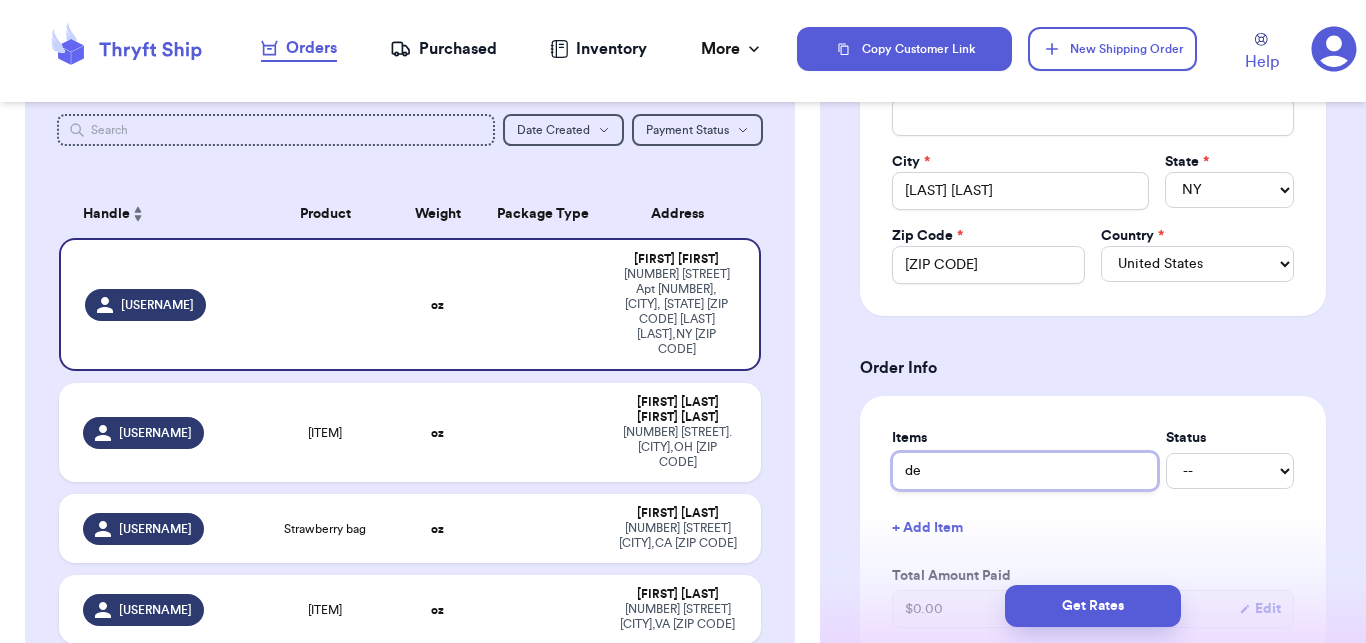 type 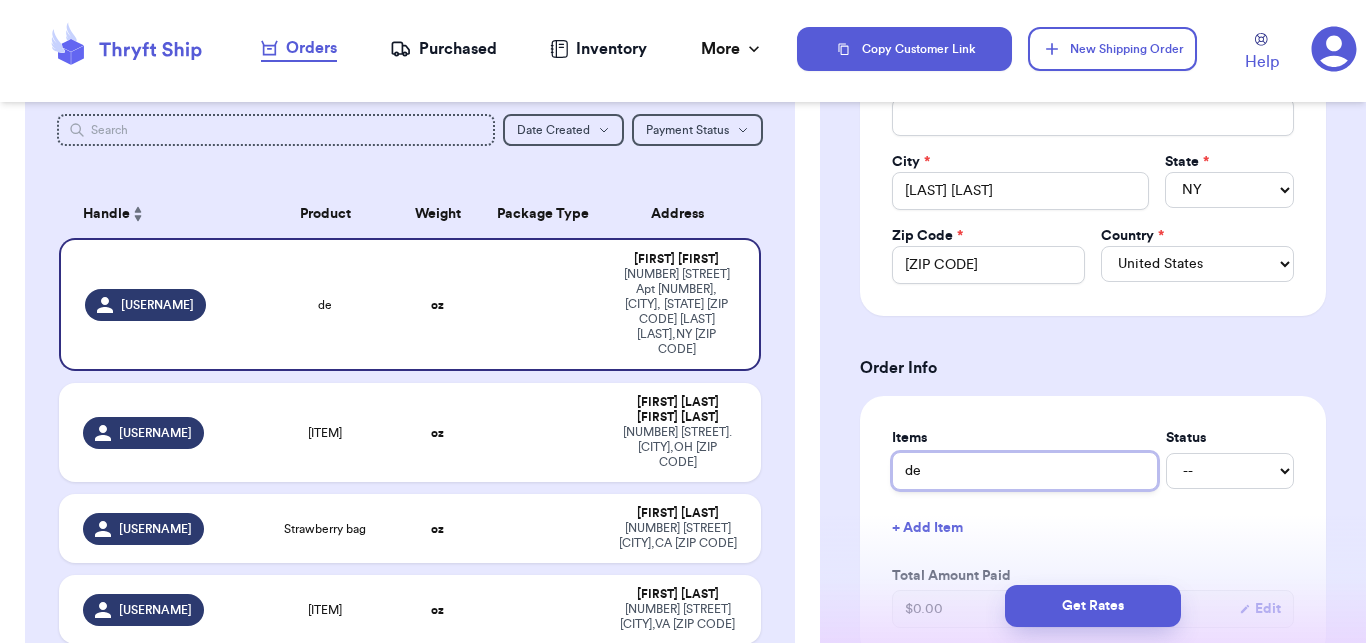 type on "dep" 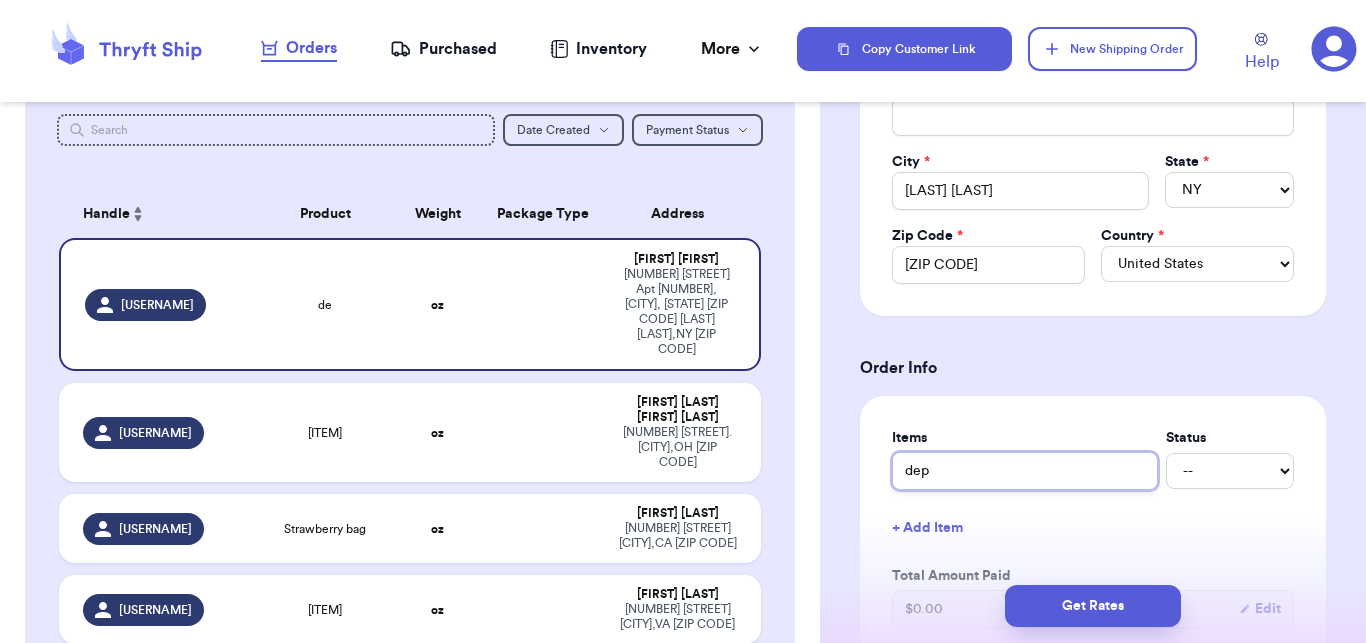 type 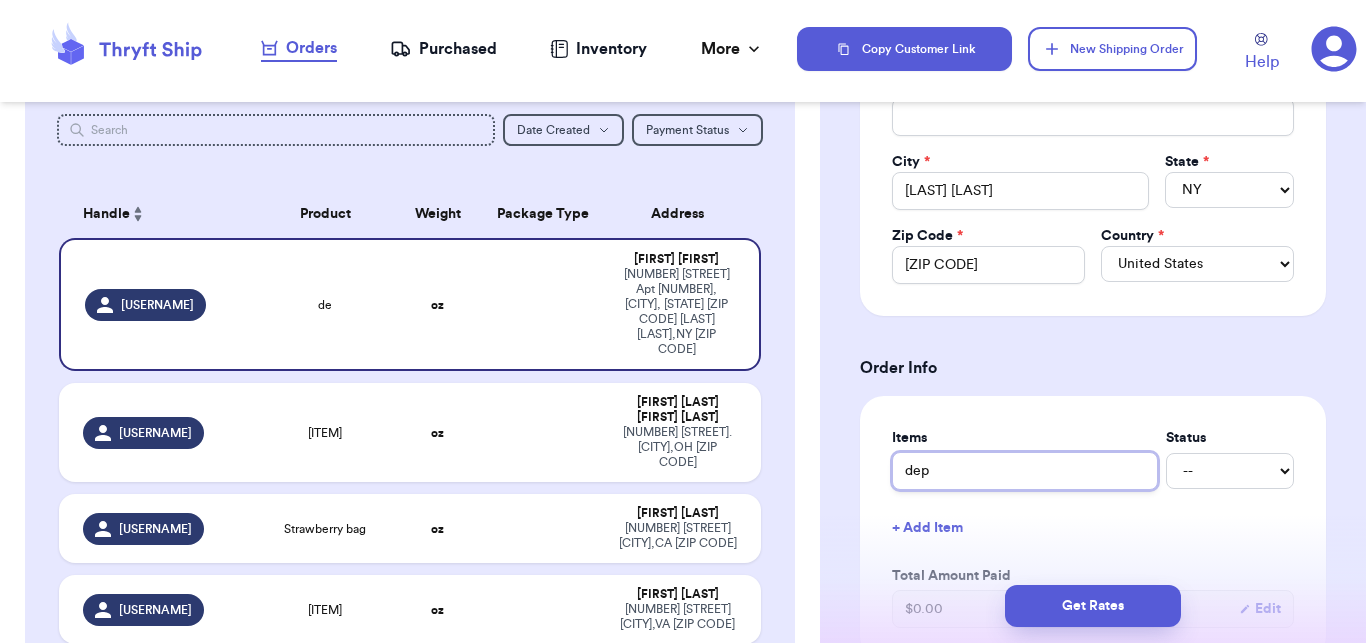 type on "depo" 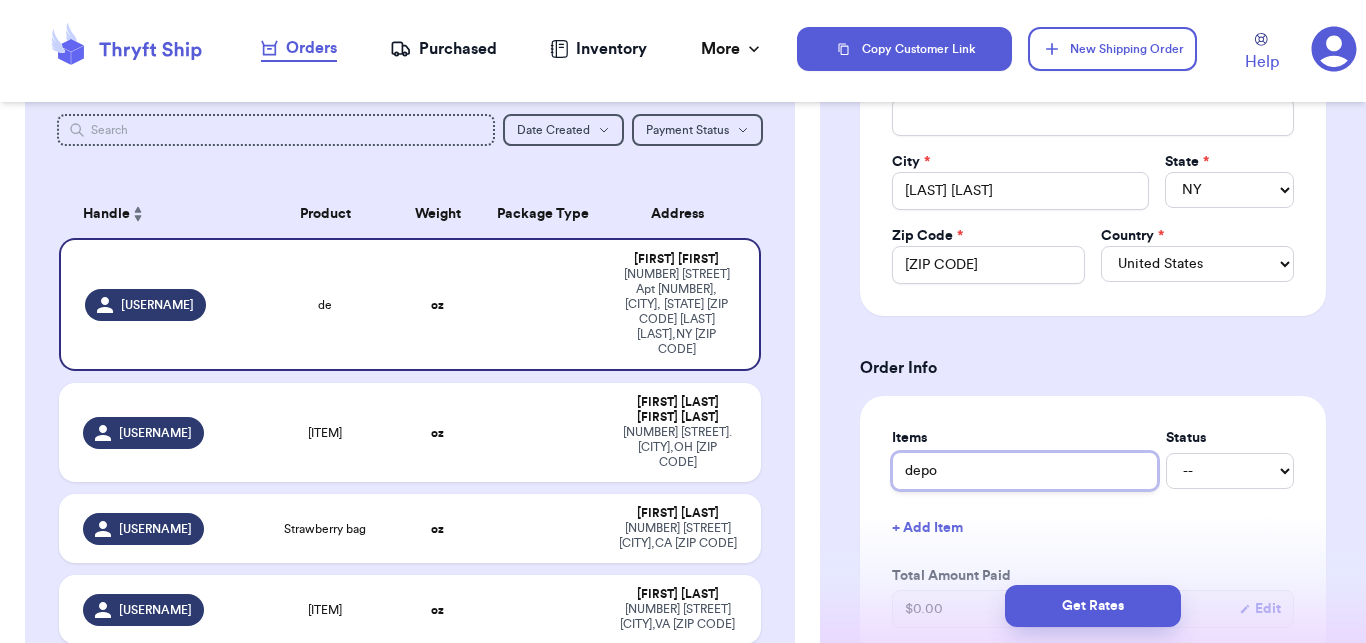 type 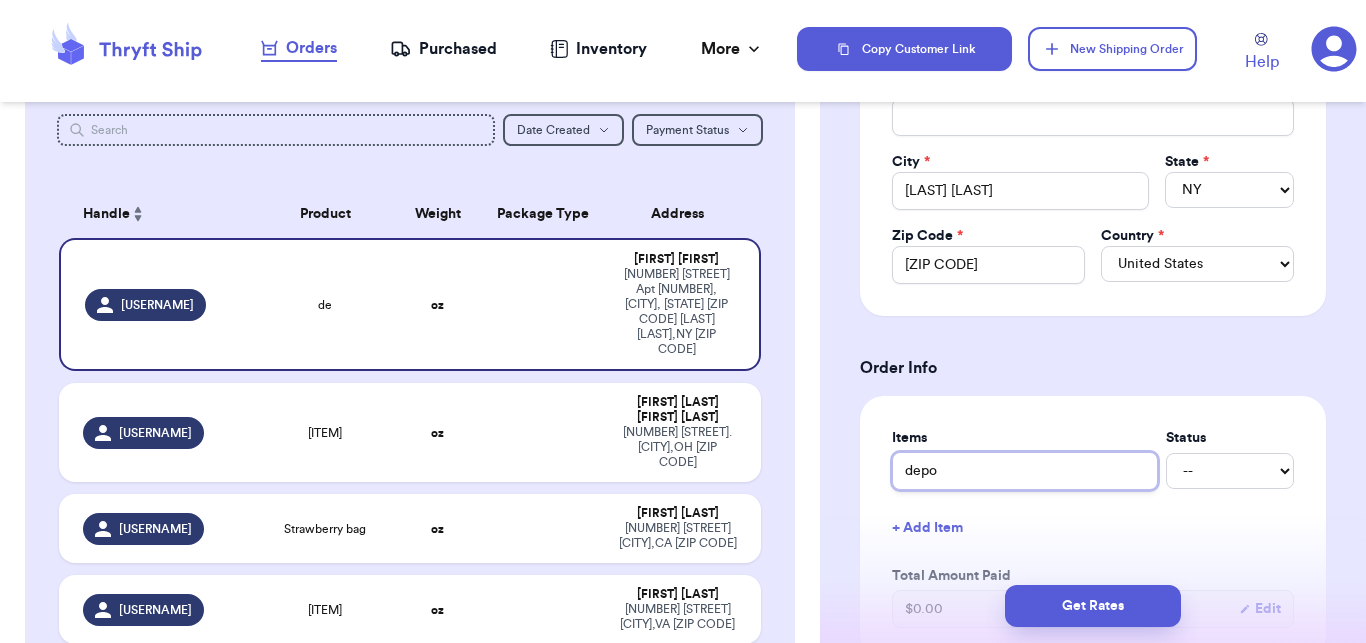 type on "depop" 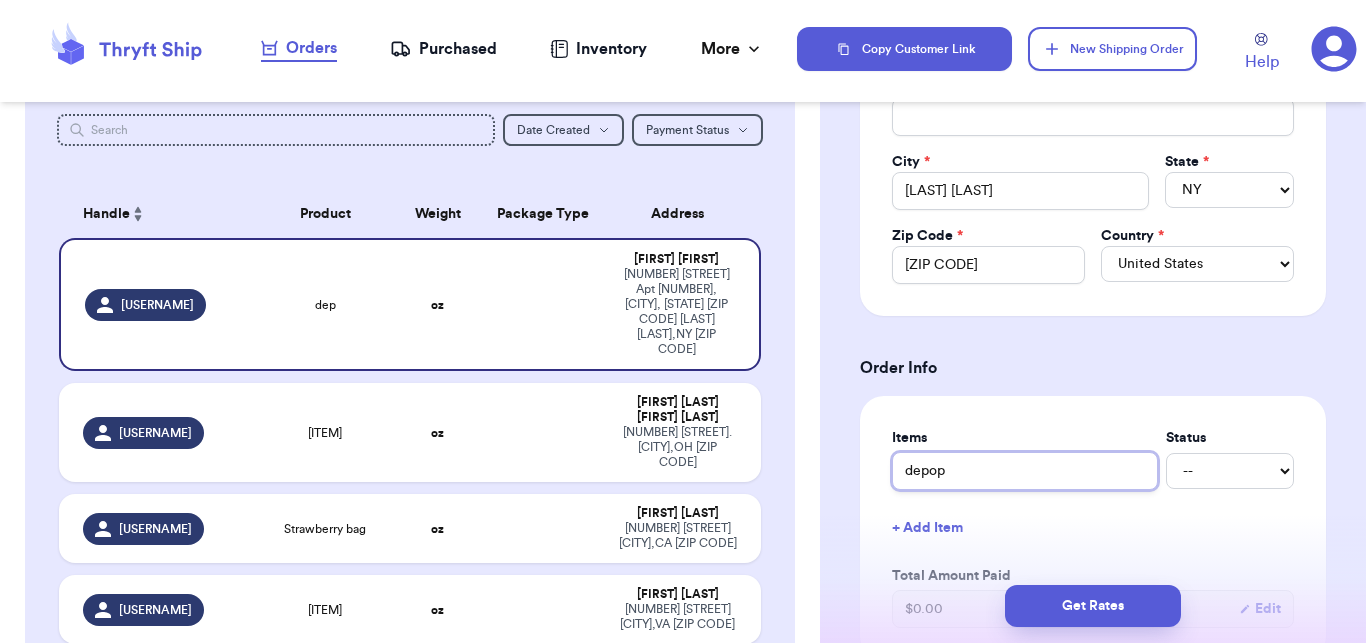 type 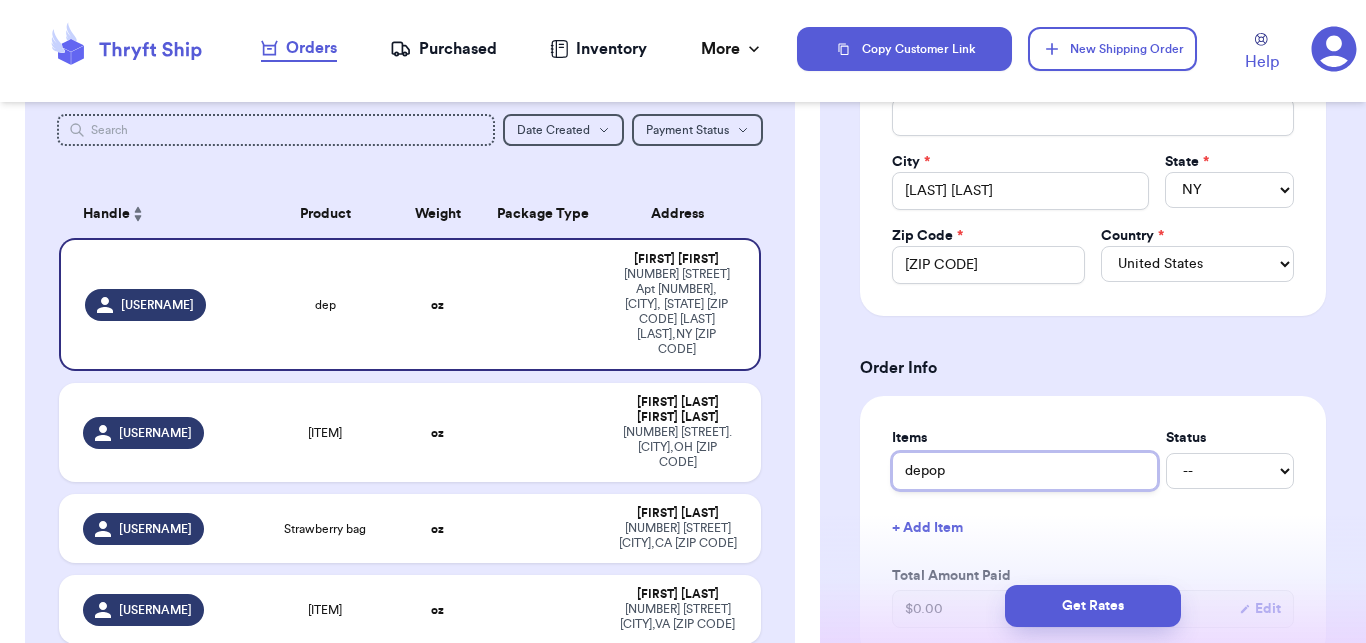 type on "depop" 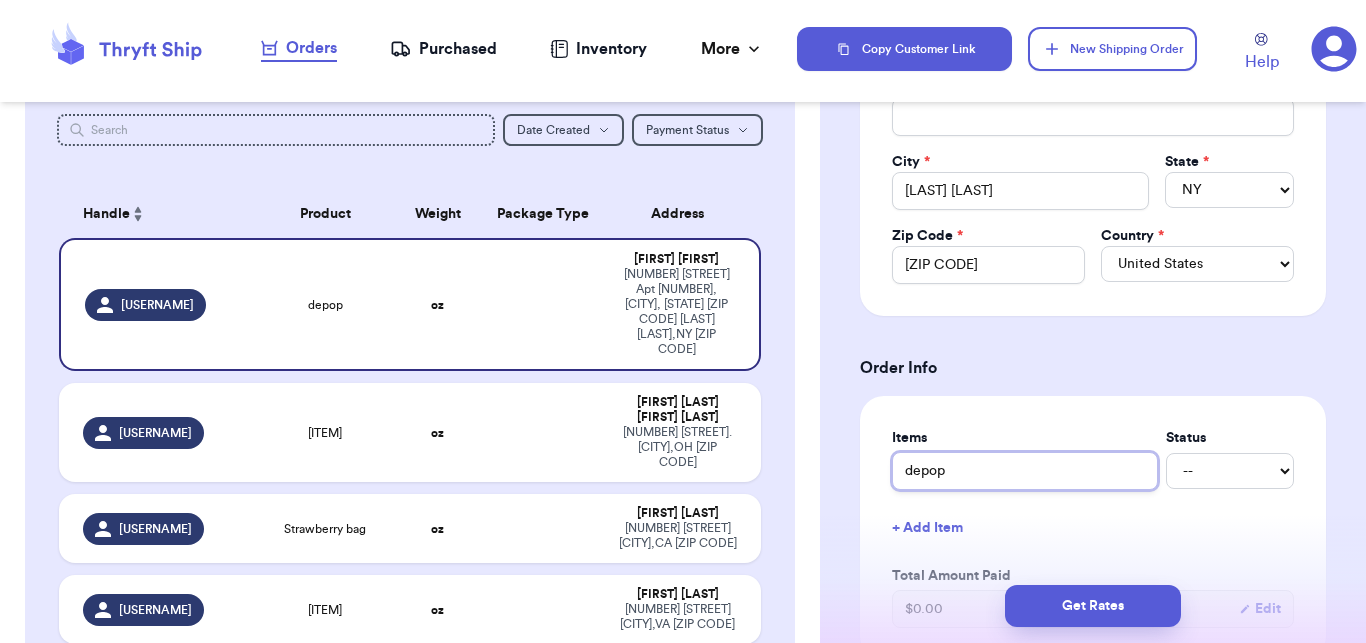 type 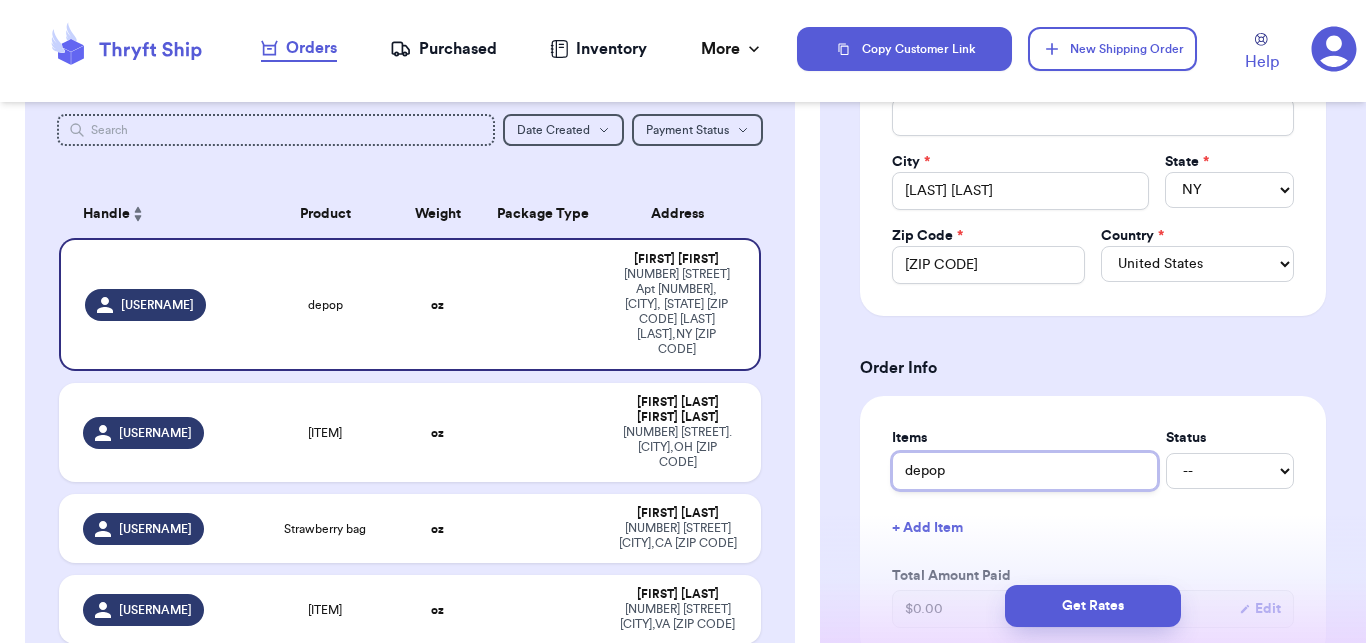 type on "depop b" 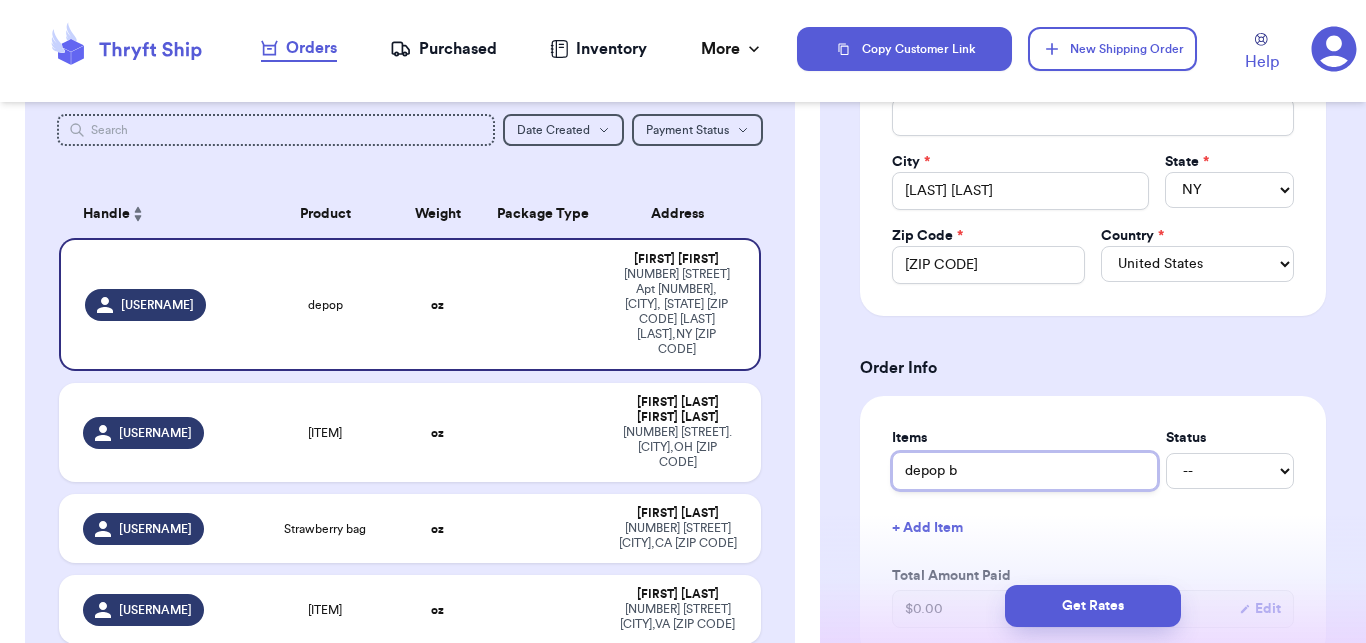 type 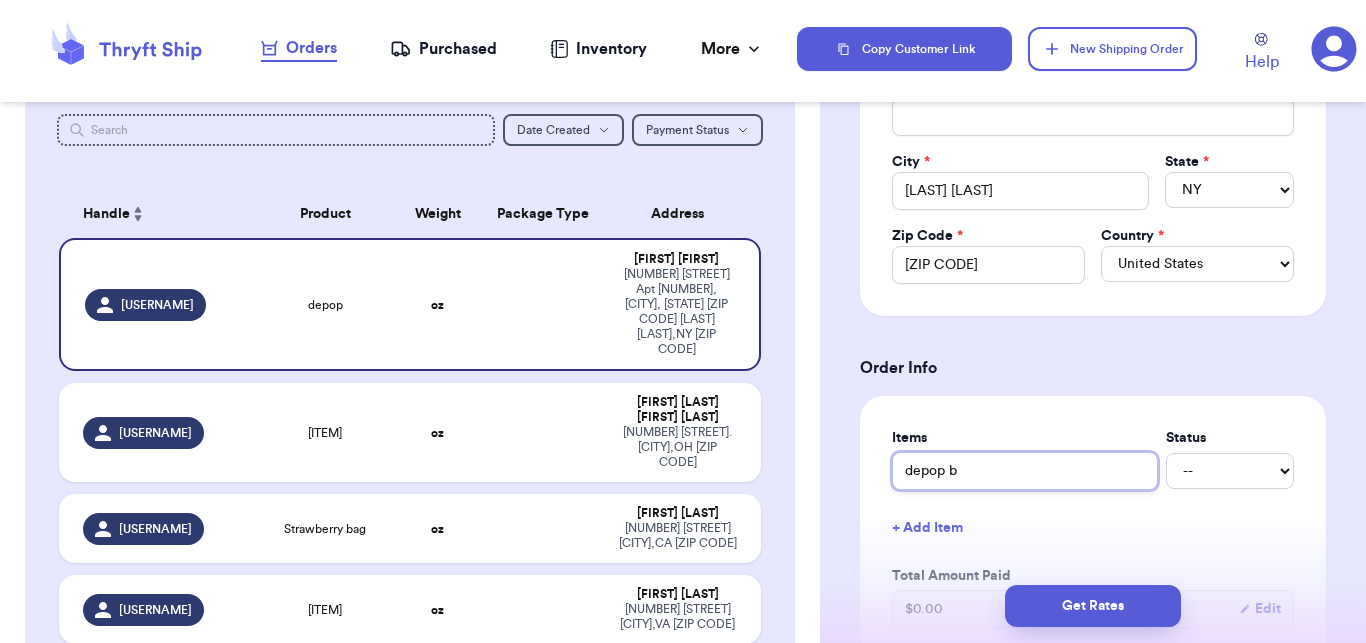 type on "depop b" 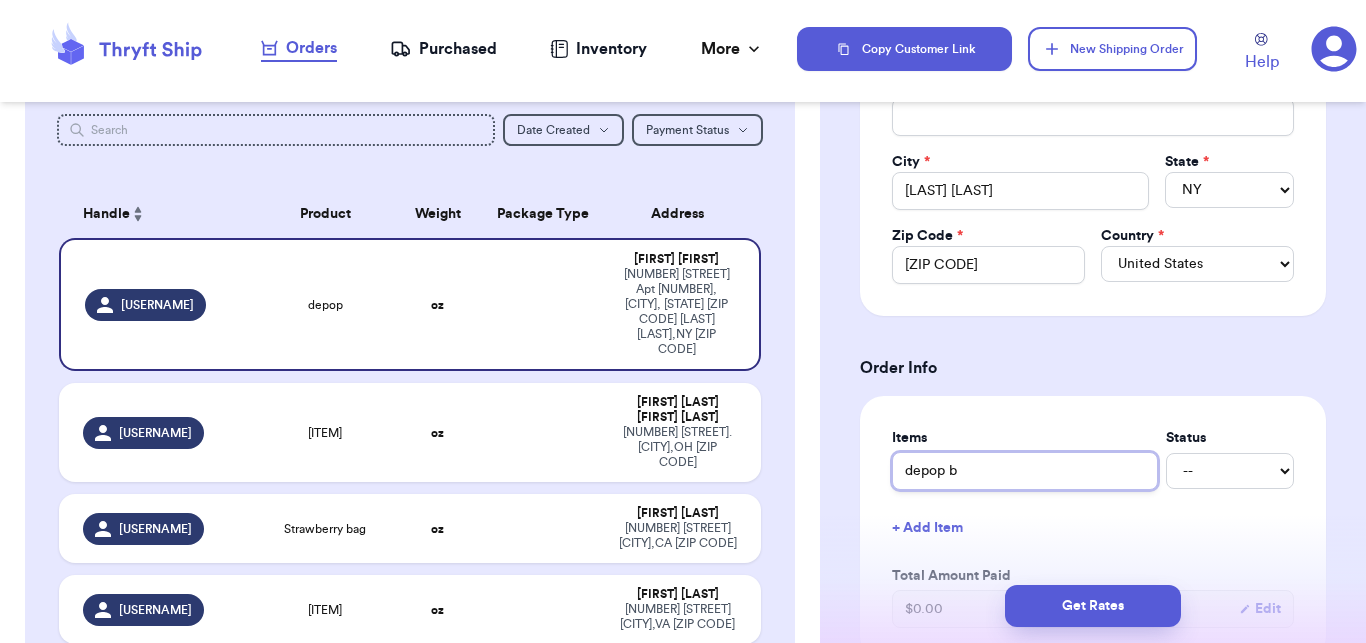 type 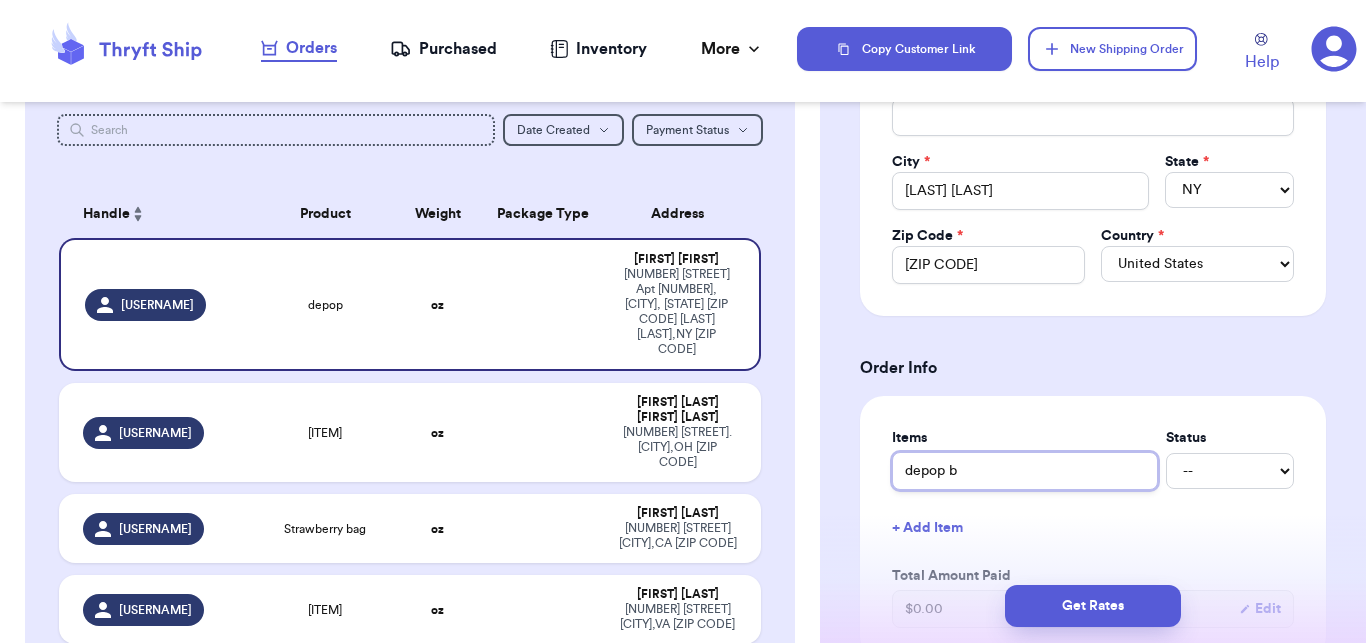 type on "depop [ITEM]" 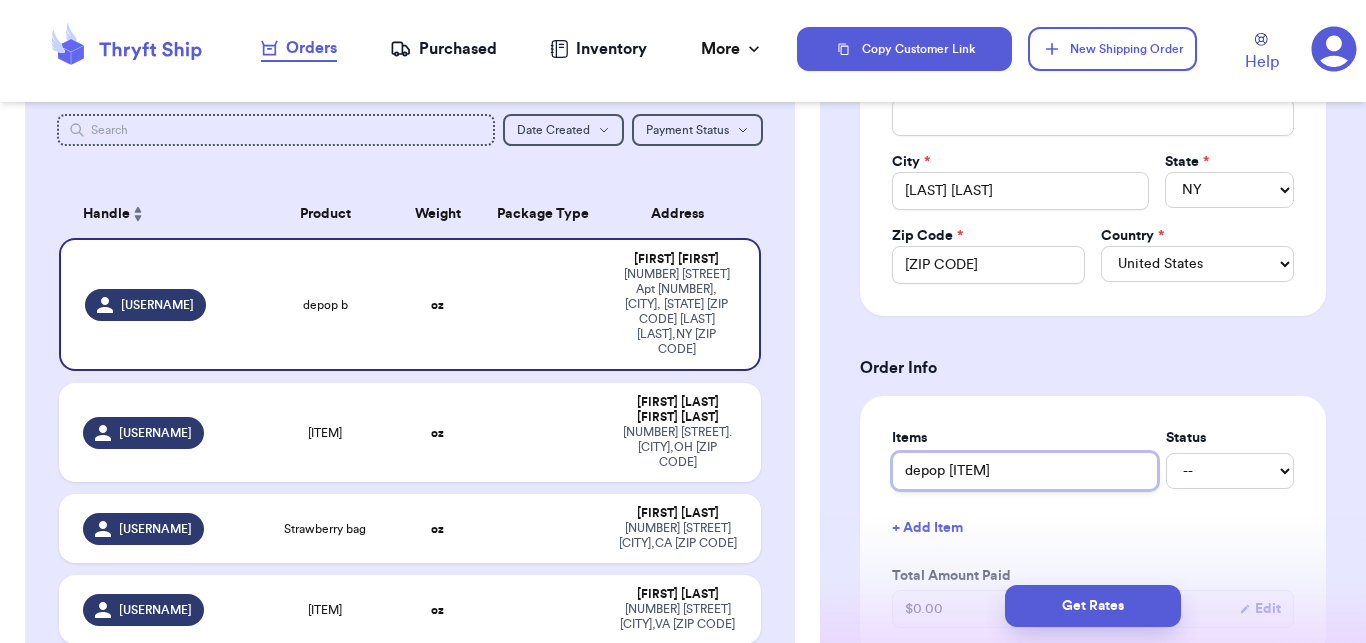 type 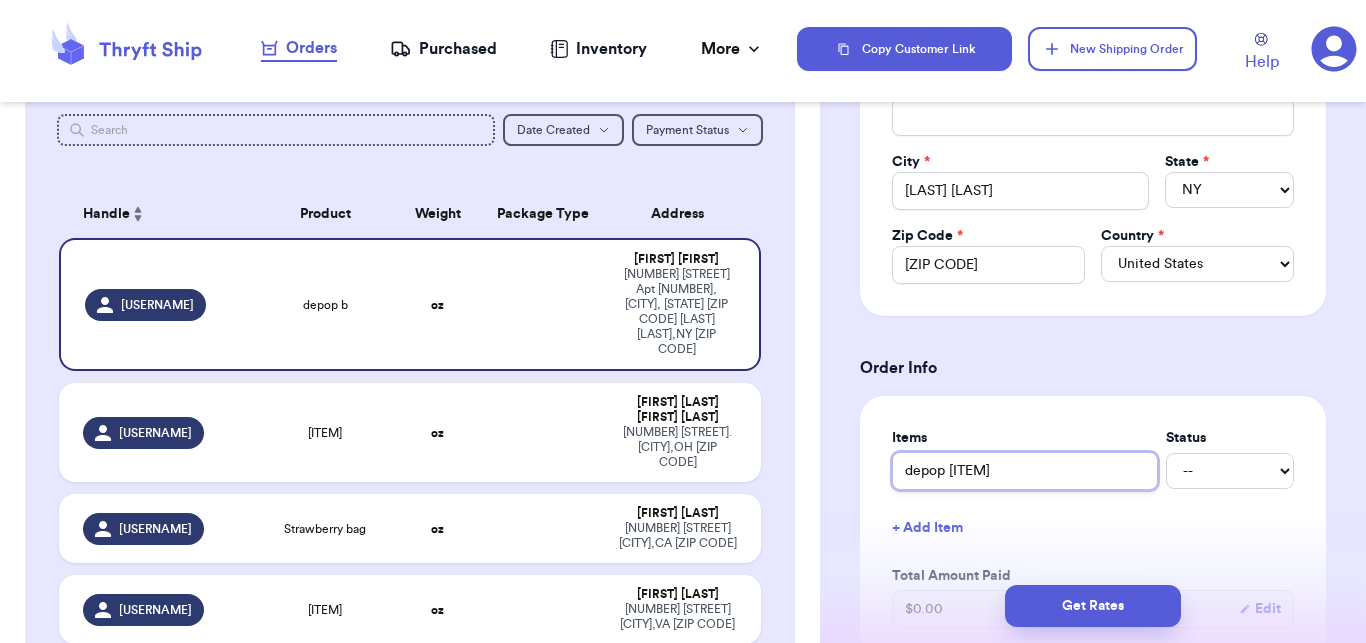 type on "depop [ITEM]" 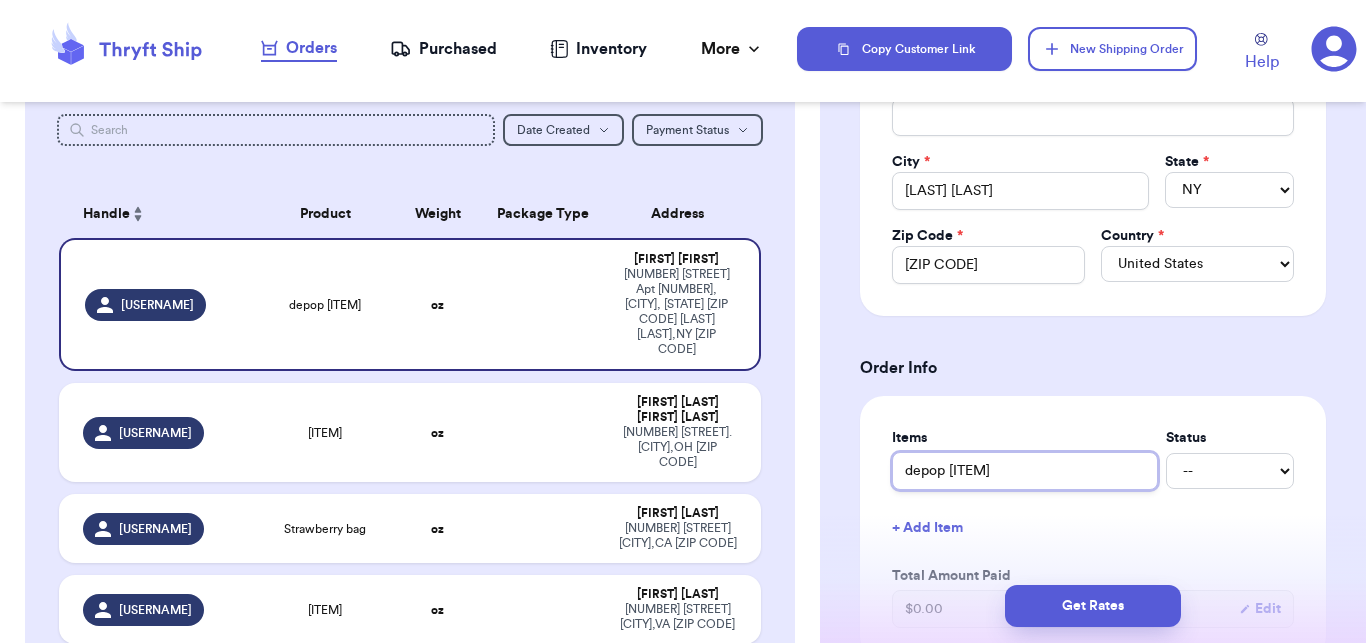 type 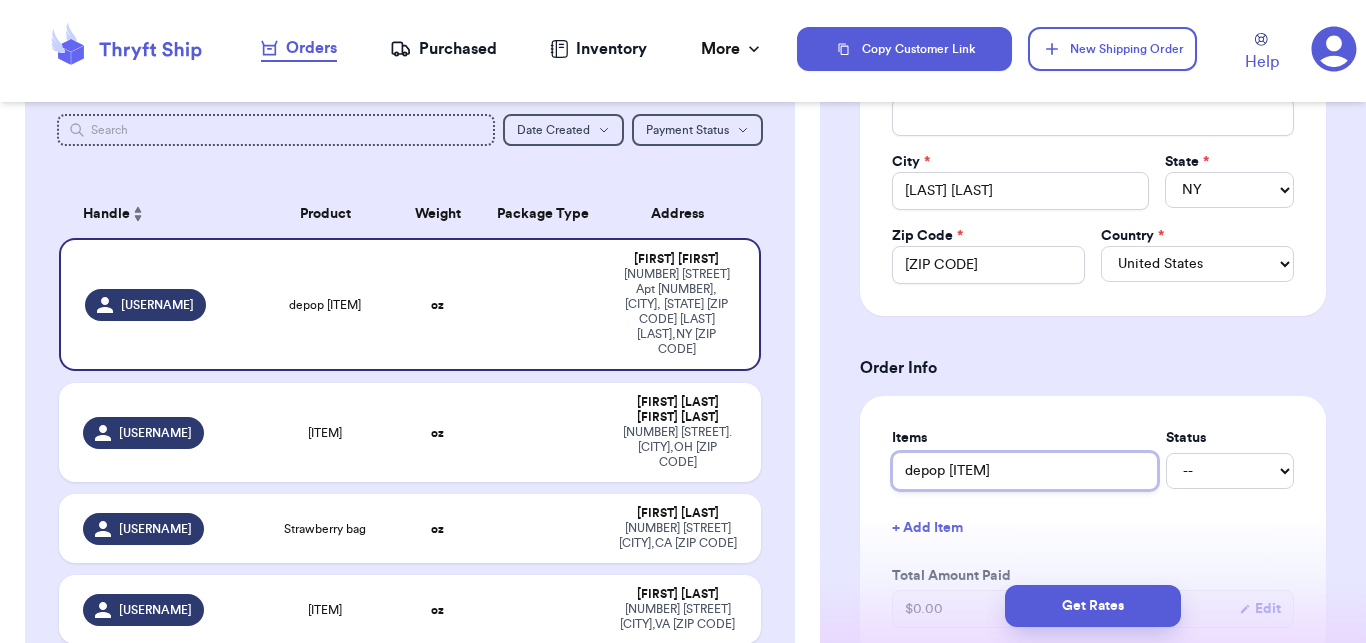 type on "depop boots" 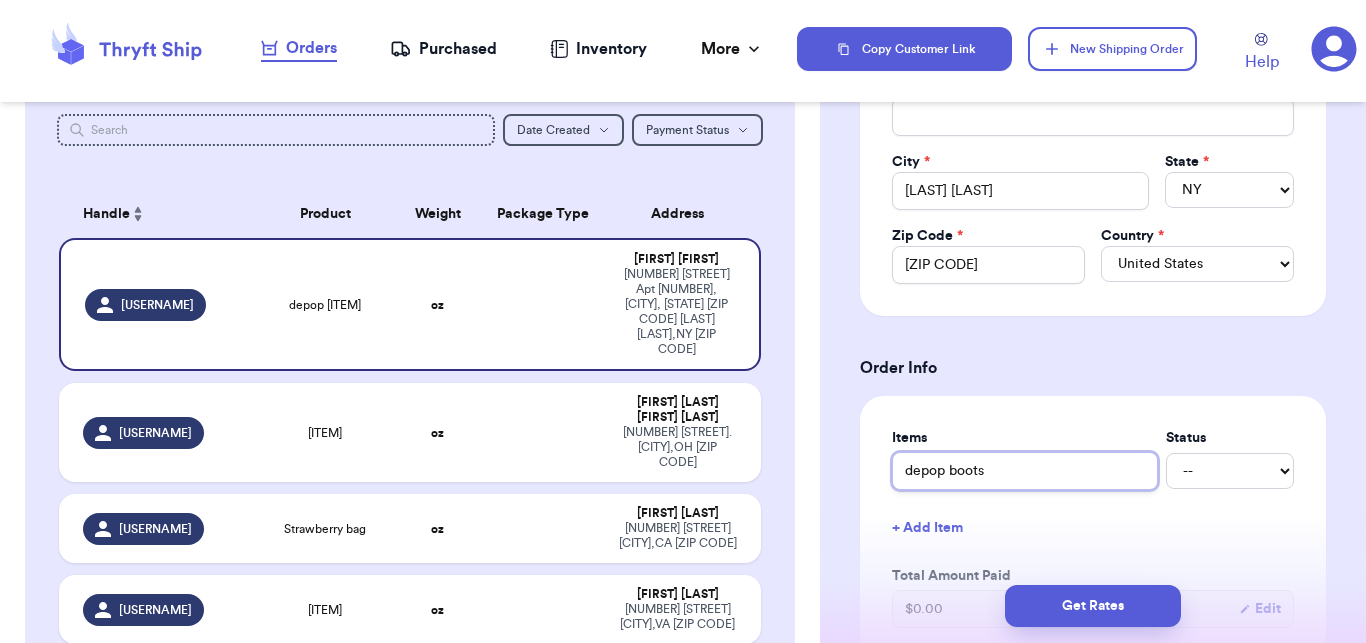 type 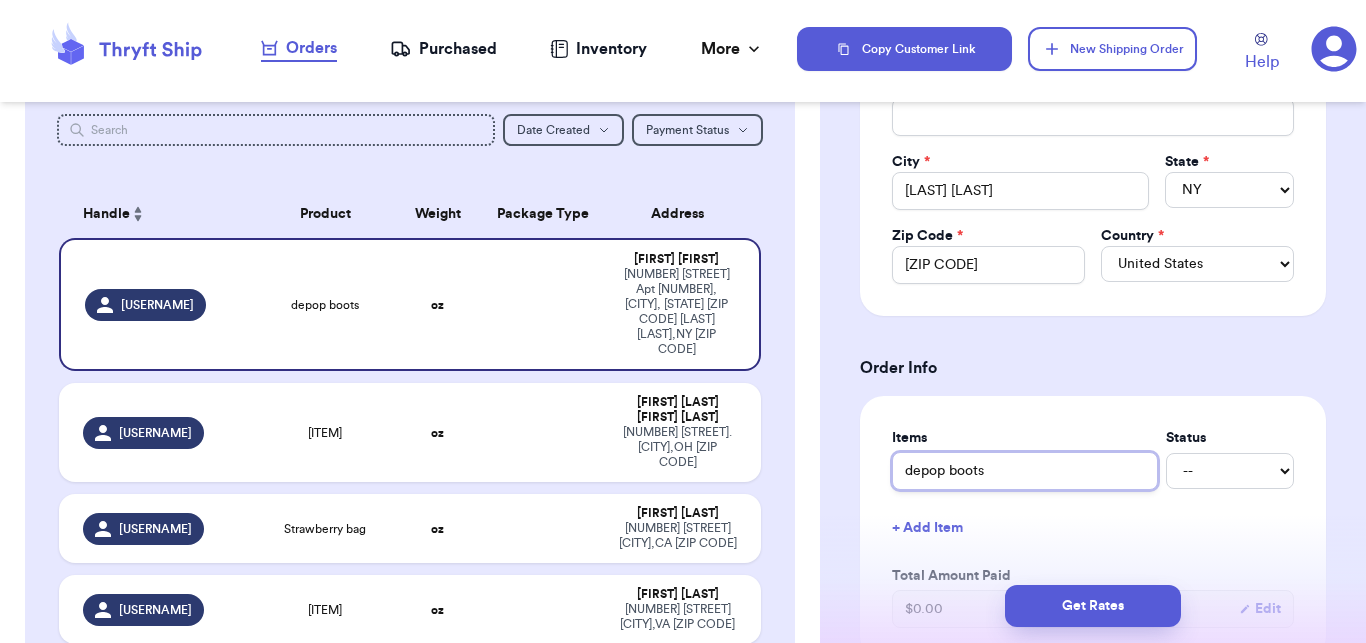 type on "depop boots" 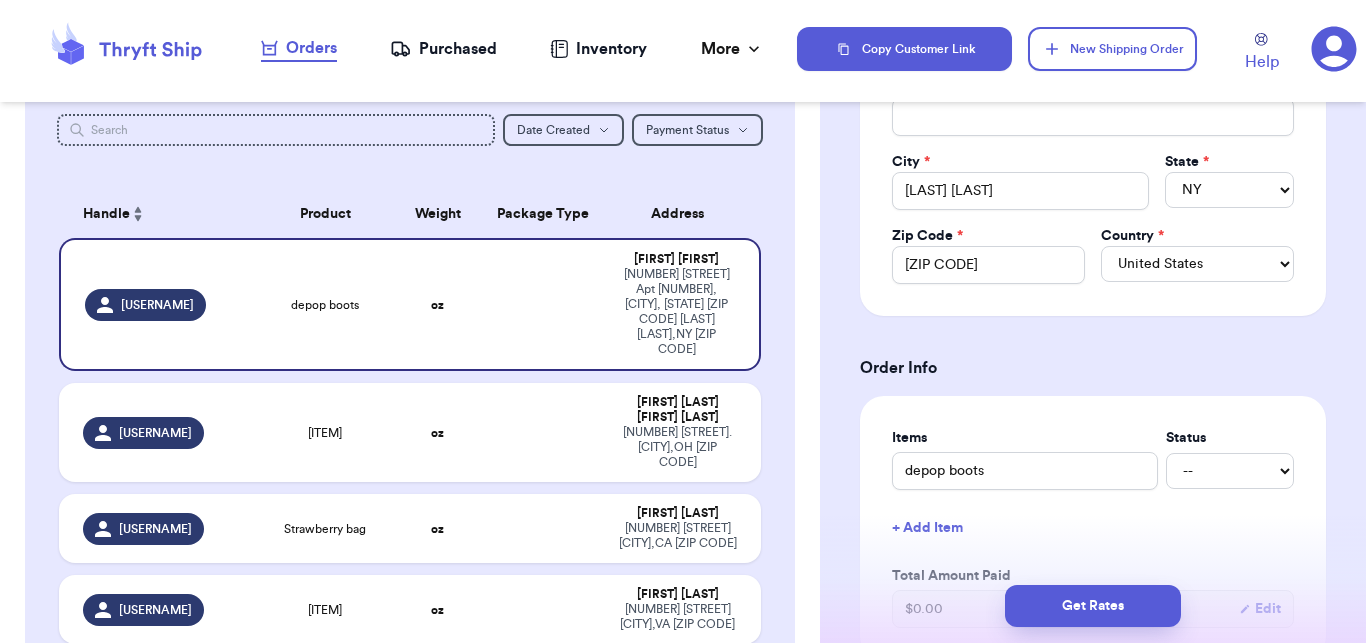 click on "Items Status depop boots -- Paid Owes + Add Item Total Amount Paid $ 0.00 Edit" at bounding box center [1093, 528] 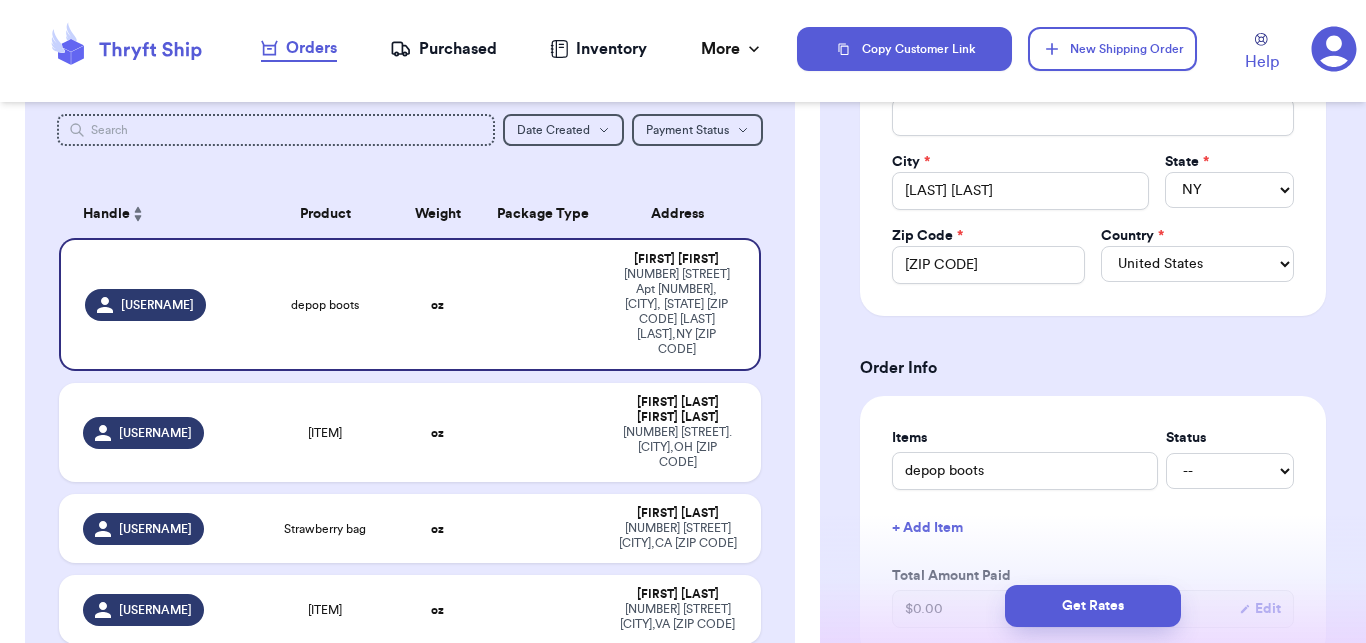 click on "Shipping Information Delete Label Customer Info Social Handle * @ [USERNAME] First Name * [FIRST] Last Name * [LAST] Email [EMAIL] Address Line 1 * [NUMBER] [STREET] Apt [NUMBER] Address Line 2 City * [CITY] State * AL AK AZ AR CA CO CT DE DC FL GA HI ID IL IN IA KS KY LA ME MD MA MI MN MS MO MT NE NV NH NJ NM NY NC ND OH OK OR PA RI SC SD TN TX UT VT VA WA WV WI WY AA AE AP AS GU MP PR VI [ZIP CODE] * [COUNTRY] United States Canada Australia Order Info Items Status depop boots -- Paid Owes + Add Item Total Amount Paid $ 0.00 Edit Package Info Print item name on label Print username on label Package Type * Select an option Weight * 0 lbs oz Hazardous Materials   (Perfume, nail polish, hair spray, dry ice, lithium batteries, firearms, lighters, fuels, etc.  Learn how to ship Hazardous Materials ) Length in Width in Height in Dimensions are not required unless package measures greater than one cubic foot (1728 inches). Calculate dimensions by L x W x H. Additional Features (Media Mail) Get Rates ✕" at bounding box center (1093, 594) 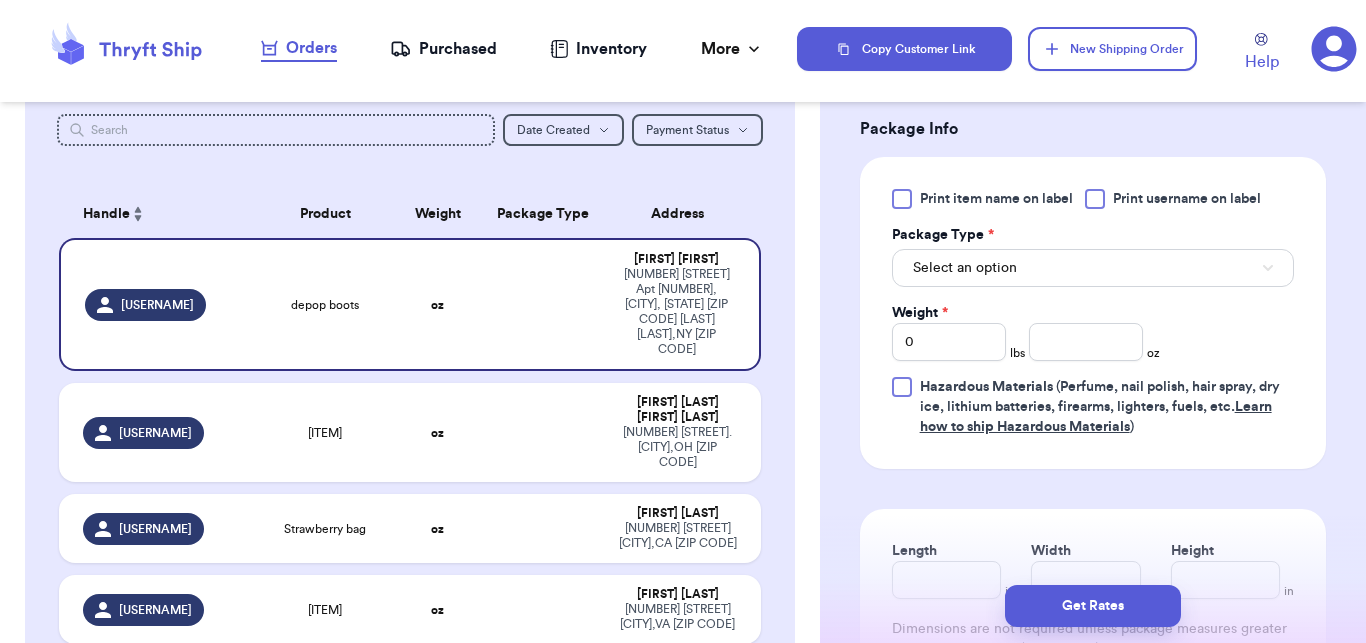 scroll, scrollTop: 1110, scrollLeft: 0, axis: vertical 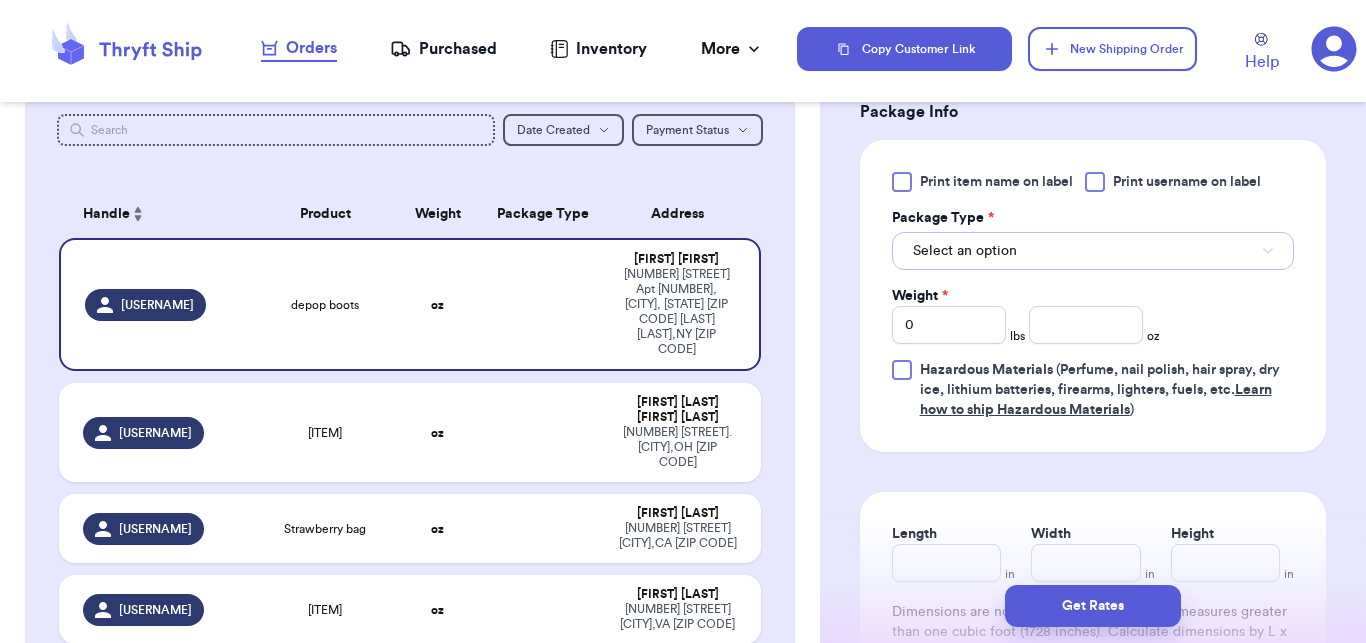 click on "Select an option" at bounding box center (965, 251) 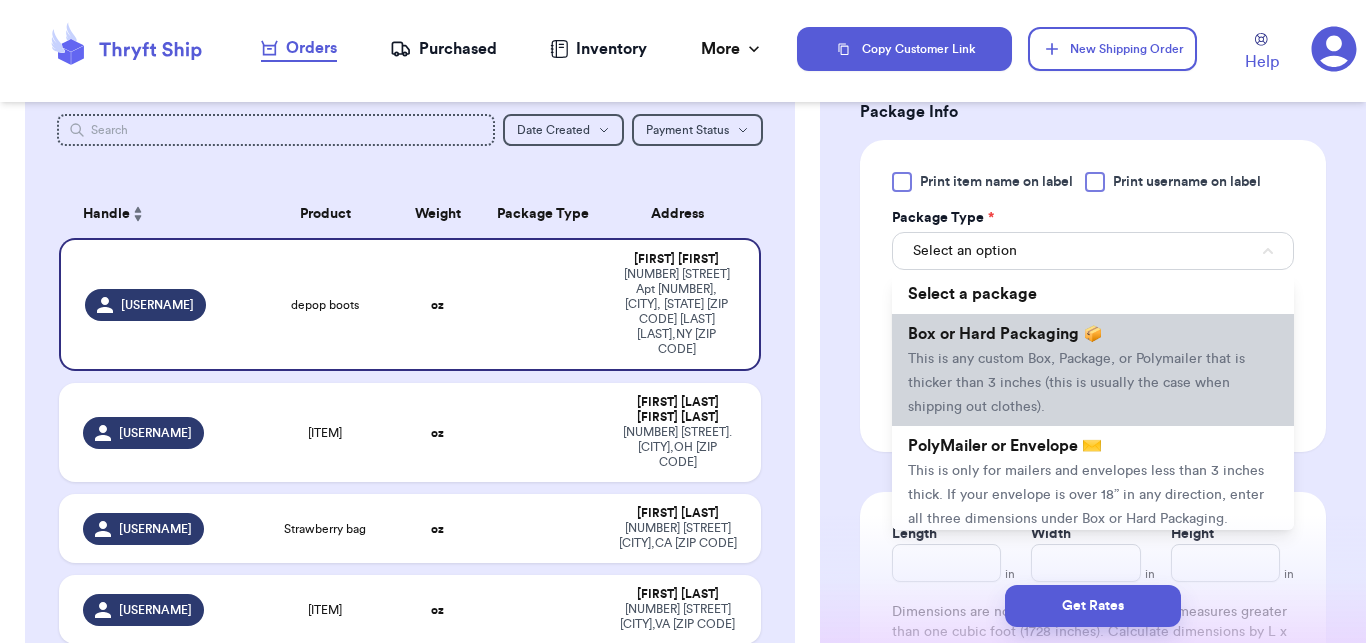 click on "This is any custom Box, Package, or Polymailer that is thicker than 3 inches (this is usually the case when shipping out clothes)." at bounding box center [1076, 383] 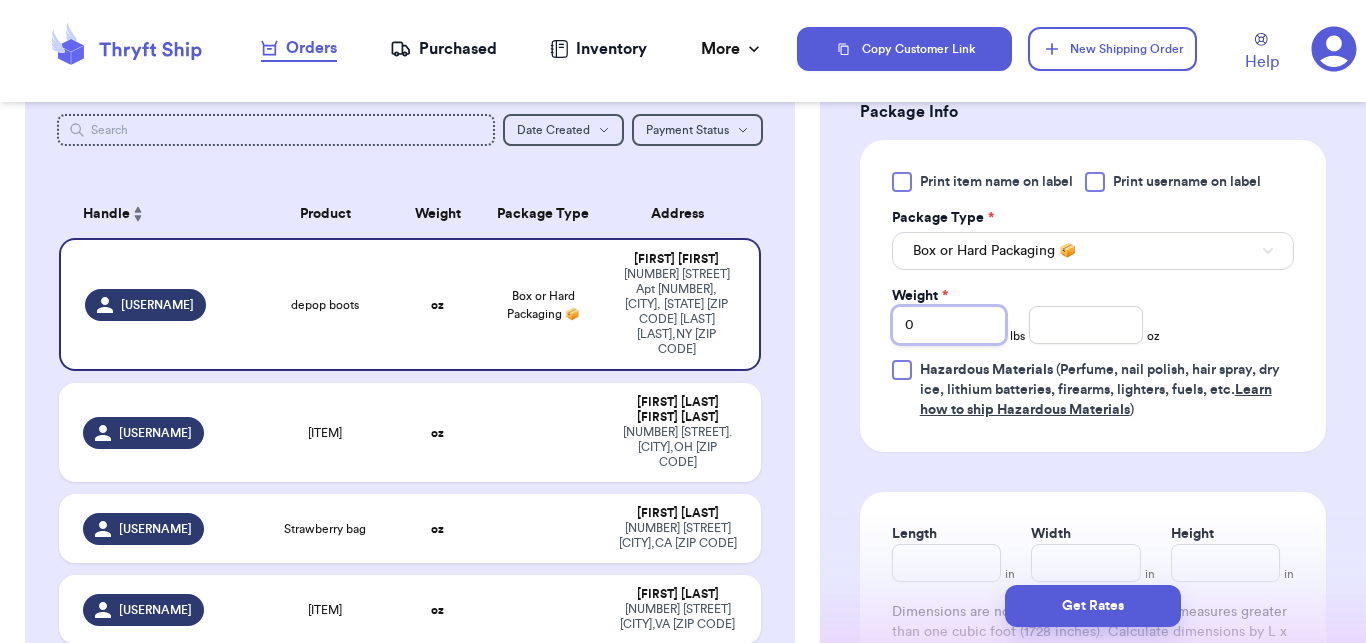 click on "0" at bounding box center [949, 325] 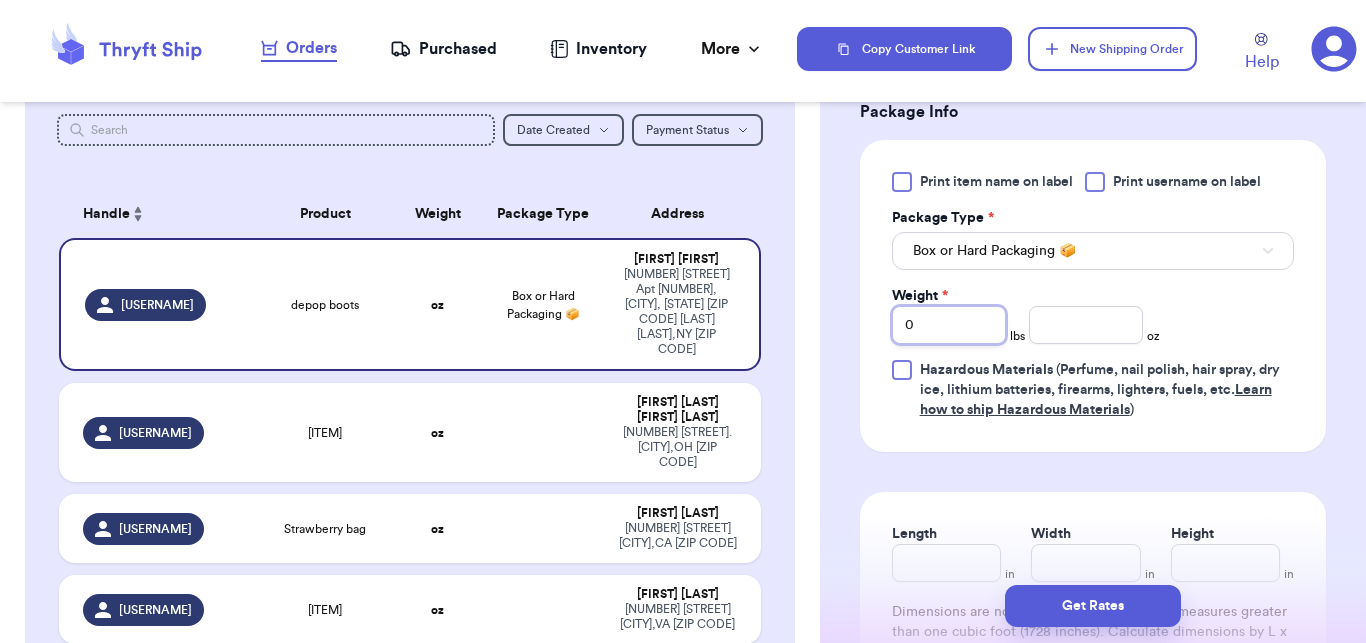 type 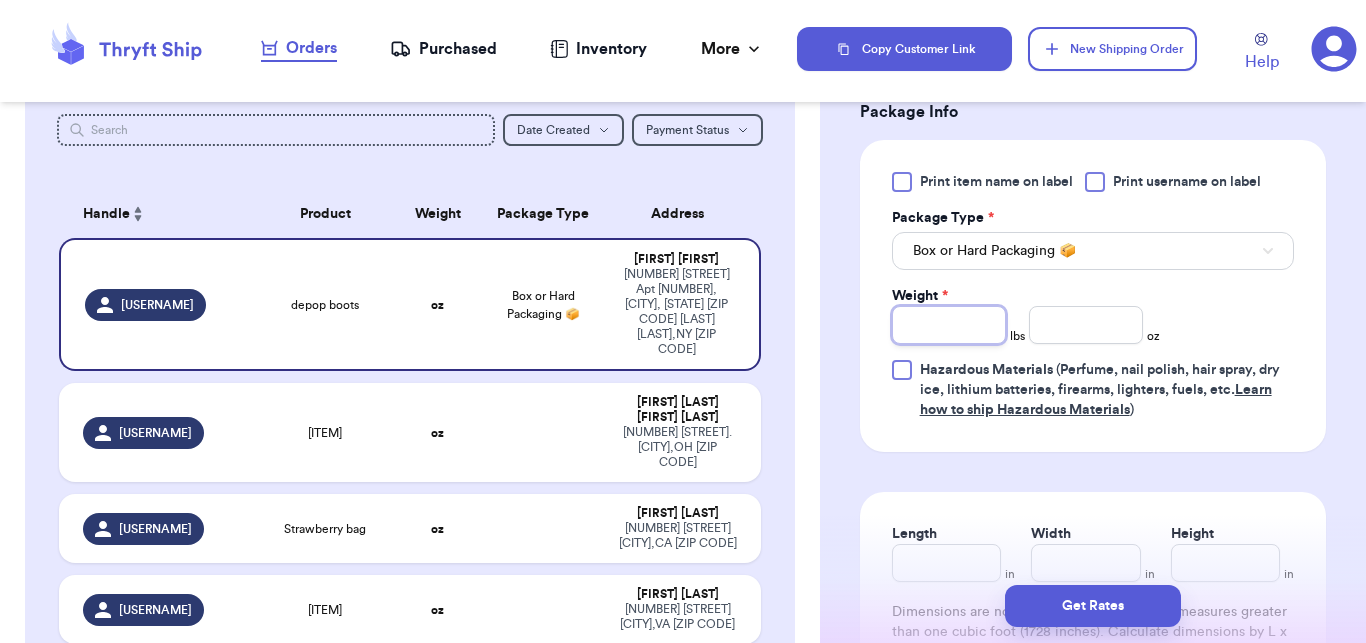 type on "1" 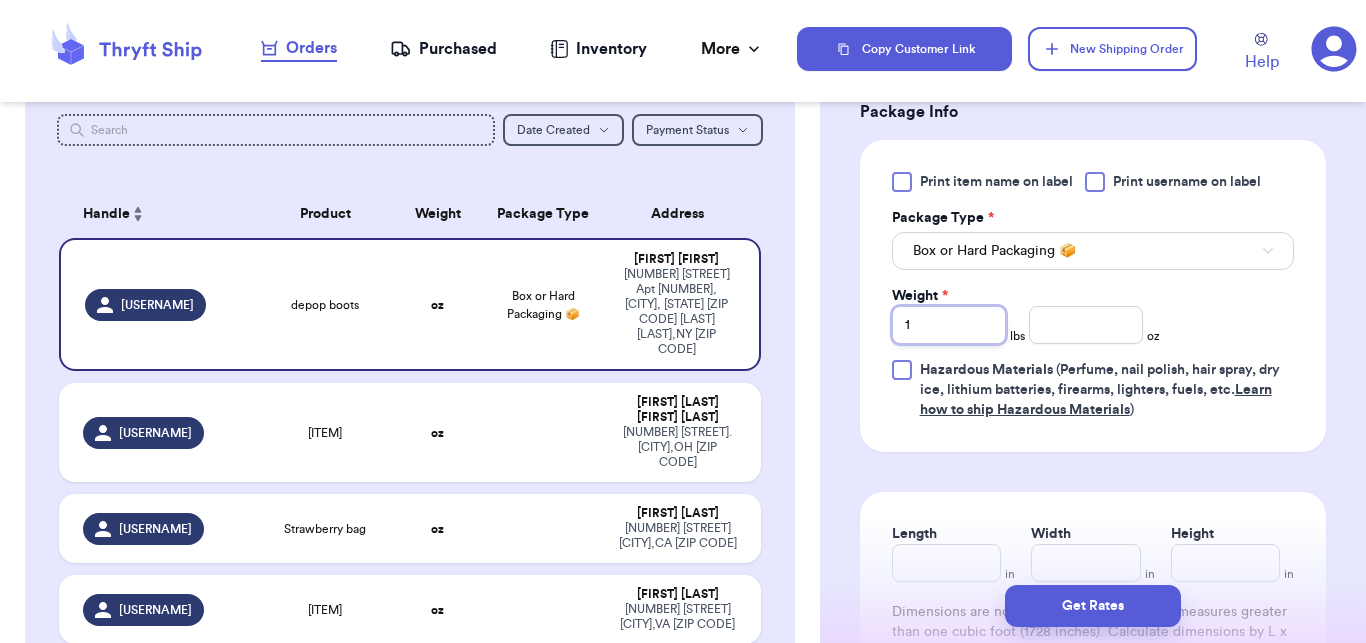 type 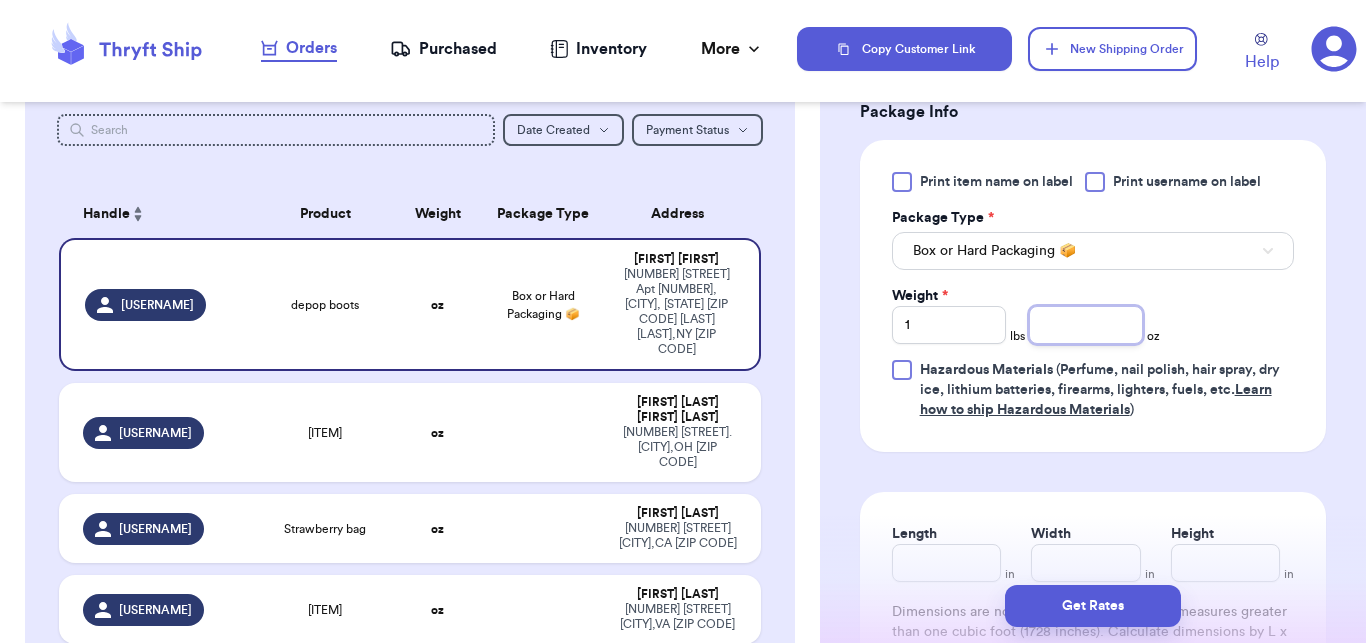 click at bounding box center (1086, 325) 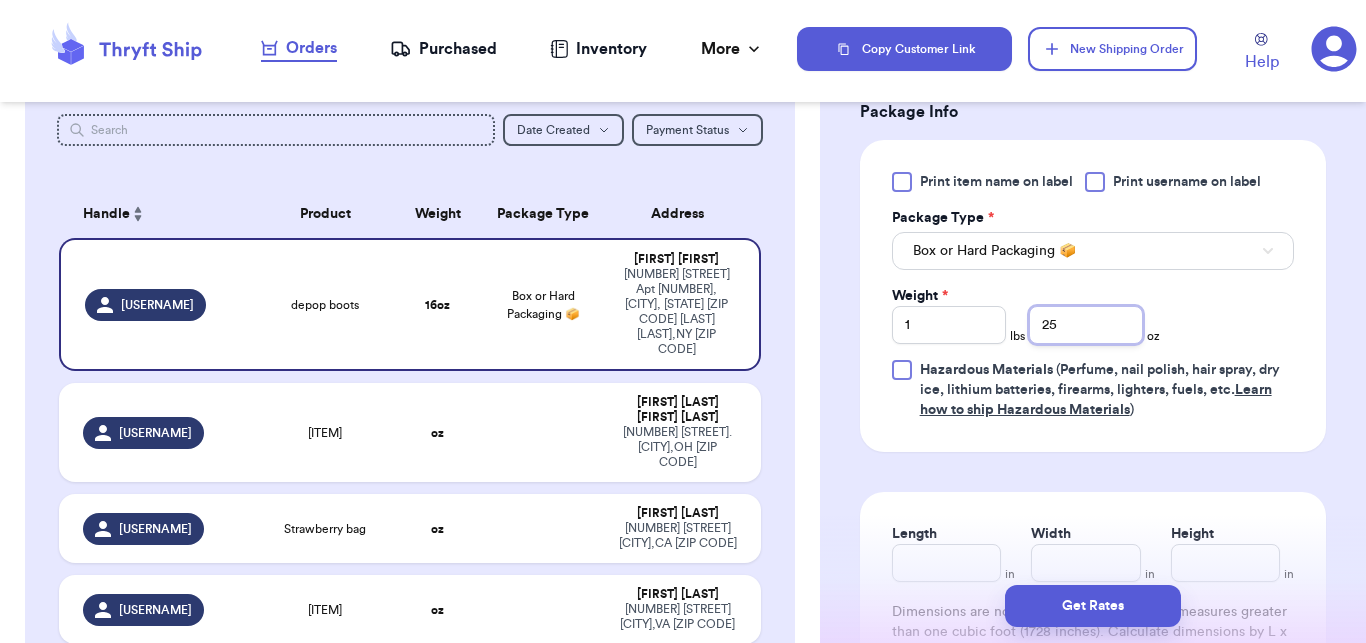 type on "2" 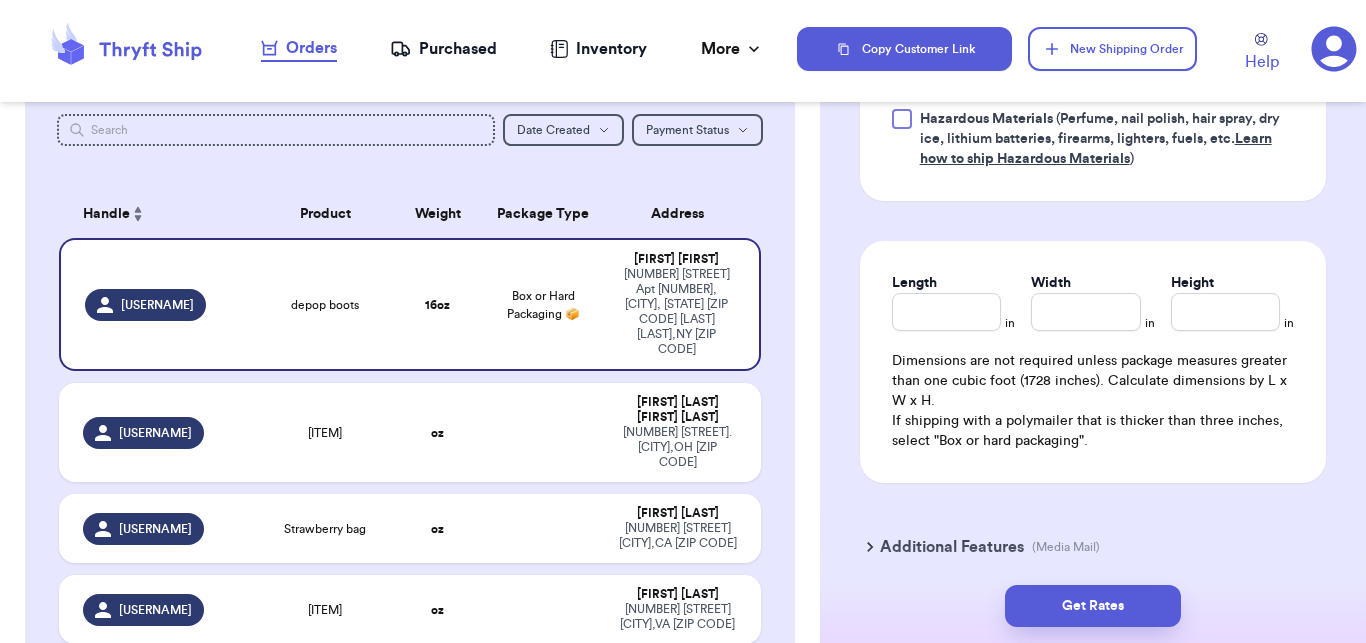 scroll, scrollTop: 1445, scrollLeft: 0, axis: vertical 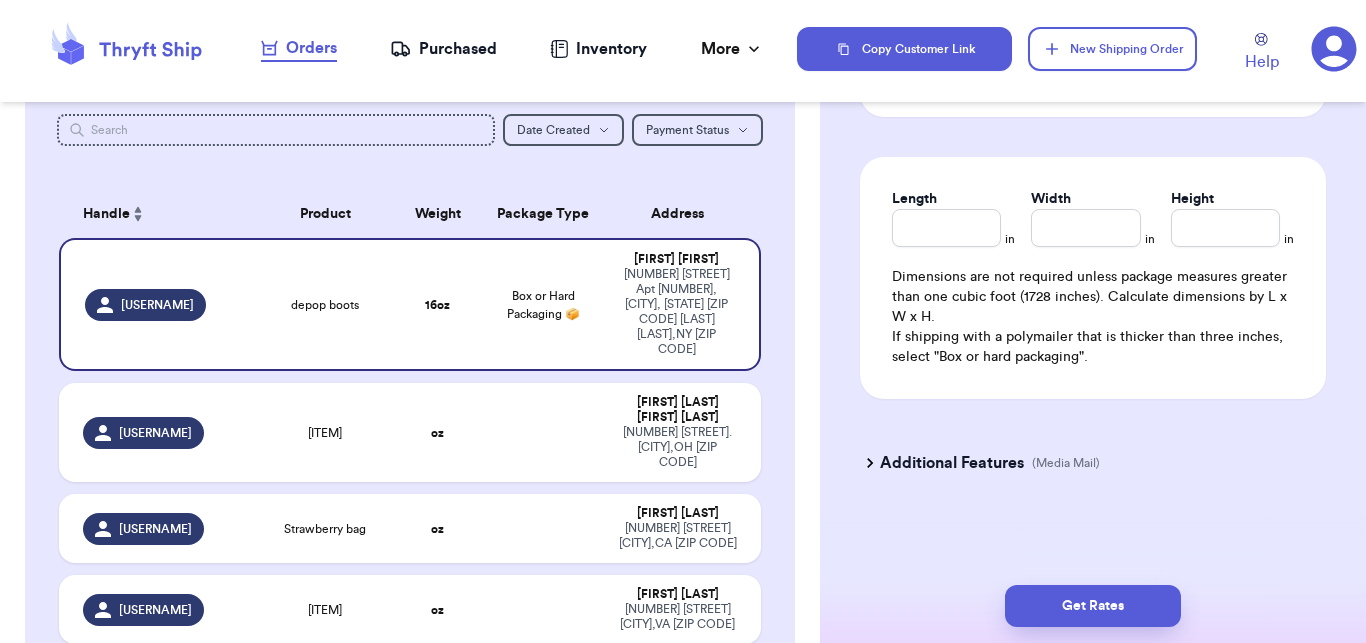 type 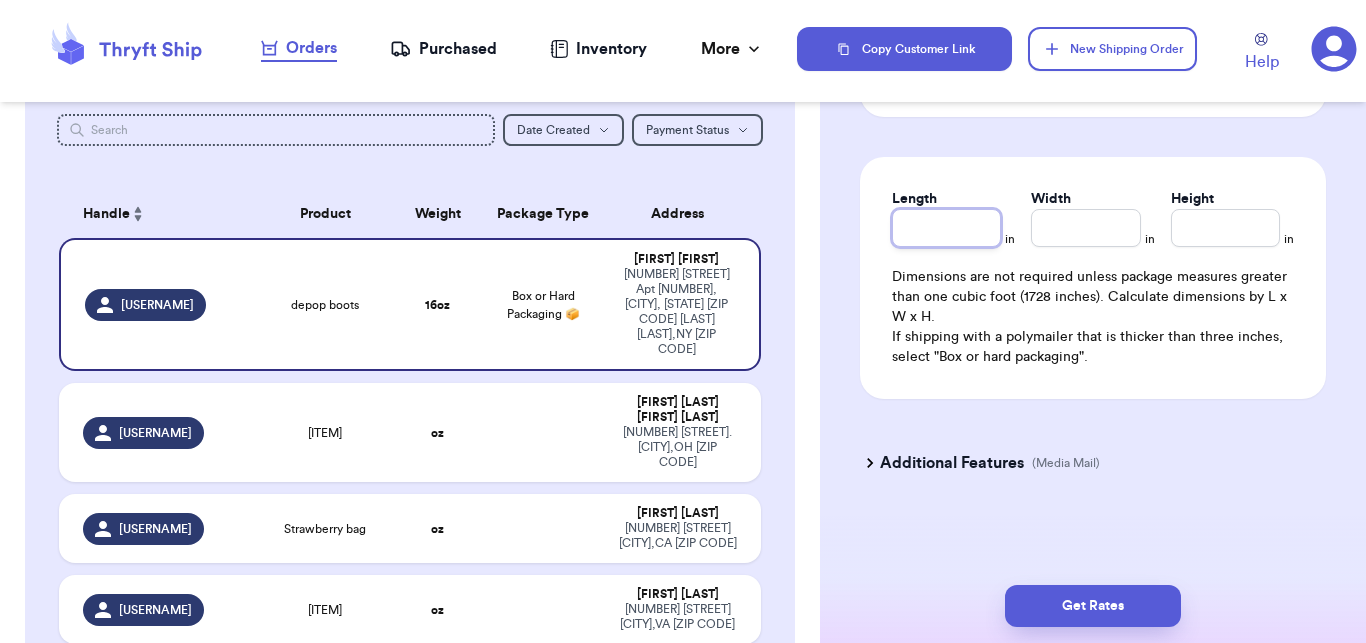 click on "Length" at bounding box center [946, 228] 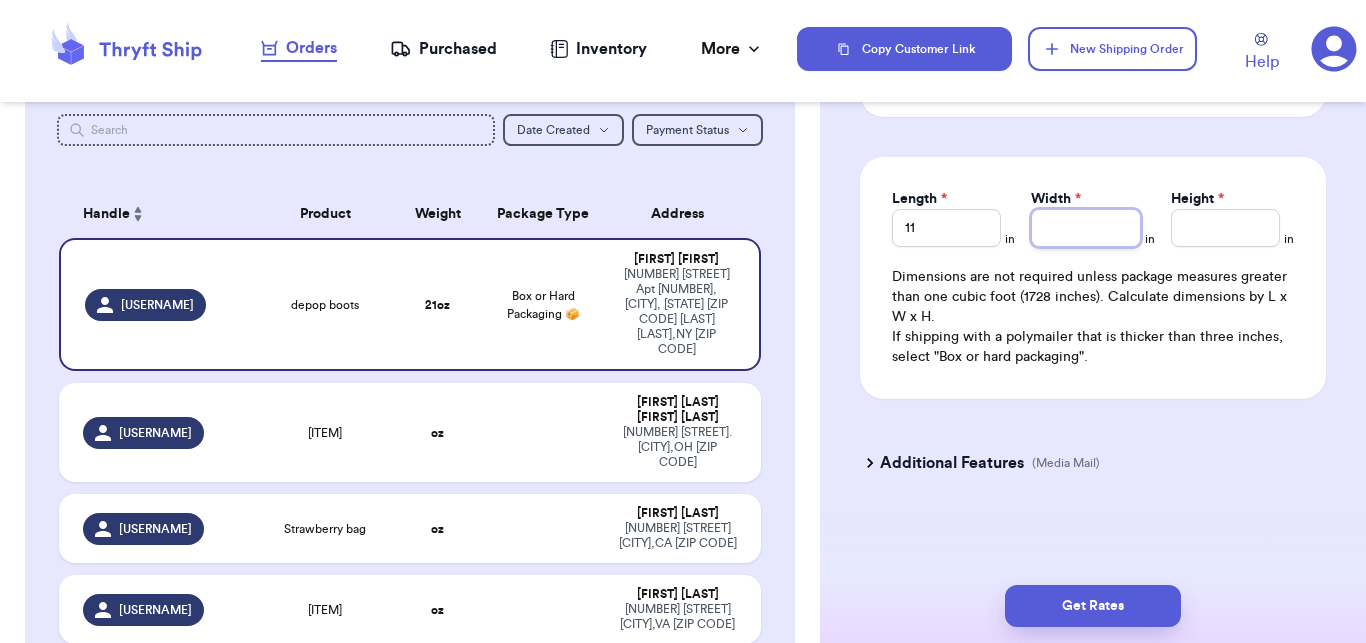 click on "Width *" at bounding box center [1085, 228] 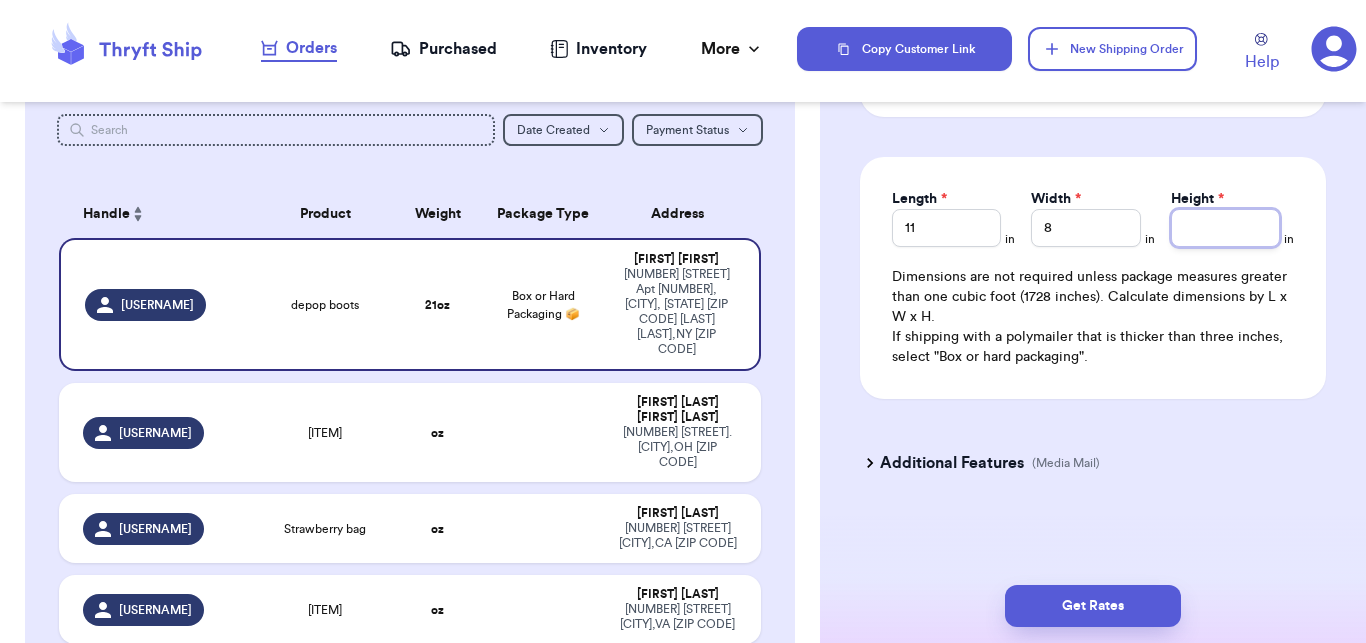 click on "Height *" at bounding box center [1225, 228] 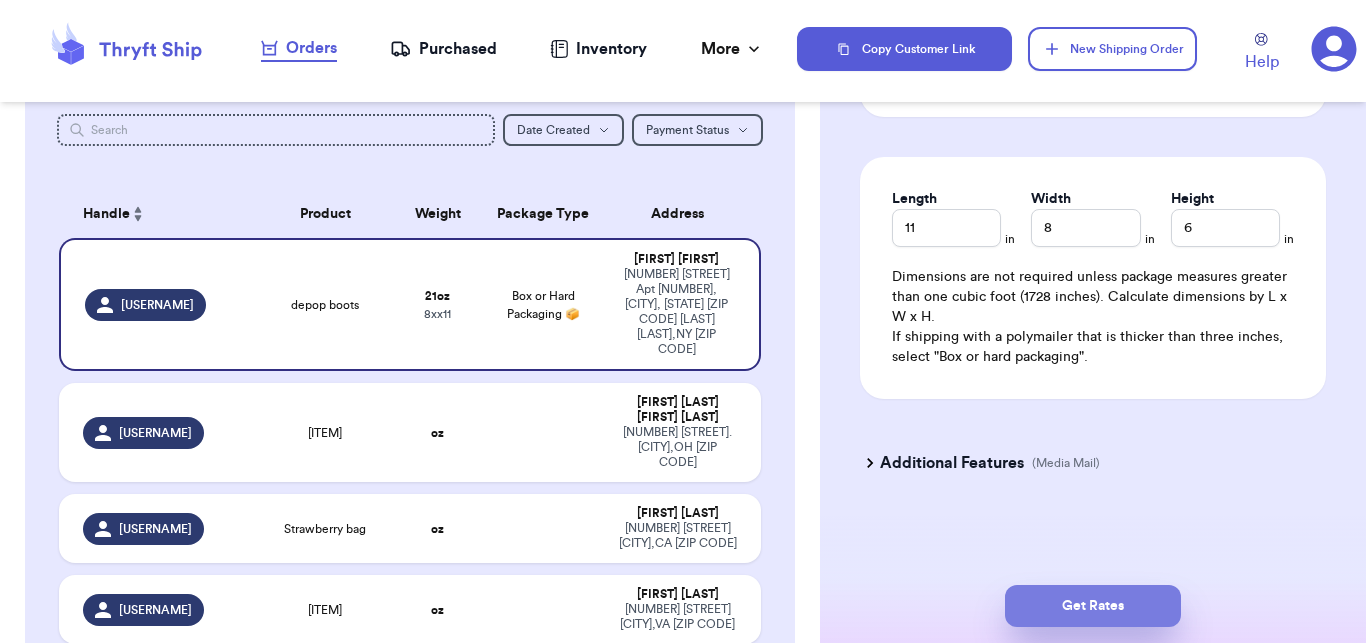 click on "Get Rates" at bounding box center [1093, 606] 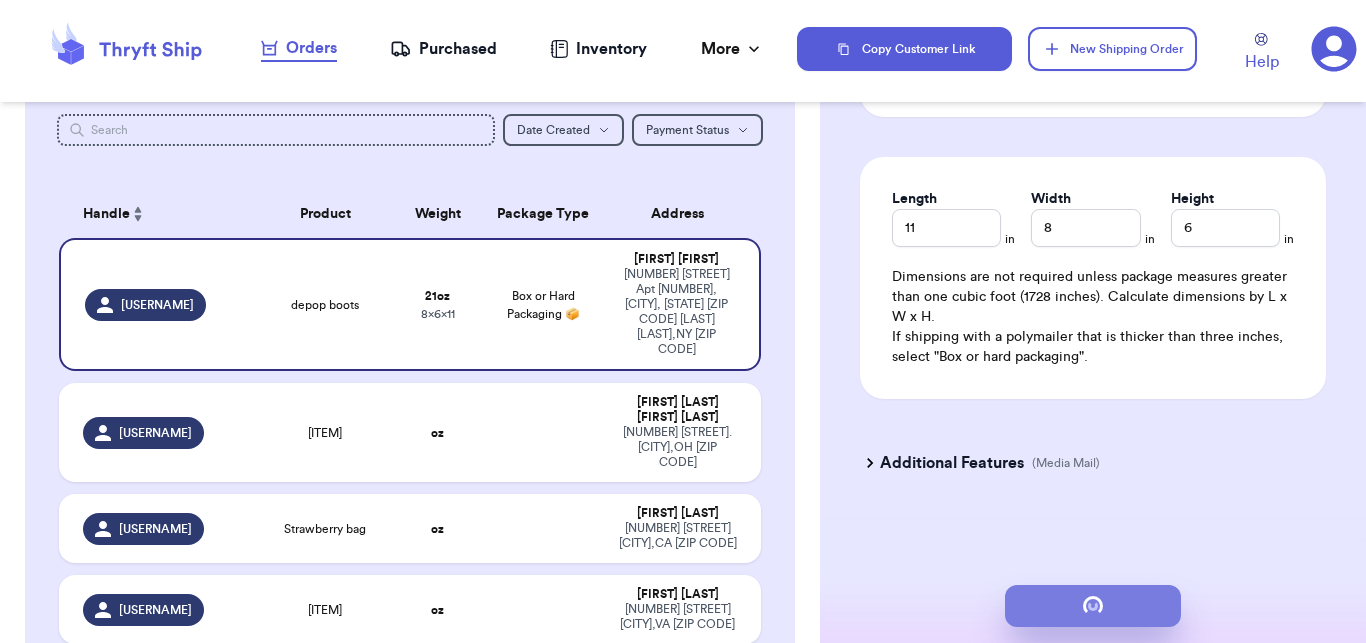 scroll, scrollTop: 0, scrollLeft: 0, axis: both 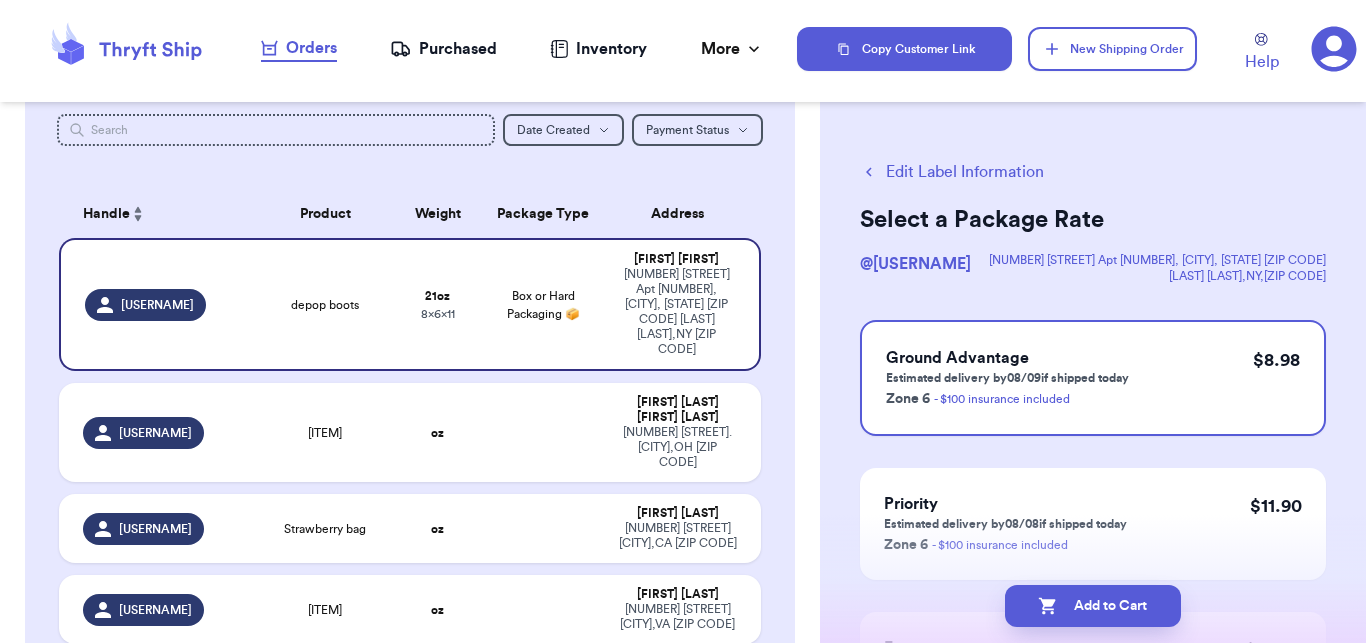 click on "Add to Cart" at bounding box center (1093, 606) 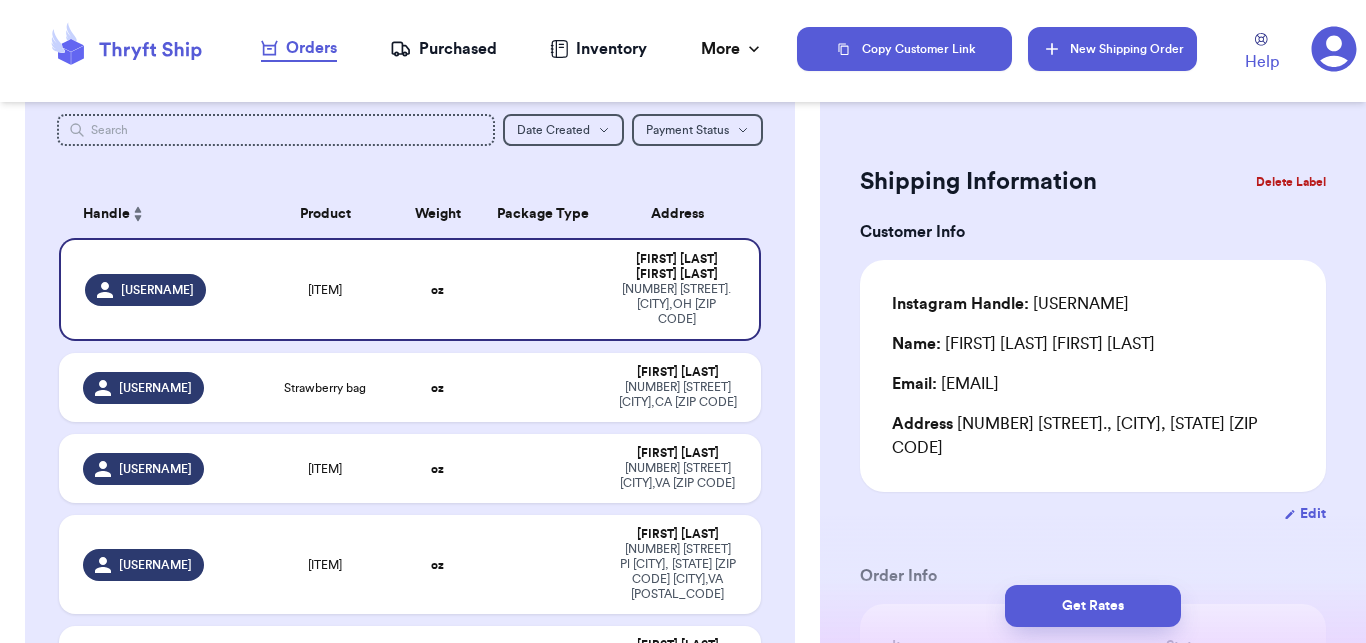 click on "New Shipping Order" at bounding box center (1112, 49) 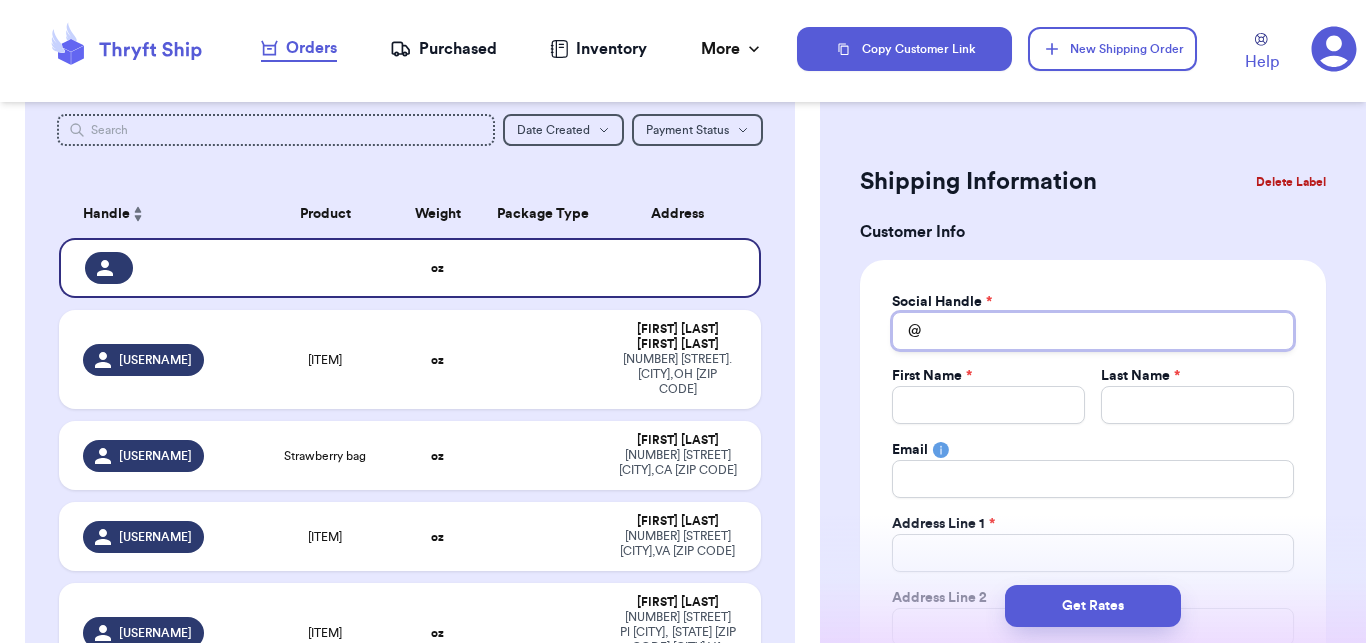 click on "Total Amount Paid" at bounding box center (1093, 331) 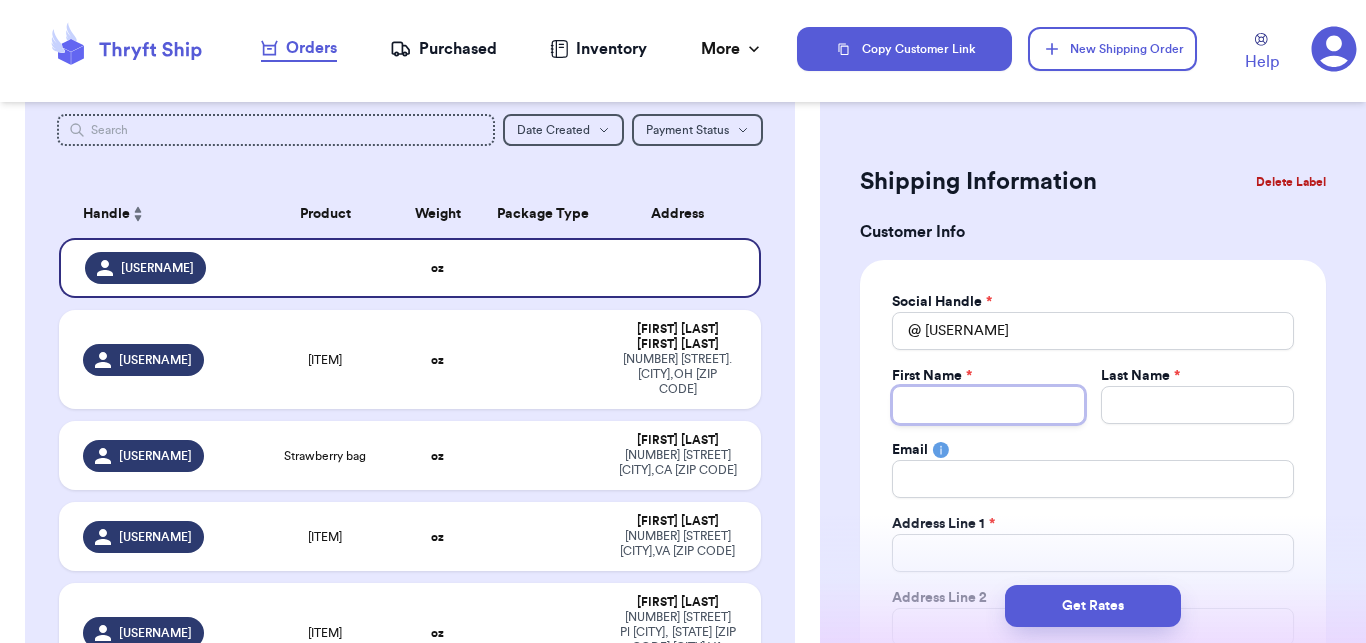 click on "Total Amount Paid" at bounding box center [988, 405] 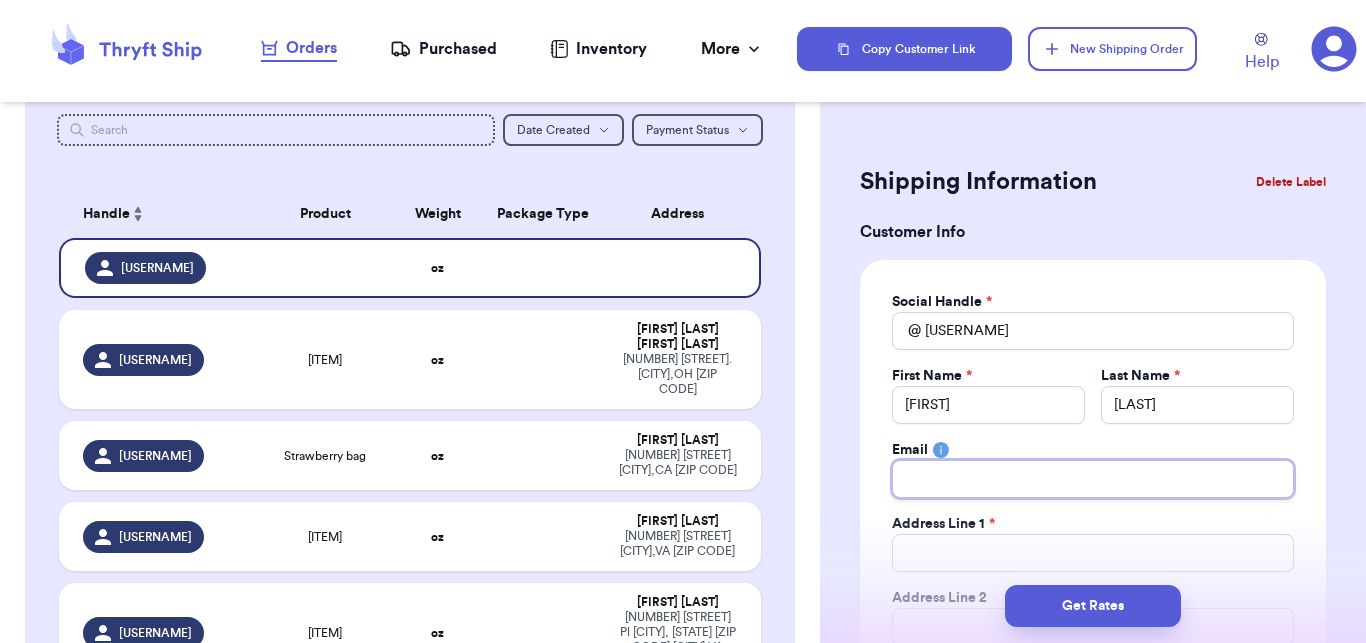 click on "Total Amount Paid" at bounding box center [1093, 479] 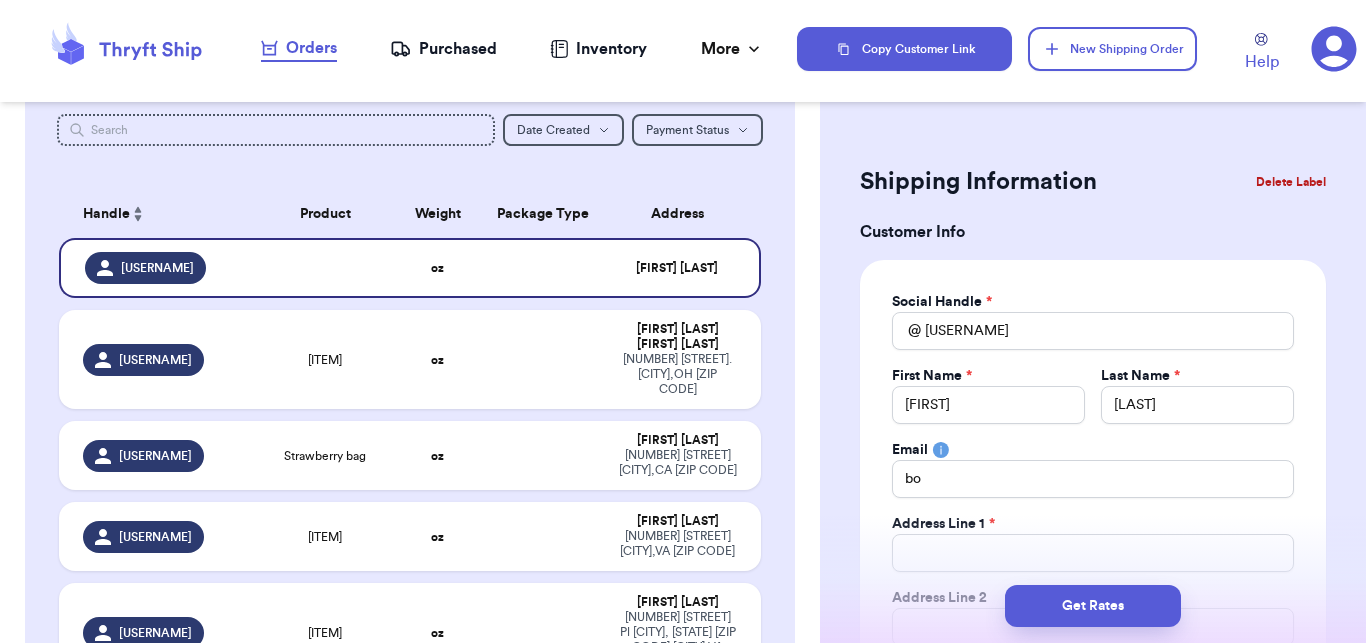click on "[STREET] [LINE] [NUMBER]" at bounding box center [943, 524] 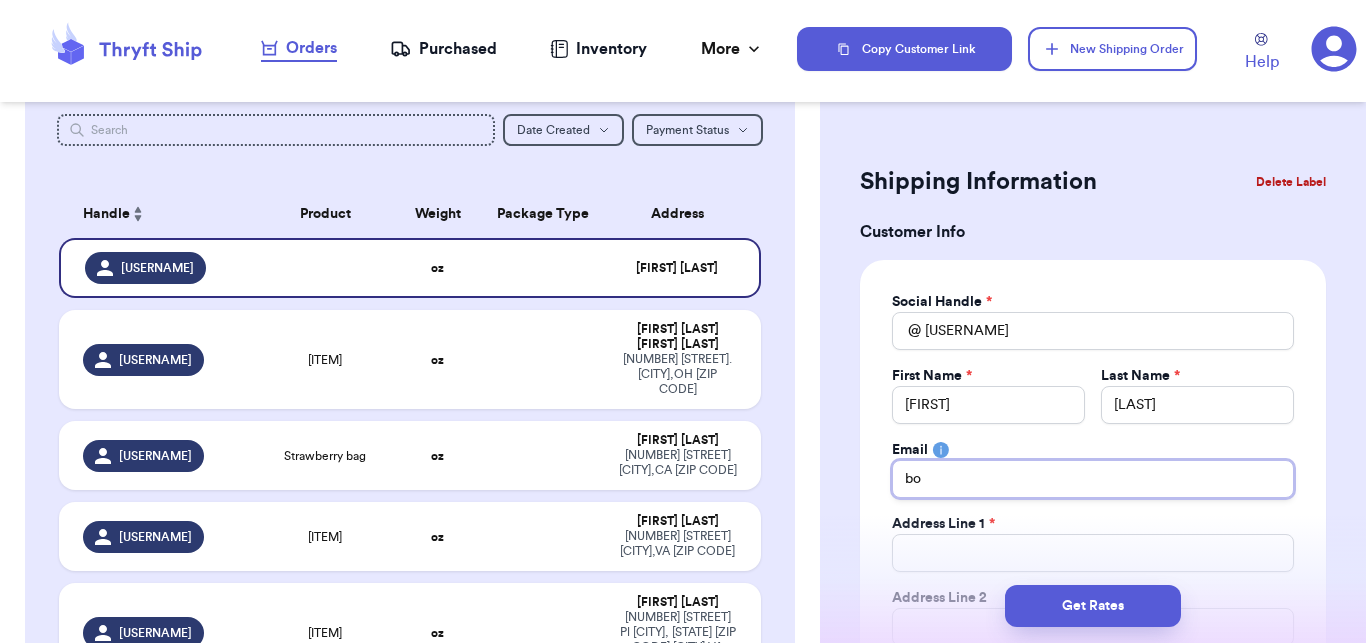 click on "bo" at bounding box center (1093, 479) 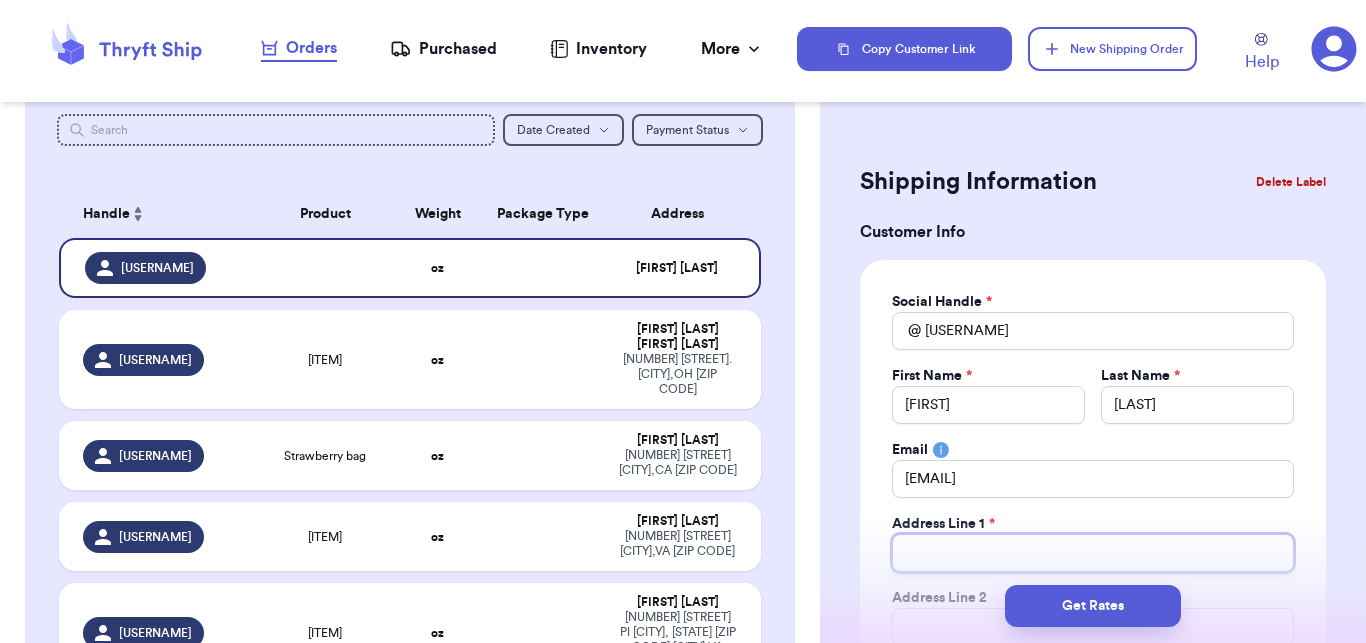 click on "Total Amount Paid" at bounding box center (1093, 553) 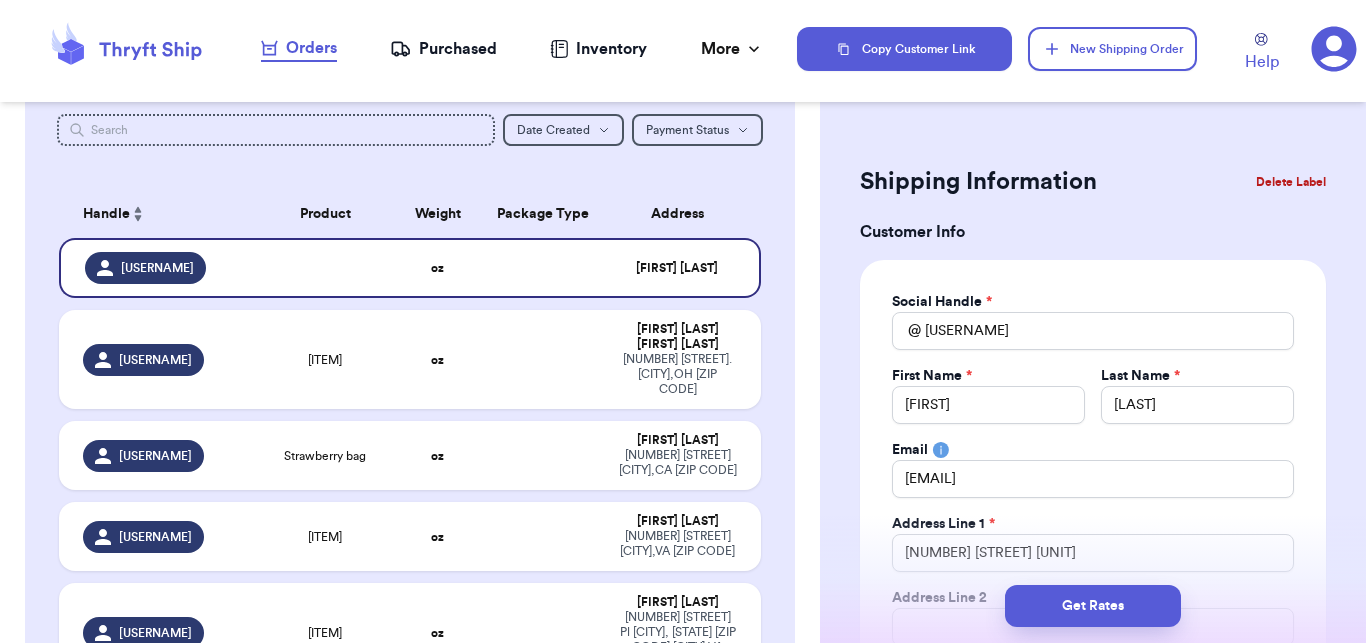 scroll, scrollTop: 77, scrollLeft: 0, axis: vertical 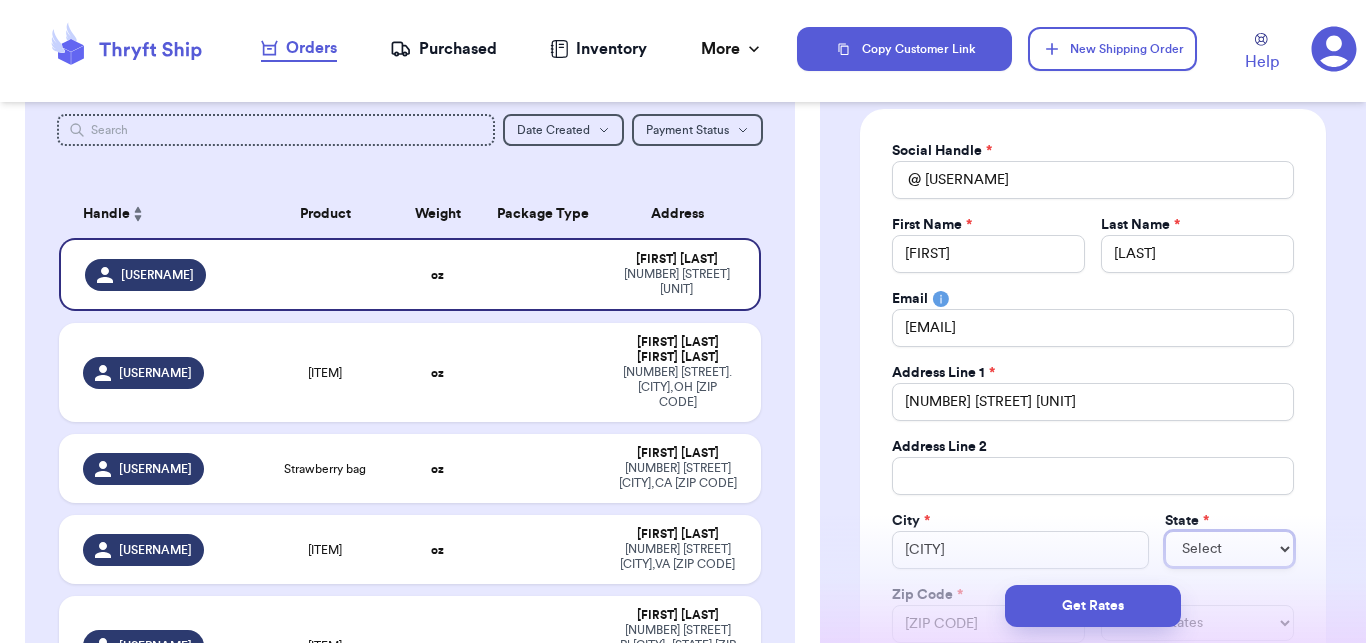 click on "Select AL AK AZ AR CA CO CT DE DC FL GA HI ID IL IN IA KS KY LA ME MD MA MI MN MS MO MT NE NV NH NJ NM NY NC ND OH OK OR PA RI SC SD TN TX UT VT VA WA WV WI WY AA AE AP AS GU MP PR VI" at bounding box center (1229, 549) 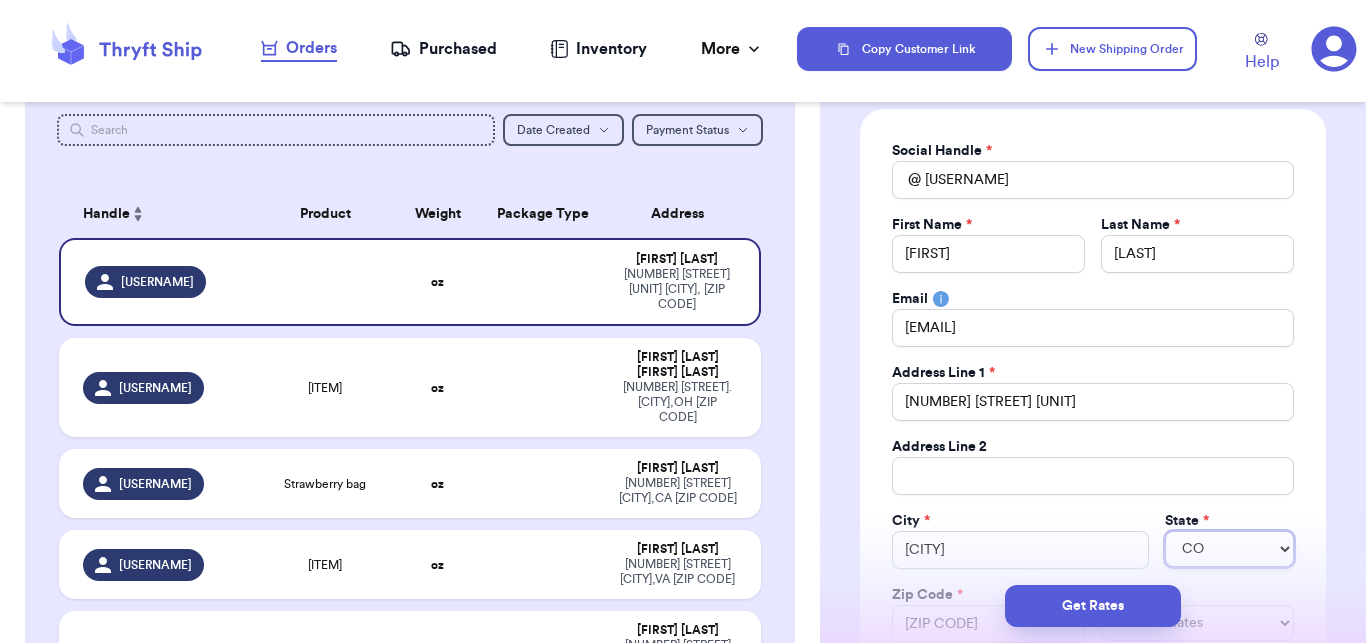 click on "CO" at bounding box center (0, 0) 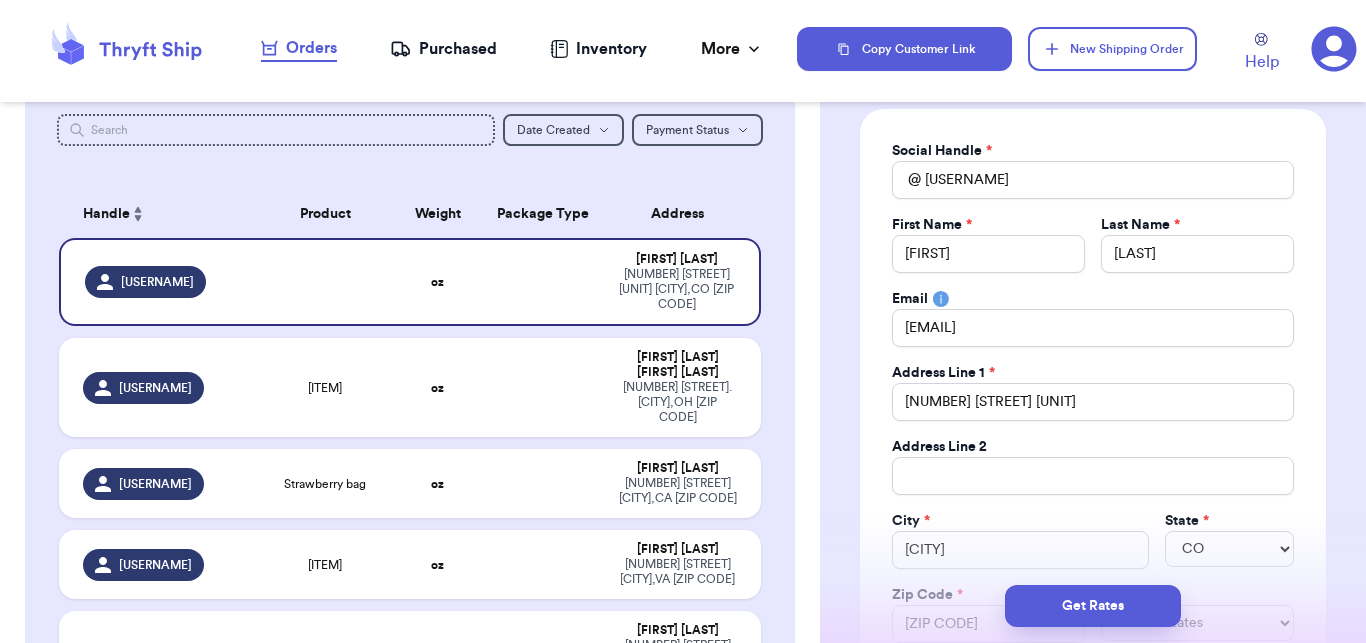 click on "Shipping Information Delete Label Customer Info Social Handle * @ [USERNAME] First Name * [FIRST] Last Name * [LAST] Email [EMAIL] Address Line 1 * [NUMBER] [STREET] [ADDRESS] Line 2 City * [CITY] State * AL AK AZ AR CA CO CT DE DC FL GA HI ID IL IN IA KS KY LA ME MD MA MI MN MS MO MT NE NV NH NJ NM NY NC ND OH OK OR PA RI SC SD TN TX UT VT VA WA WV WI WY AA AE AP AS GU MP PR VI [ZIP CODE] * [COUNTRY] United States Canada Australia Order Info Items Status -- Paid Owes + Add Item Total Amount Paid $ 0.00 Edit Package Info Print item name on label Print username on label Package Type * Select an option Weight * 0 lbs oz Hazardous Materials   (Perfume, nail polish, hair spray, dry ice, lithium batteries, firearms, lighters, fuels, etc.  Learn how to ship Hazardous Materials ) Length in Width in Height in Dimensions are not required unless package measures greater than one cubic foot (1728 inches). Calculate dimensions by L x W x H. Additional Features (Media Mail) Get Rates Edit Payment Amount: ✕ $ $" at bounding box center (1093, 321) 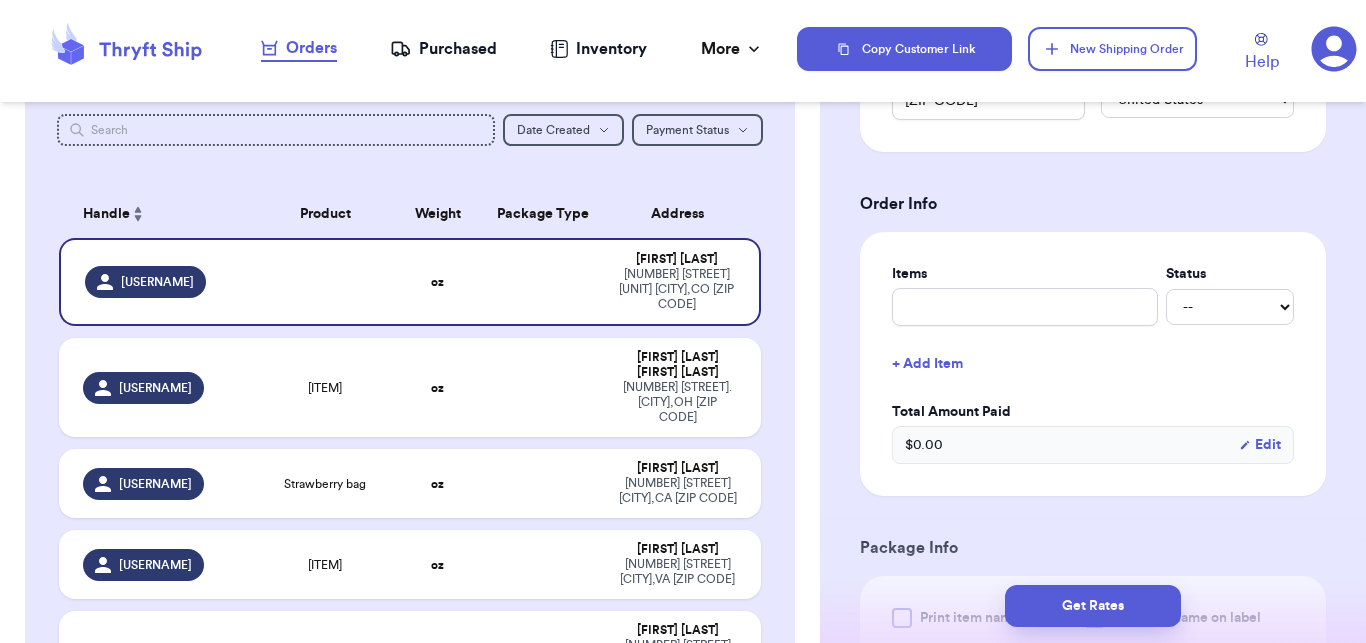 scroll, scrollTop: 731, scrollLeft: 0, axis: vertical 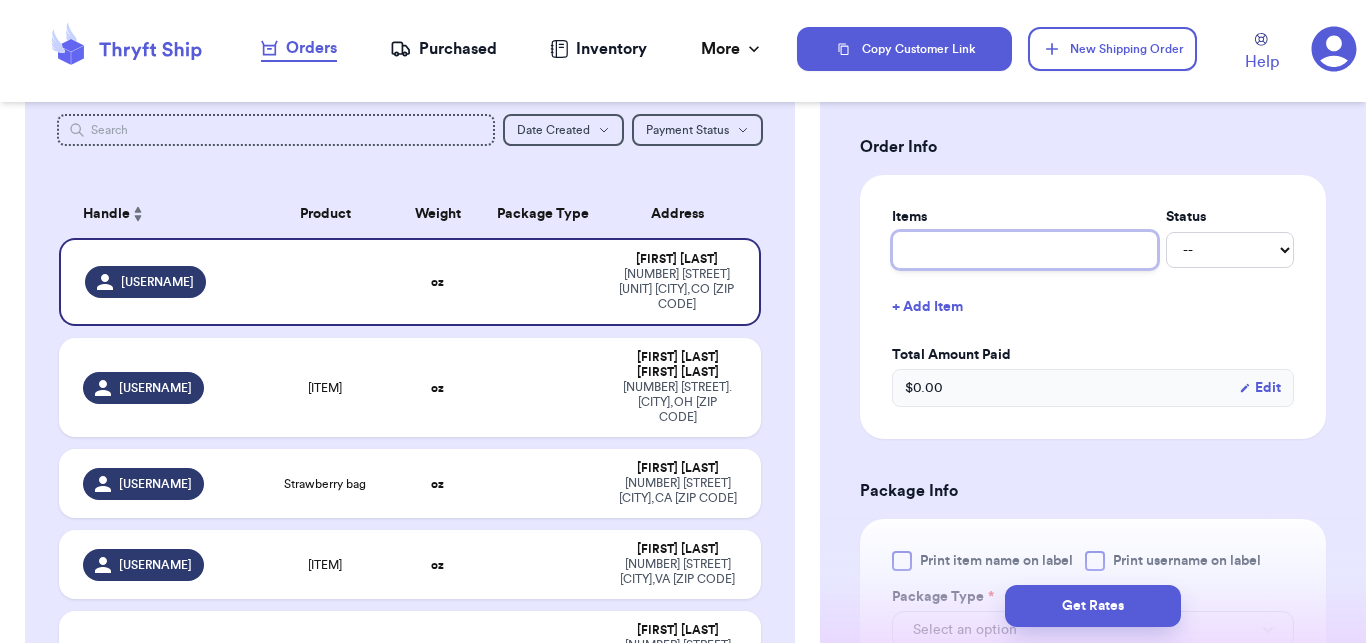 click at bounding box center [1025, 250] 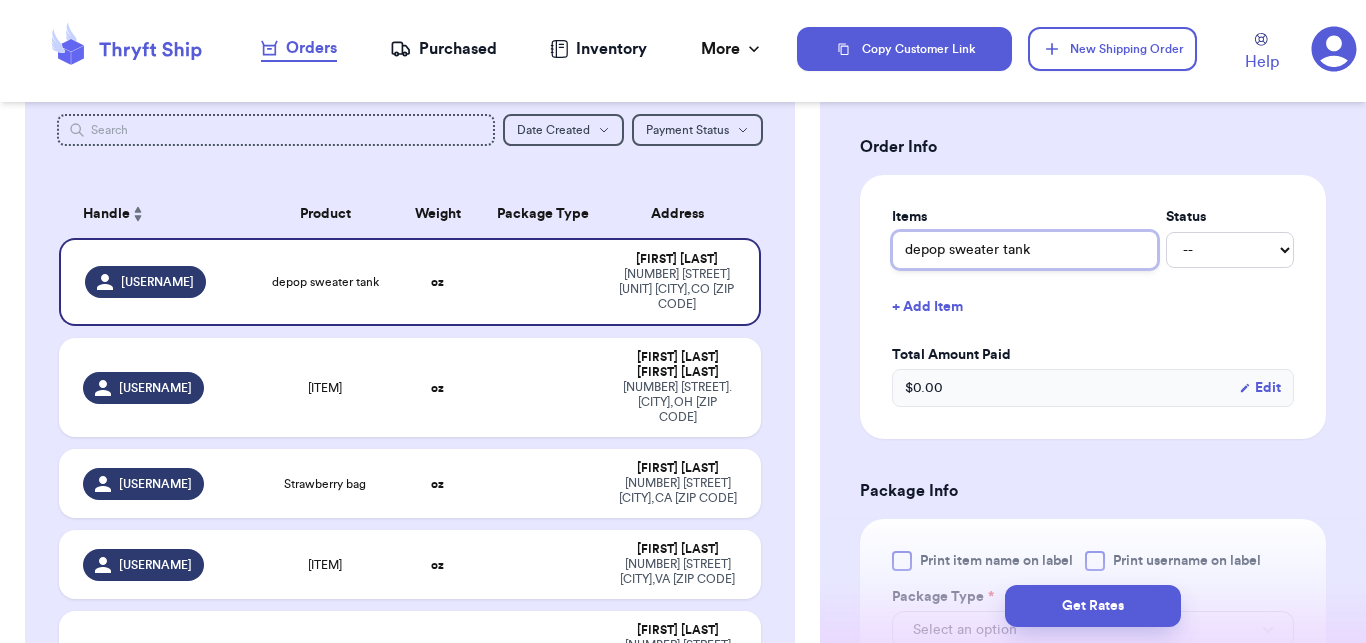 scroll, scrollTop: 1342, scrollLeft: 0, axis: vertical 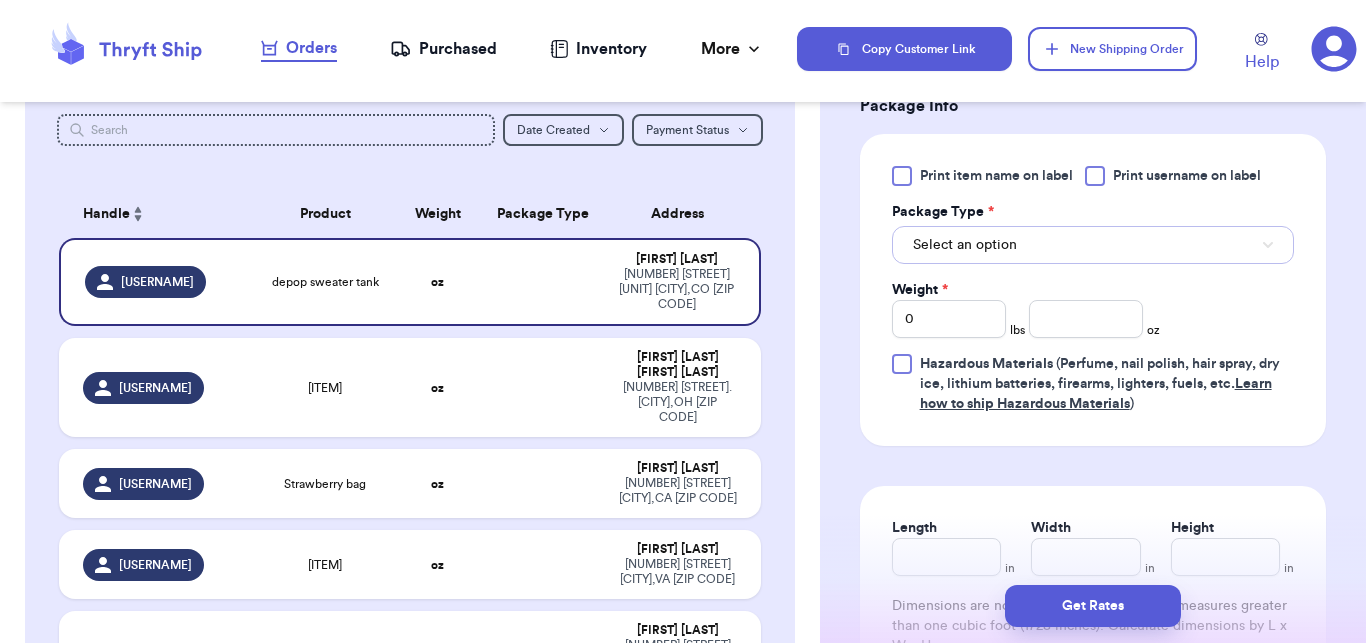 click on "Select an option" at bounding box center (1093, 245) 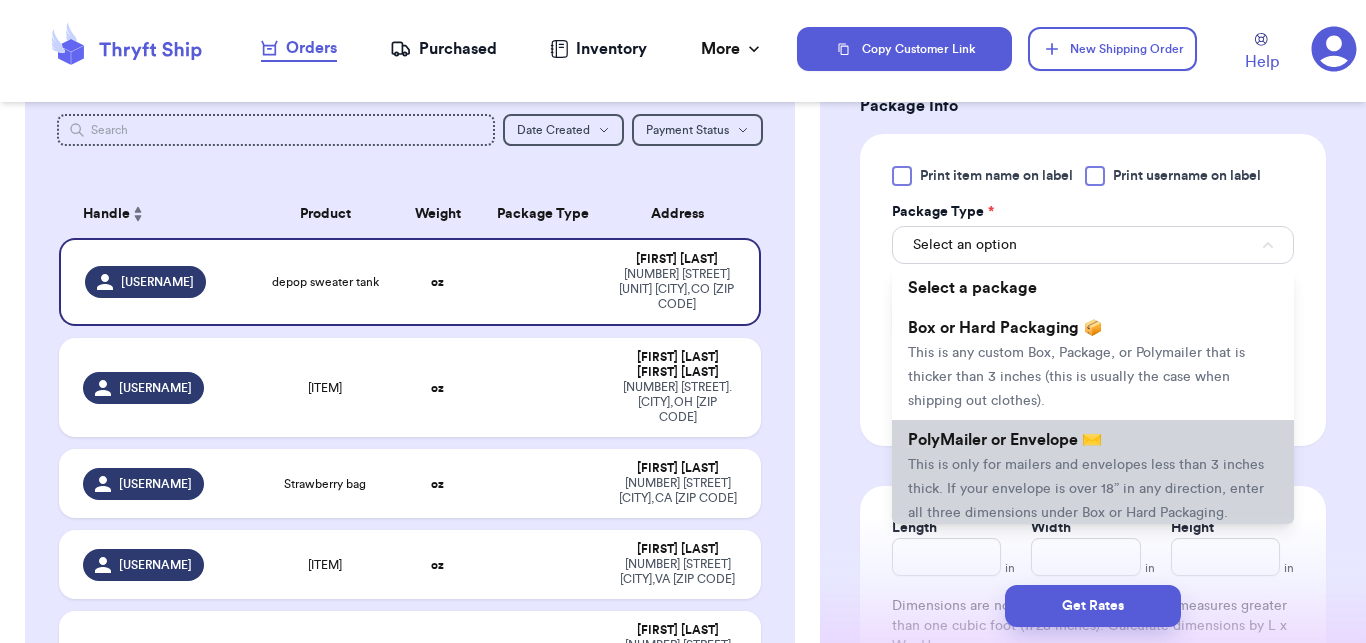 click on "PolyMailer or Envelope ✉️ This is only for mailers and envelopes less than 3 inches thick. If your envelope is over 18” in any direction, enter all three dimensions under Box or Hard Packaging." at bounding box center (1093, 476) 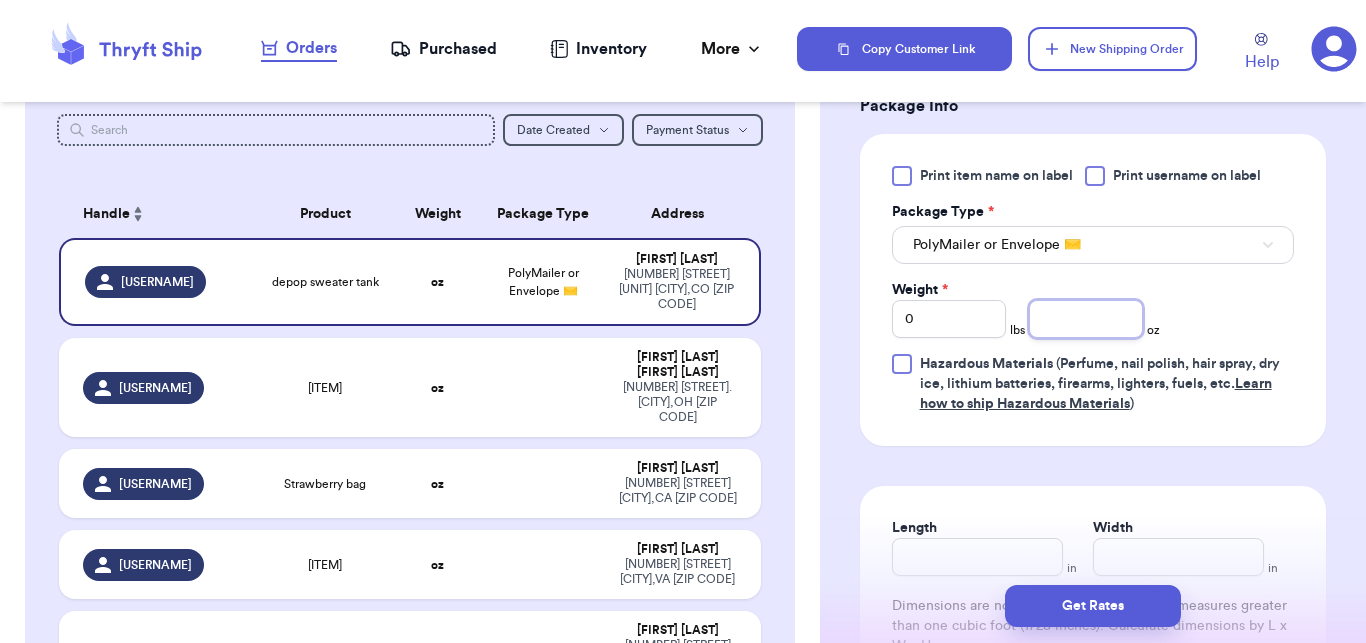 click at bounding box center [1086, 319] 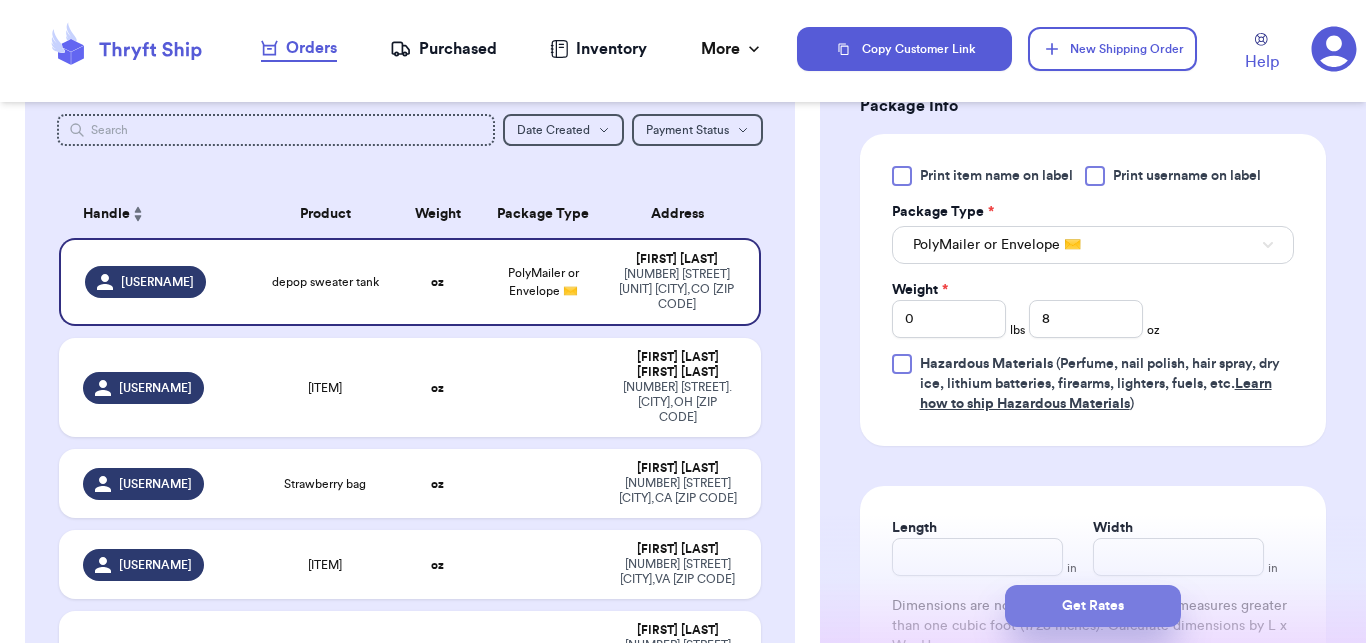 click on "Get Rates" at bounding box center (1093, 606) 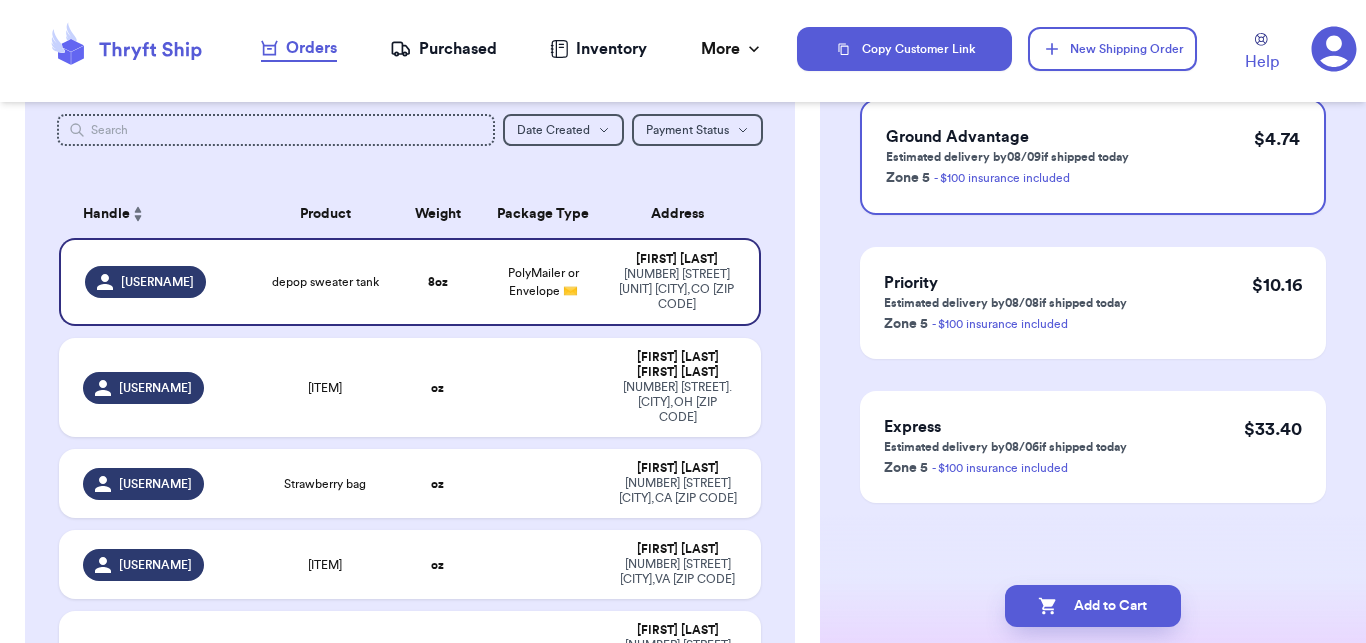 scroll, scrollTop: 0, scrollLeft: 0, axis: both 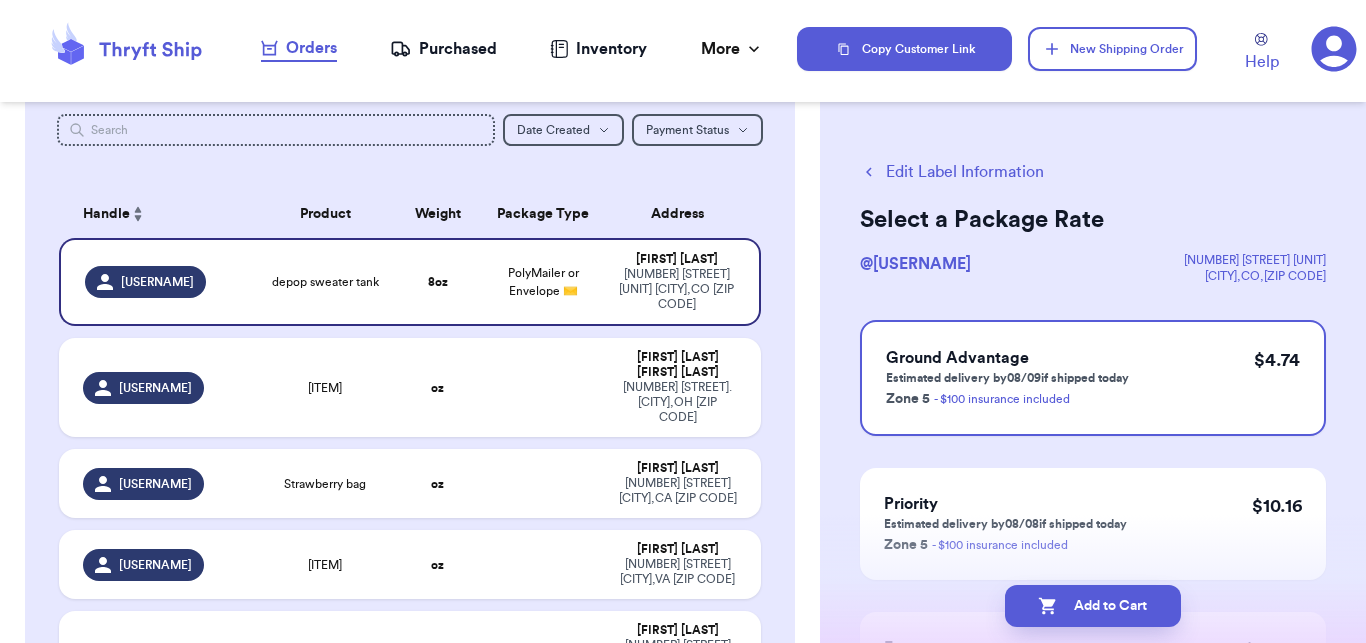 click 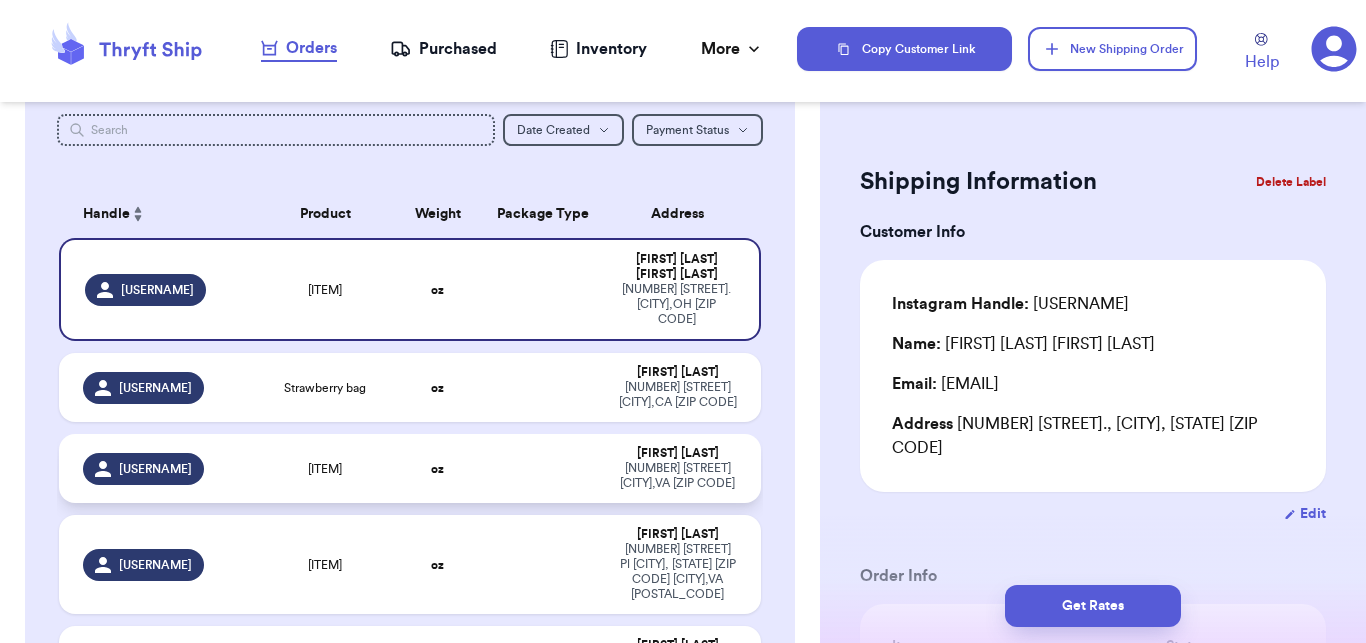 click on "oz" at bounding box center (438, 468) 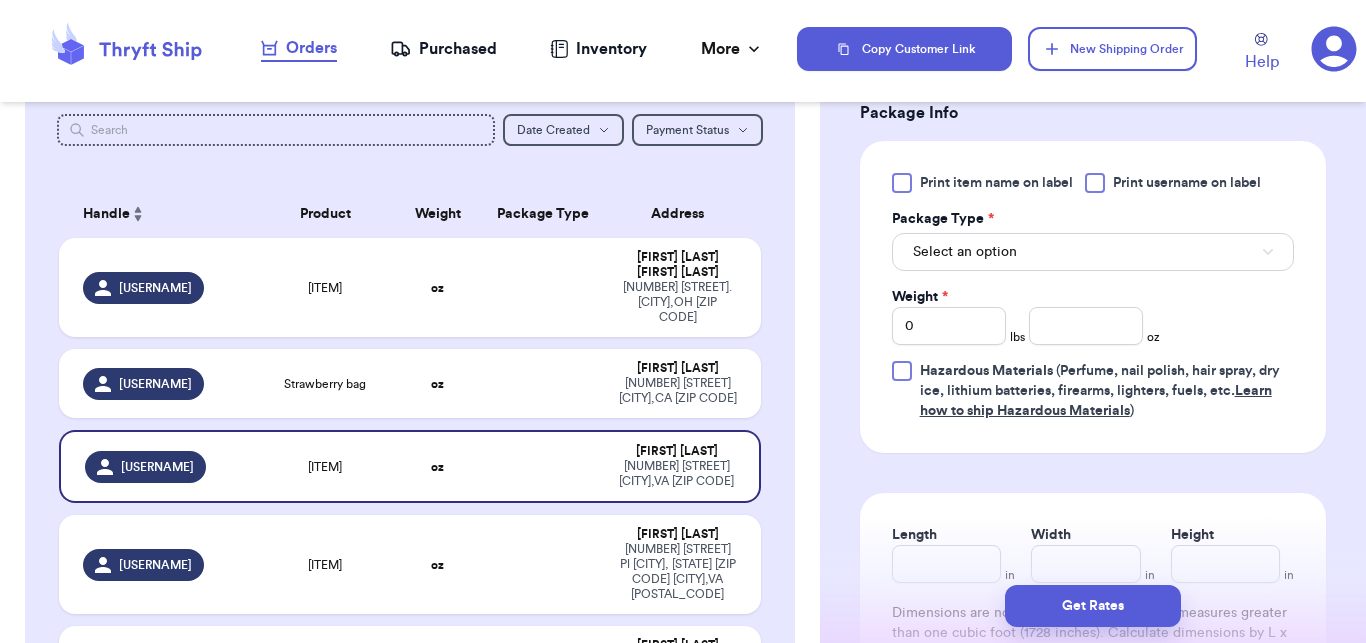 scroll, scrollTop: 886, scrollLeft: 0, axis: vertical 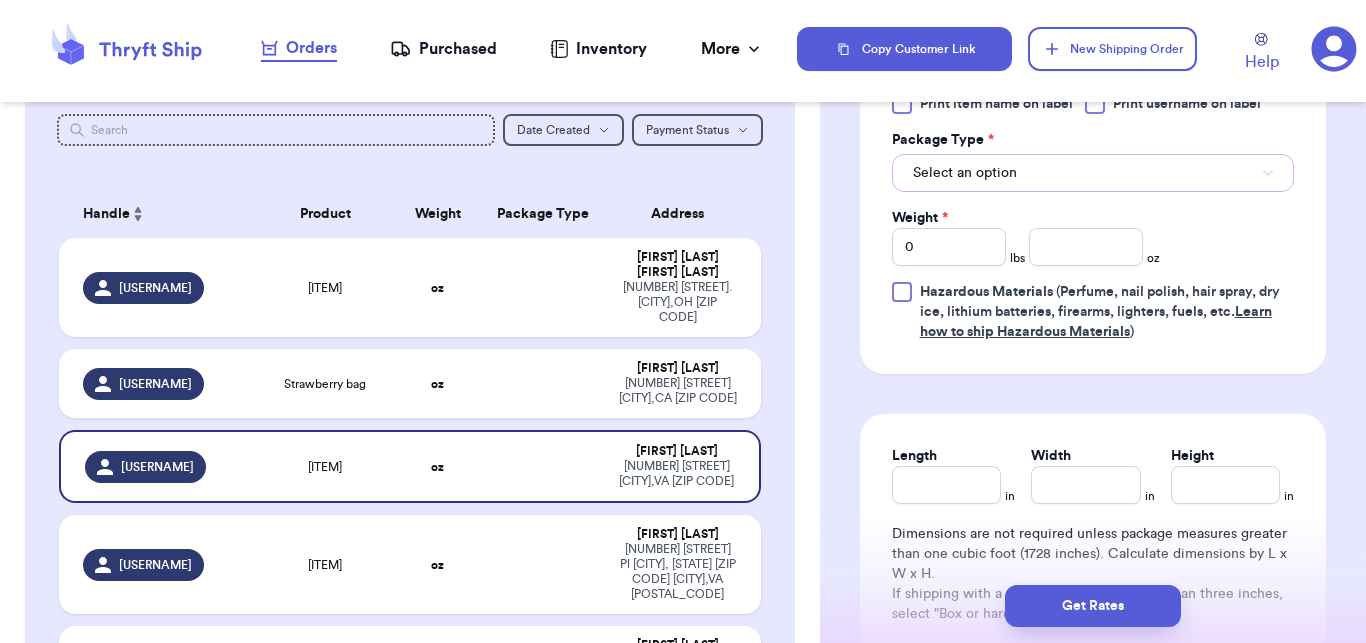 click on "Select an option" at bounding box center (1093, 173) 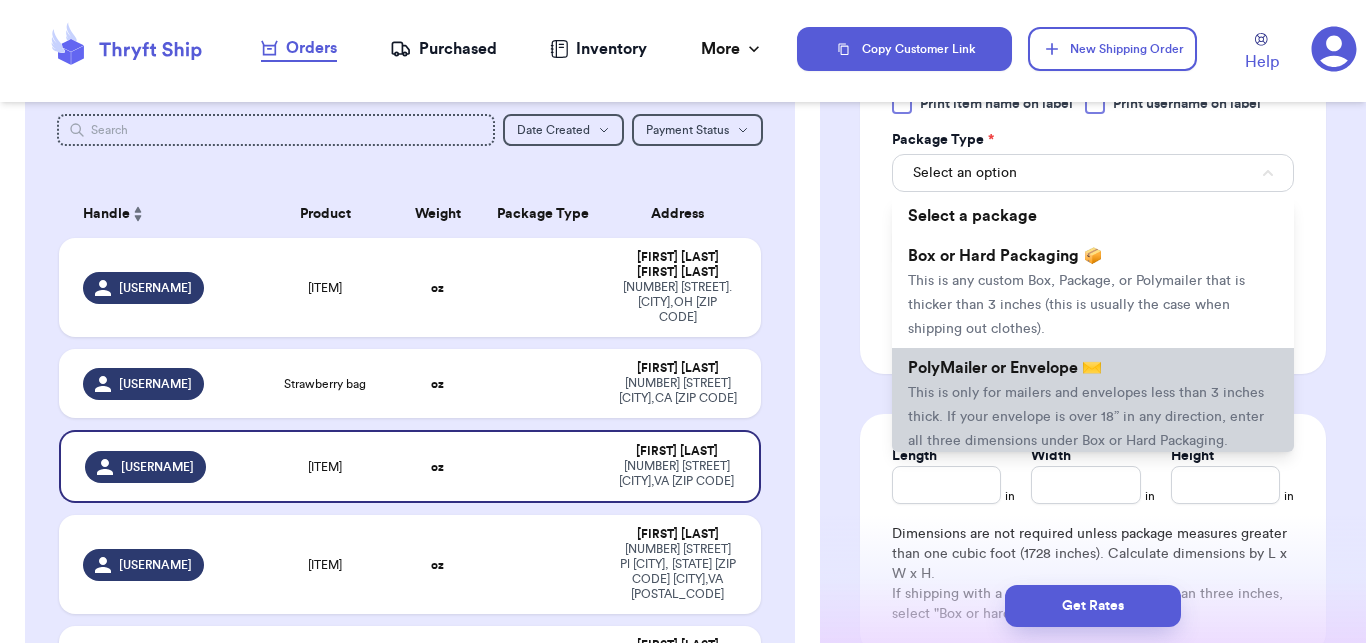 click on "This is only for mailers and envelopes less than 3 inches thick. If your envelope is over 18” in any direction, enter all three dimensions under Box or Hard Packaging." at bounding box center (1086, 417) 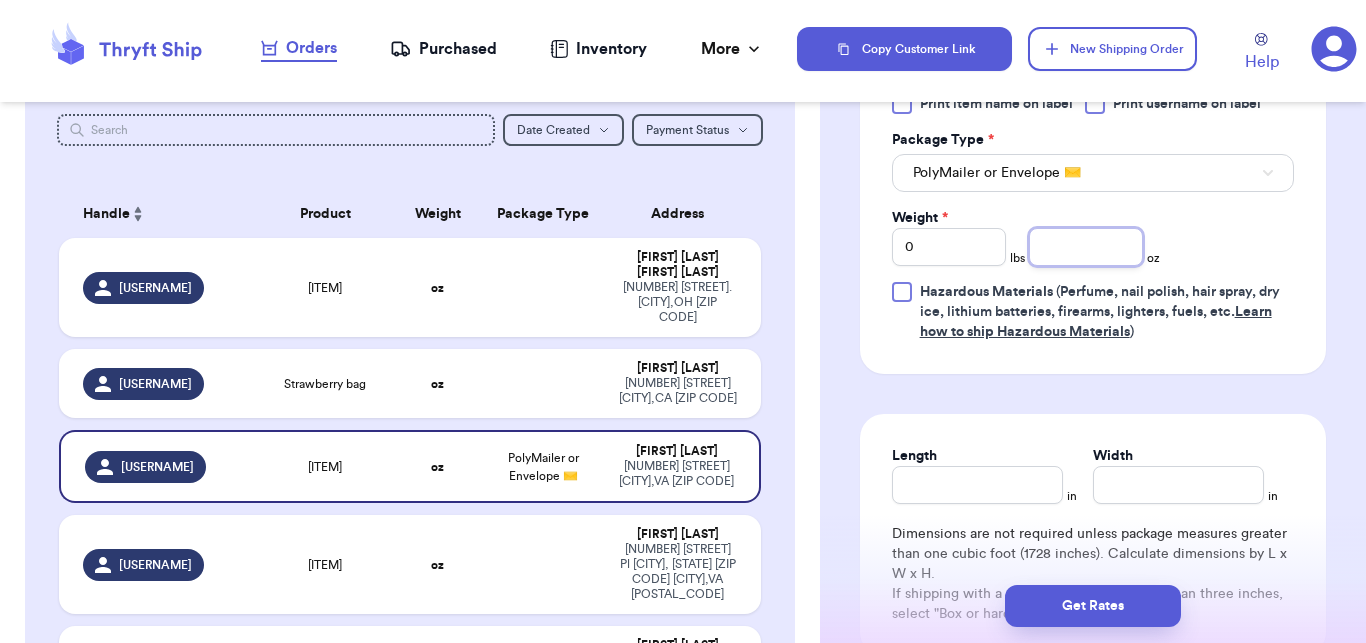 click at bounding box center [1086, 247] 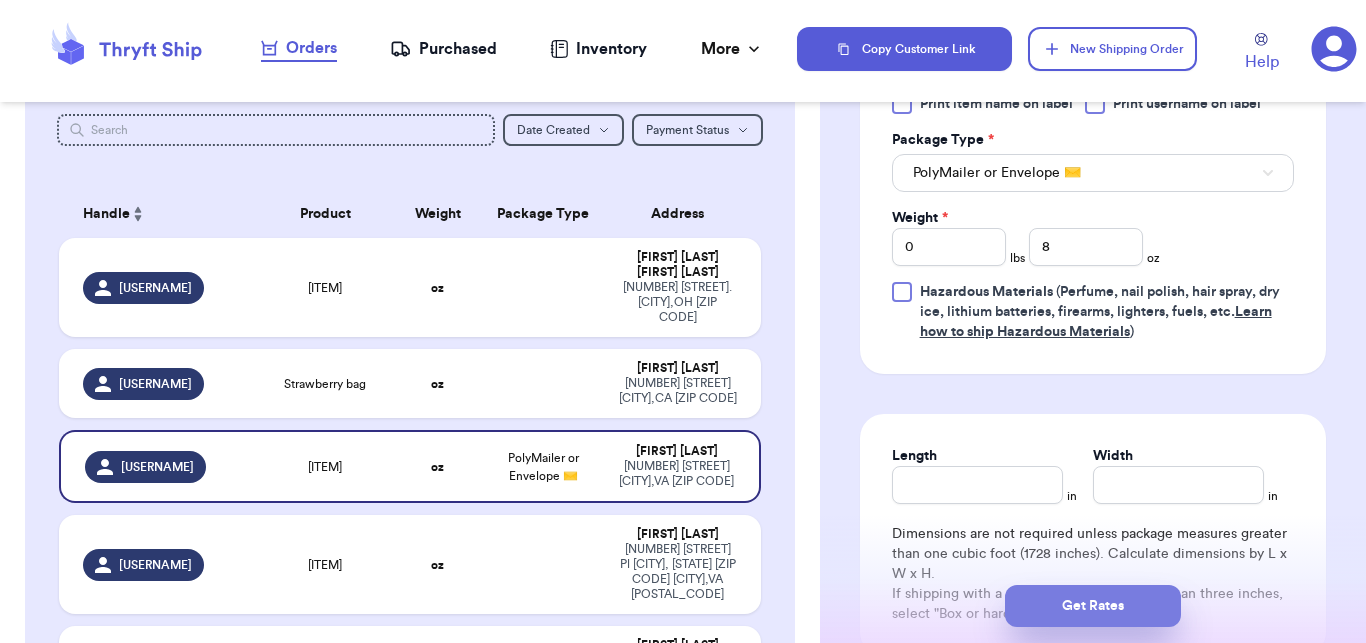 click on "Get Rates" at bounding box center (1093, 606) 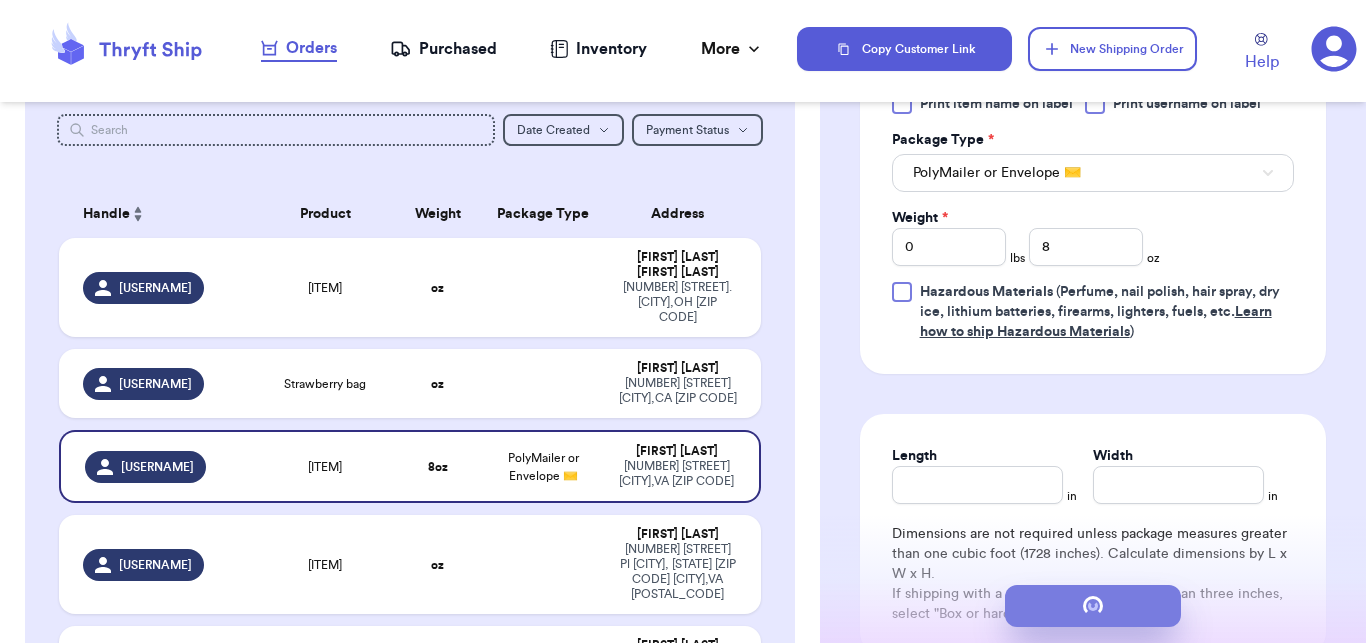scroll, scrollTop: 0, scrollLeft: 0, axis: both 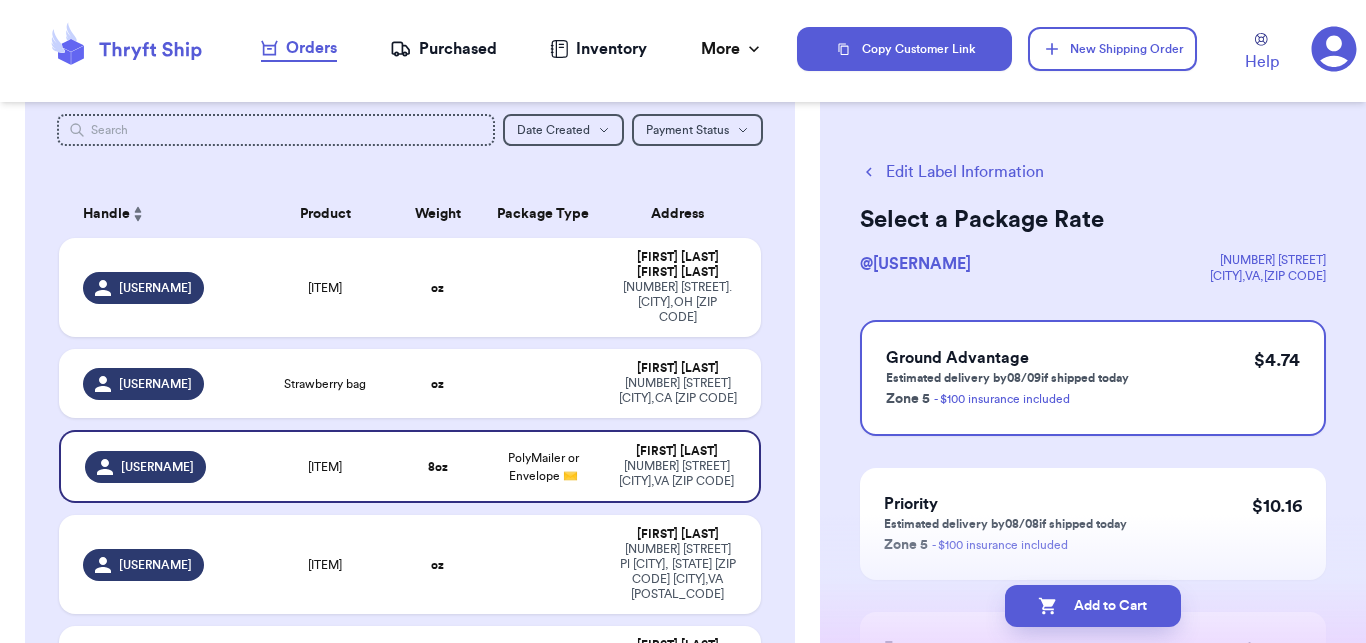 click on "Add to Cart" at bounding box center [1093, 606] 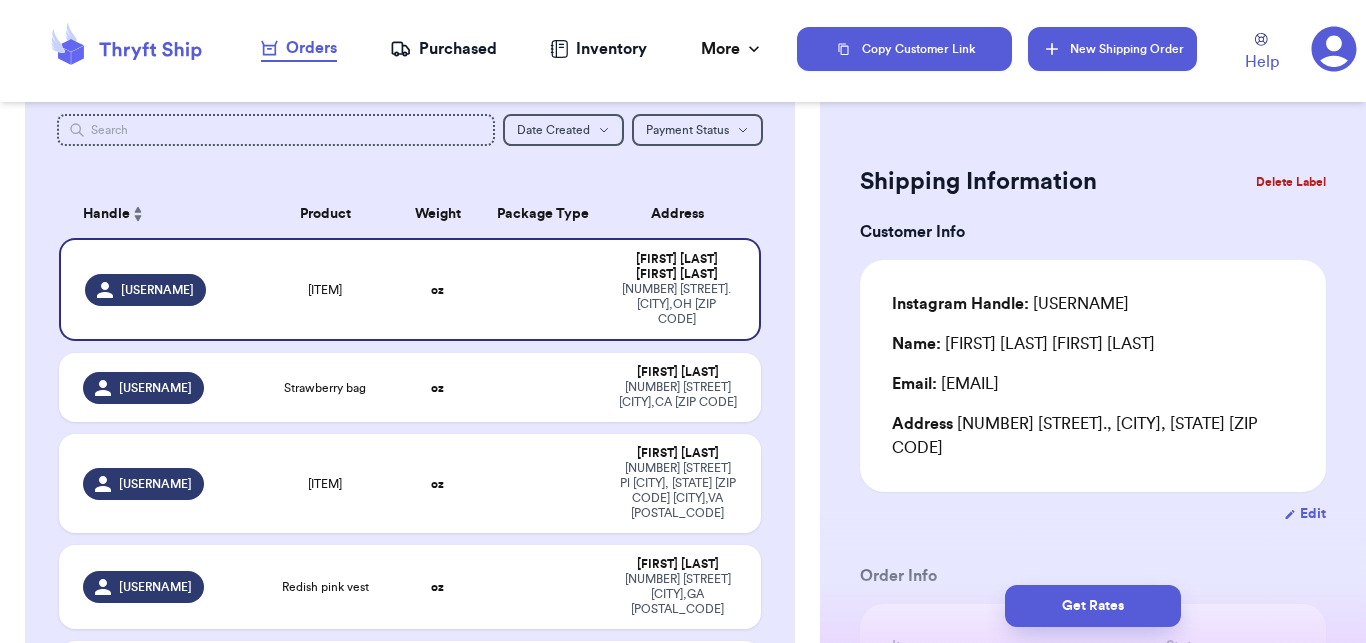 click on "New Shipping Order" at bounding box center (1112, 49) 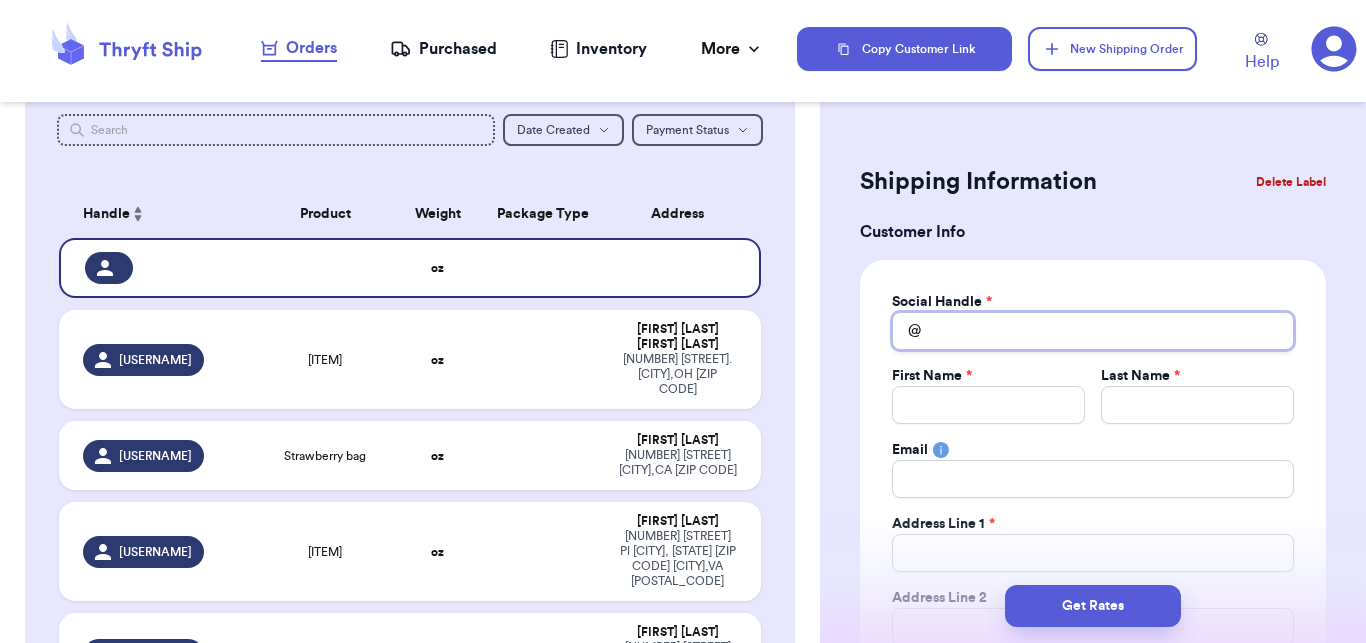 click on "Total Amount Paid" at bounding box center [1093, 331] 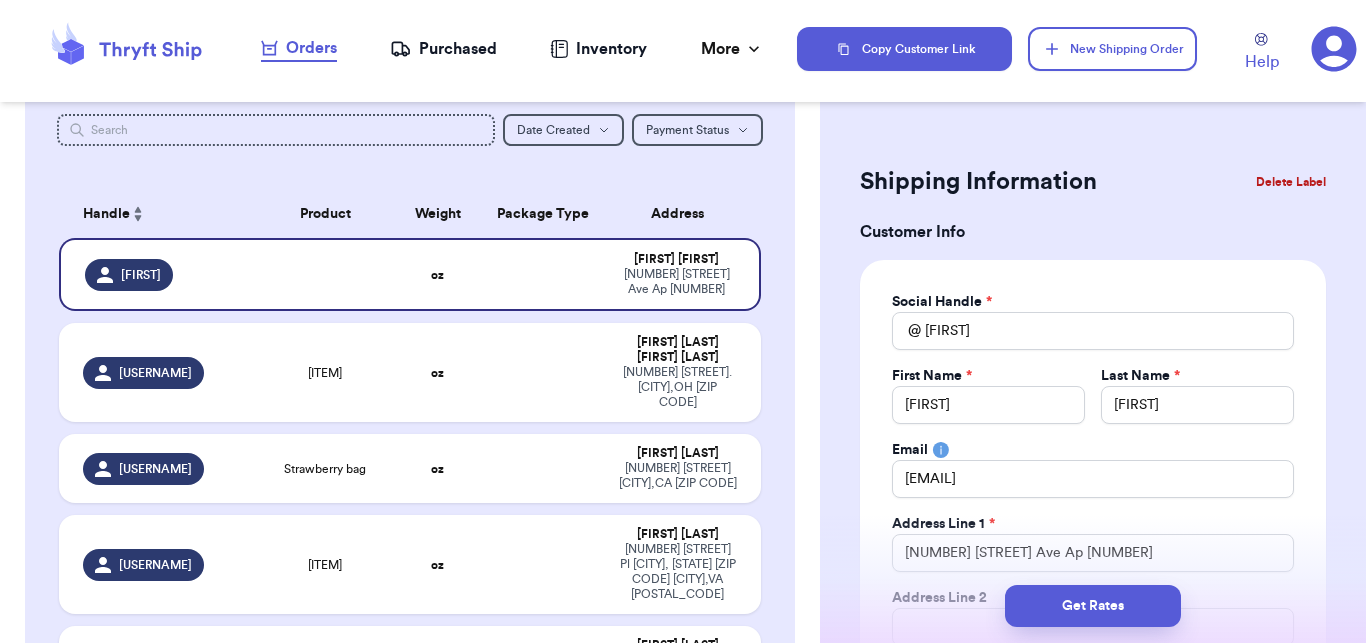 scroll, scrollTop: 77, scrollLeft: 0, axis: vertical 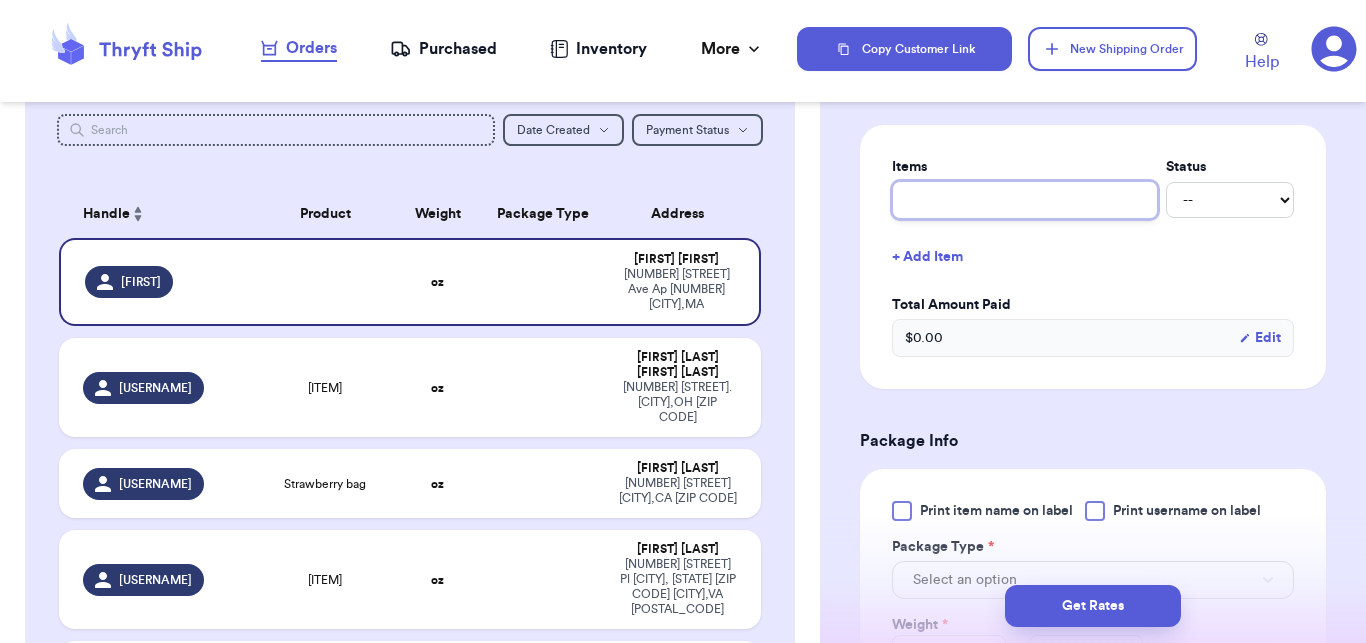 click at bounding box center (1025, 200) 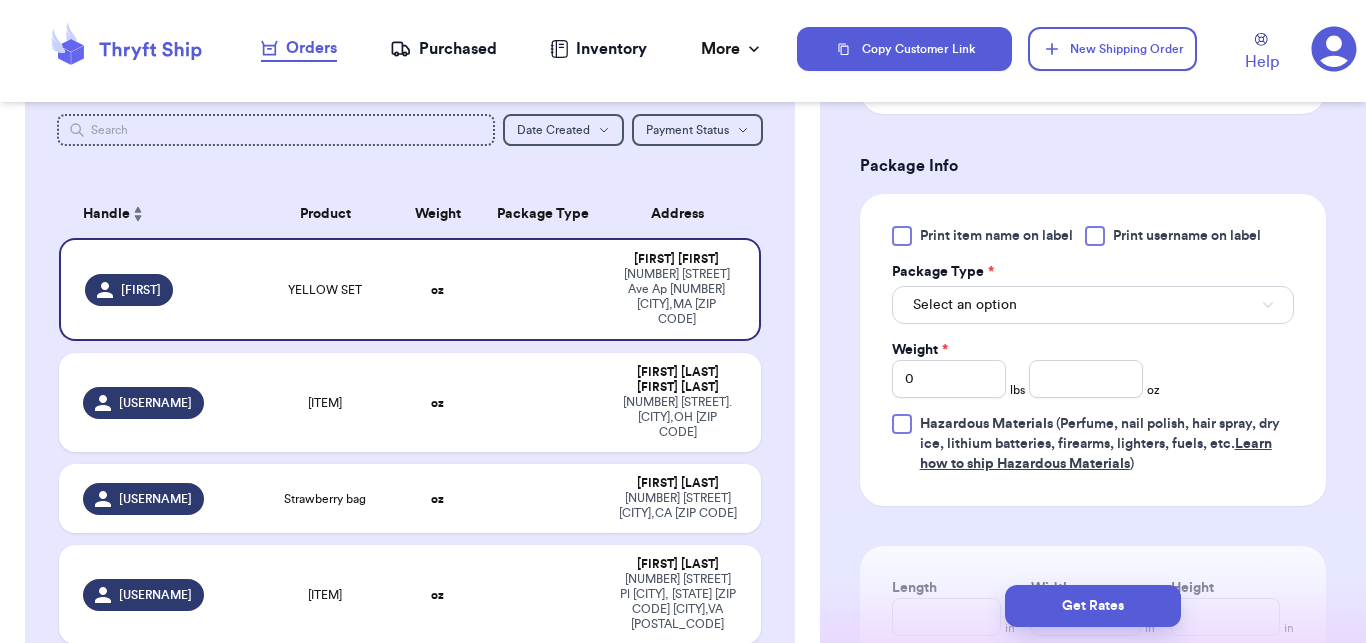 scroll, scrollTop: 1127, scrollLeft: 0, axis: vertical 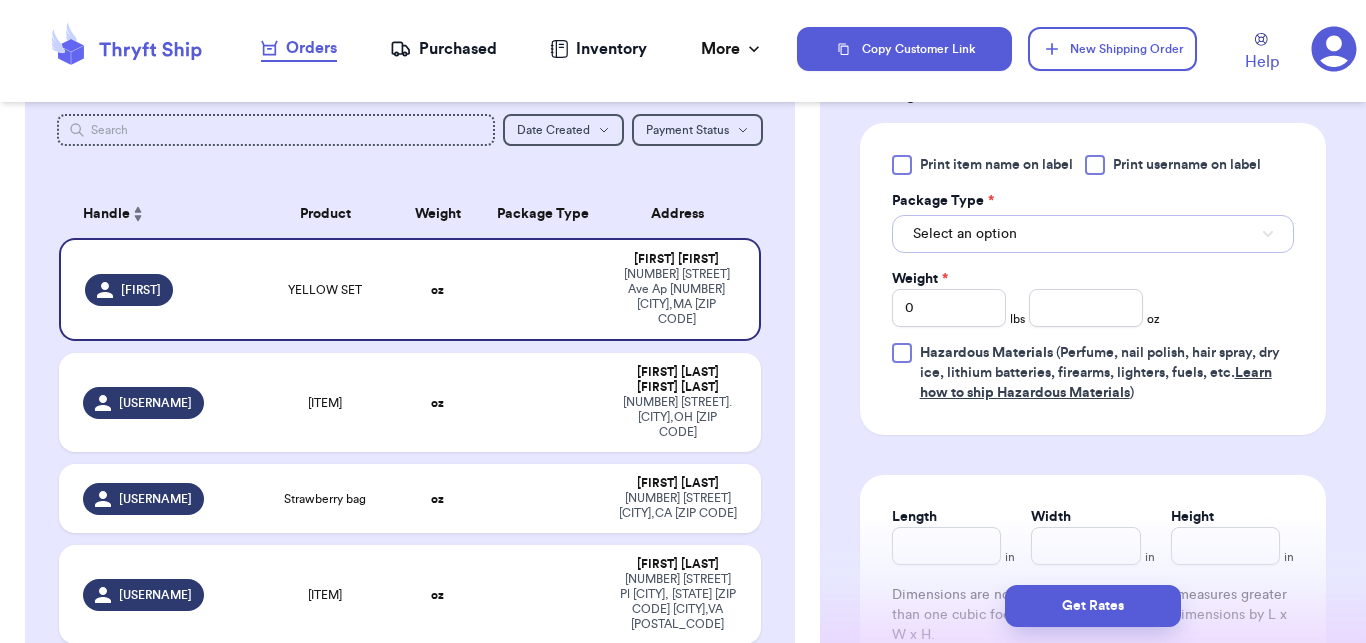 click on "Select an option" at bounding box center (1093, 234) 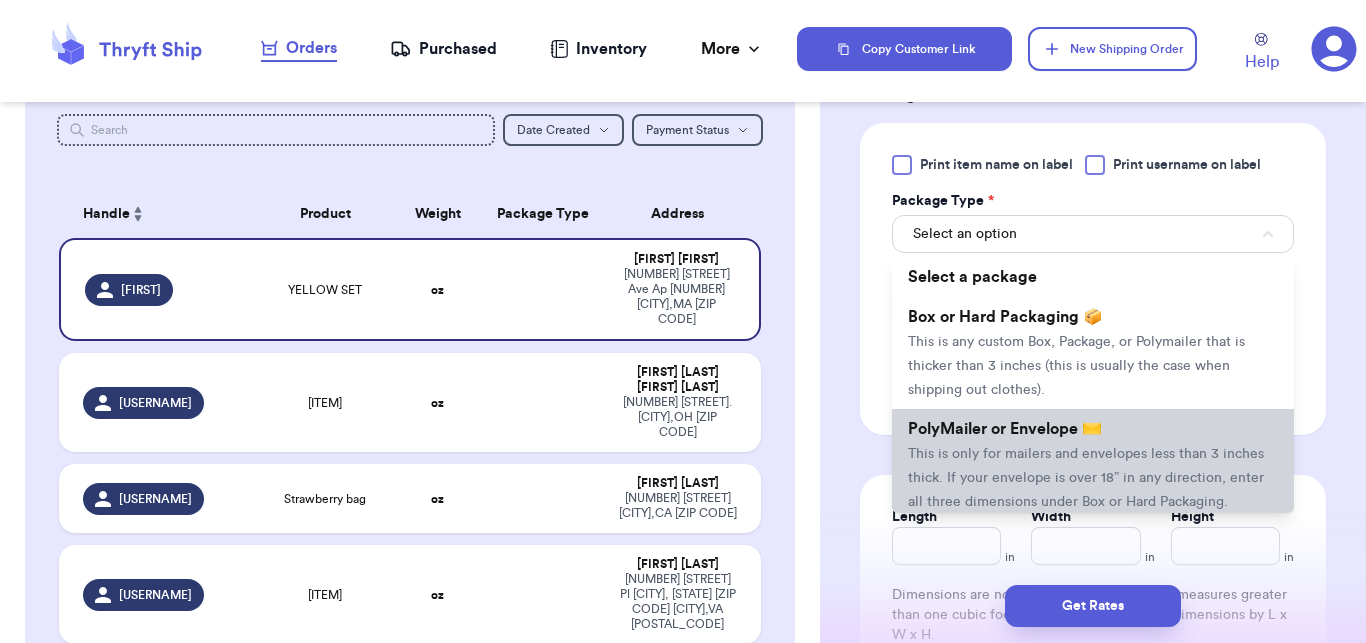 click on "PolyMailer or Envelope ✉️ This is only for mailers and envelopes less than 3 inches thick. If your envelope is over 18” in any direction, enter all three dimensions under Box or Hard Packaging." at bounding box center [1093, 465] 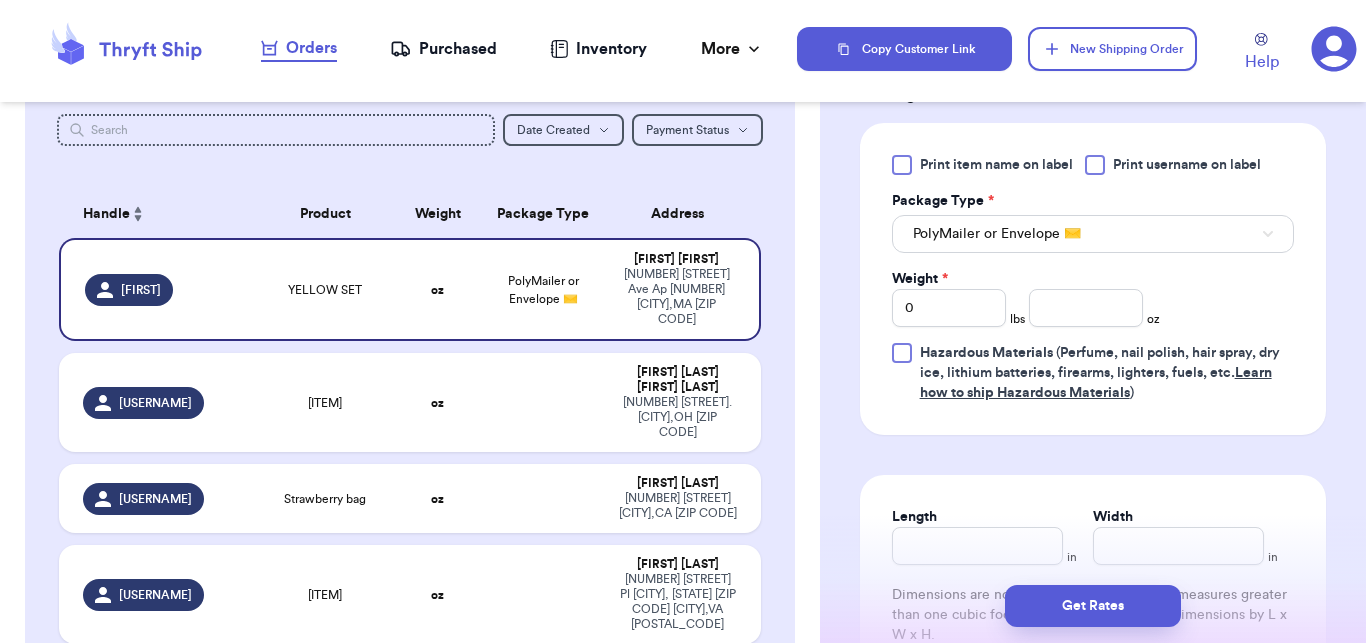 click on "Print item name on label Print username on label Package Type * PolyMailer or Envelope ✉️ Weight * 0 lbs oz Hazardous Materials   (Perfume, nail polish, hair spray, dry ice, lithium batteries, firearms, lighters, fuels, etc.  Learn how to ship Hazardous Materials )" at bounding box center (1093, 279) 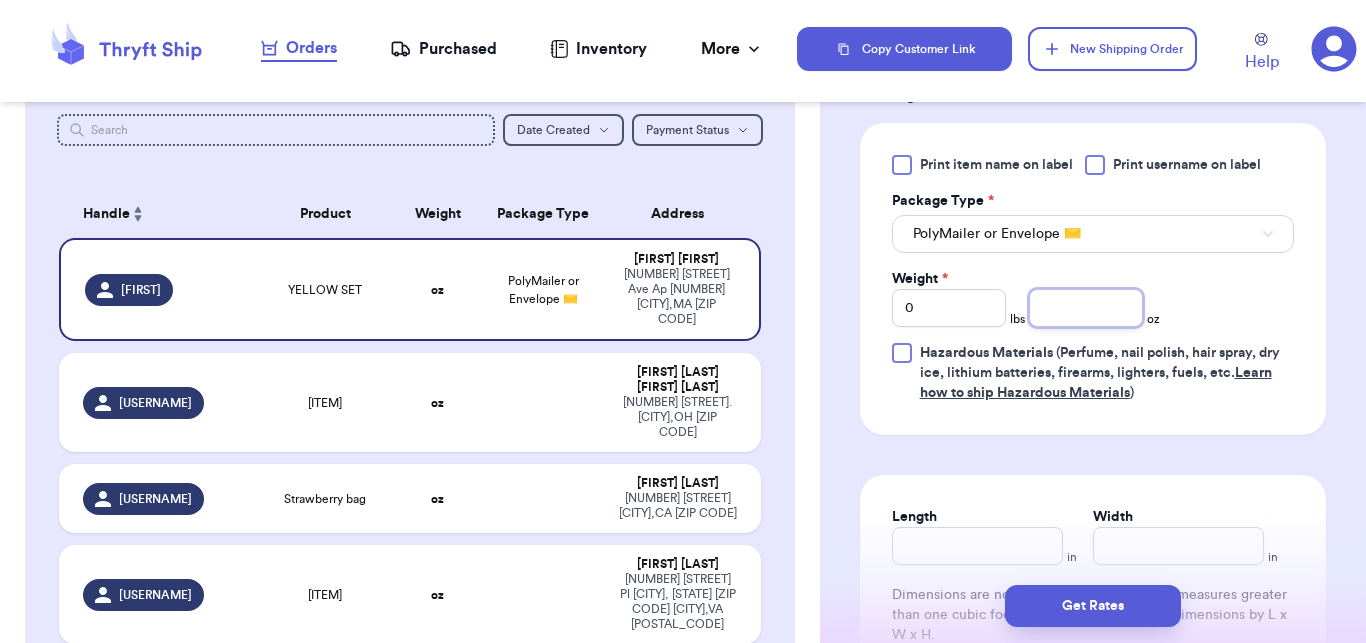 click at bounding box center [1086, 308] 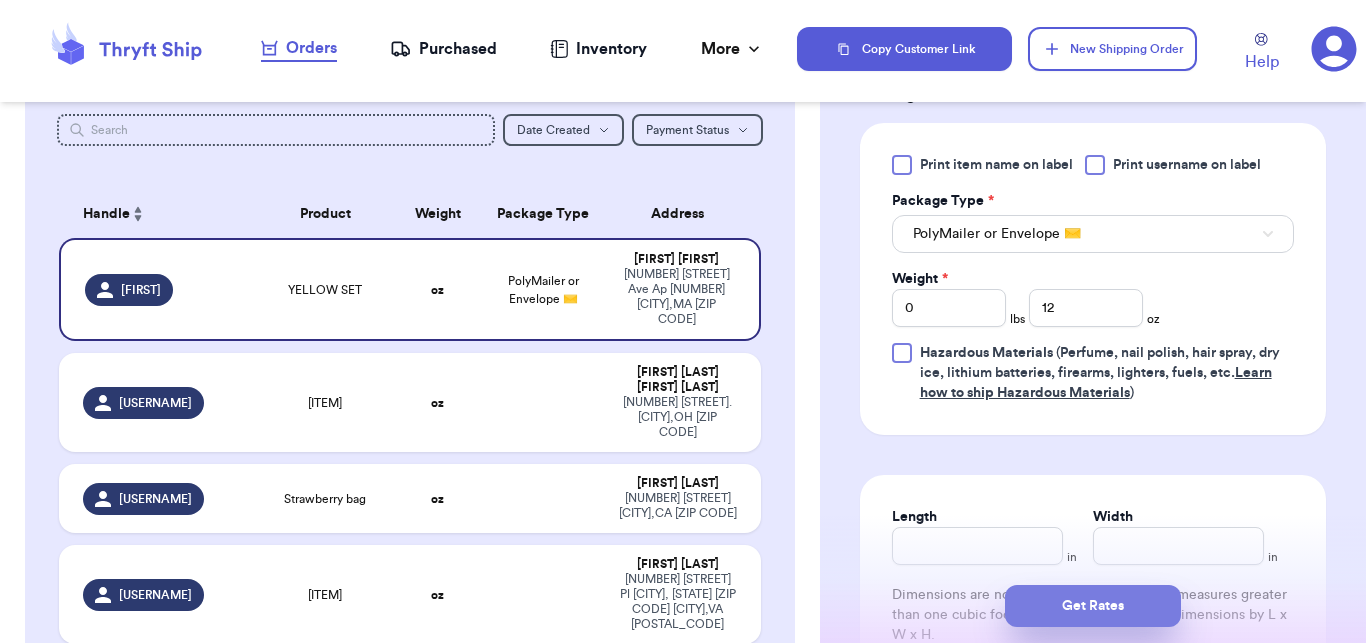click on "Get Rates" at bounding box center [1093, 606] 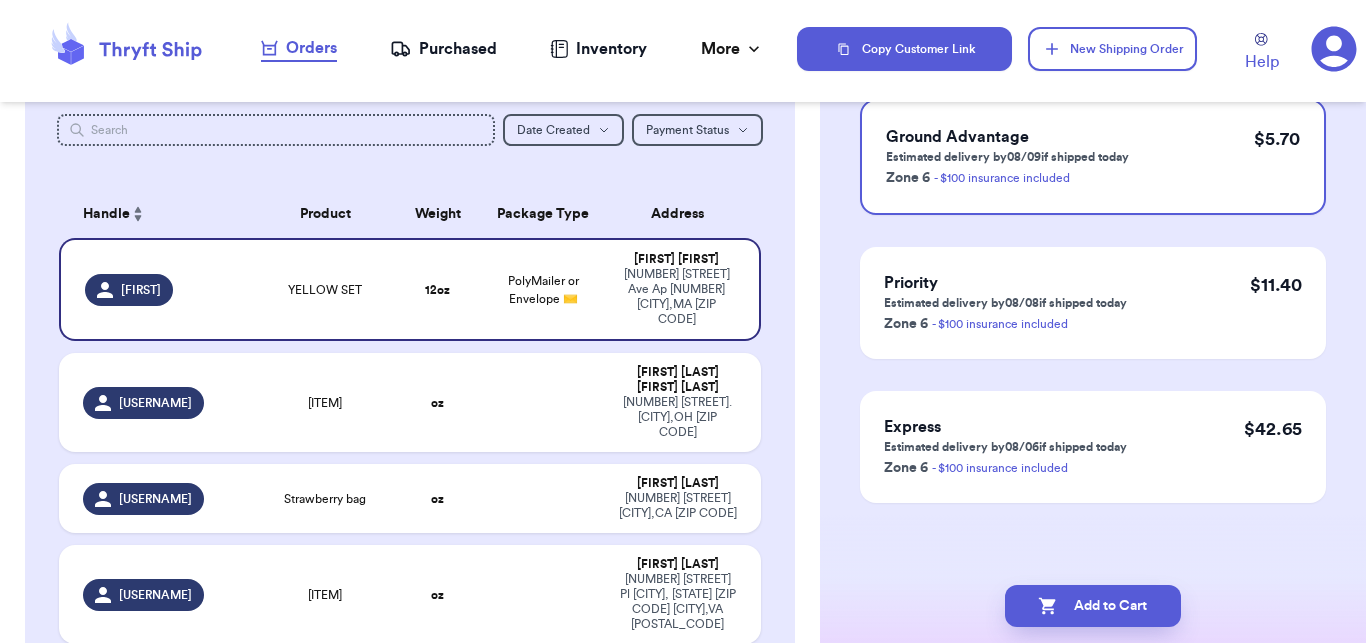 scroll, scrollTop: 0, scrollLeft: 0, axis: both 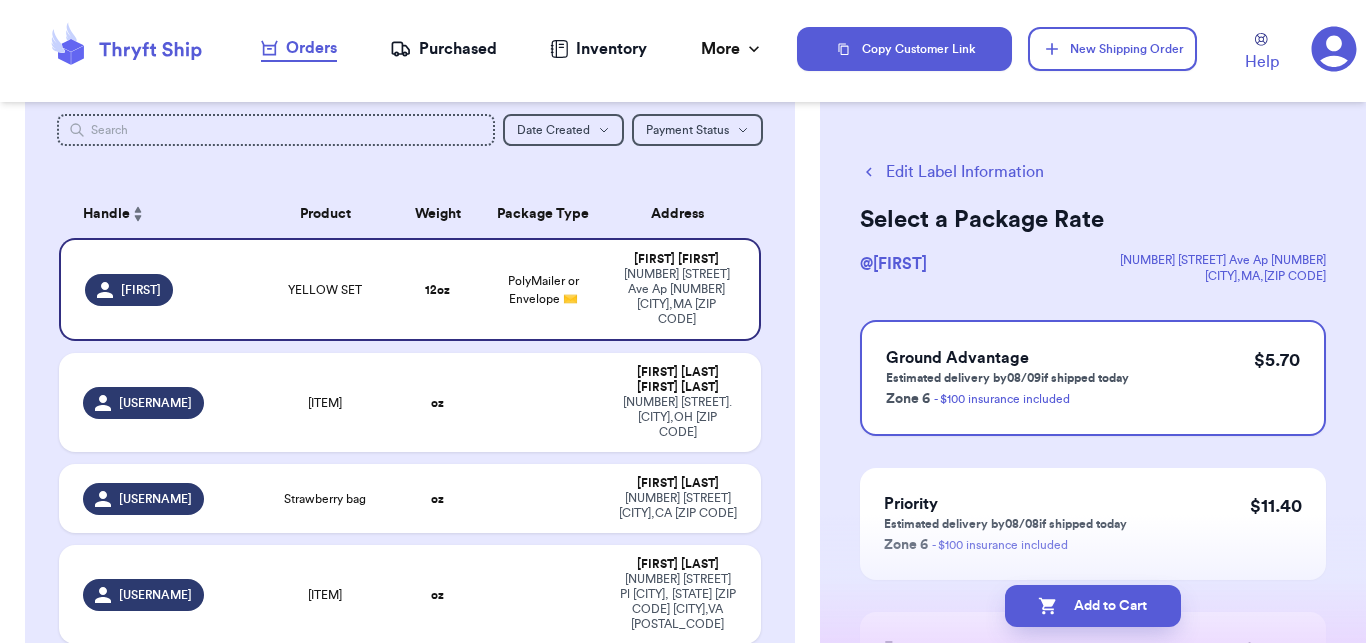click on "Add to Cart" at bounding box center (1093, 606) 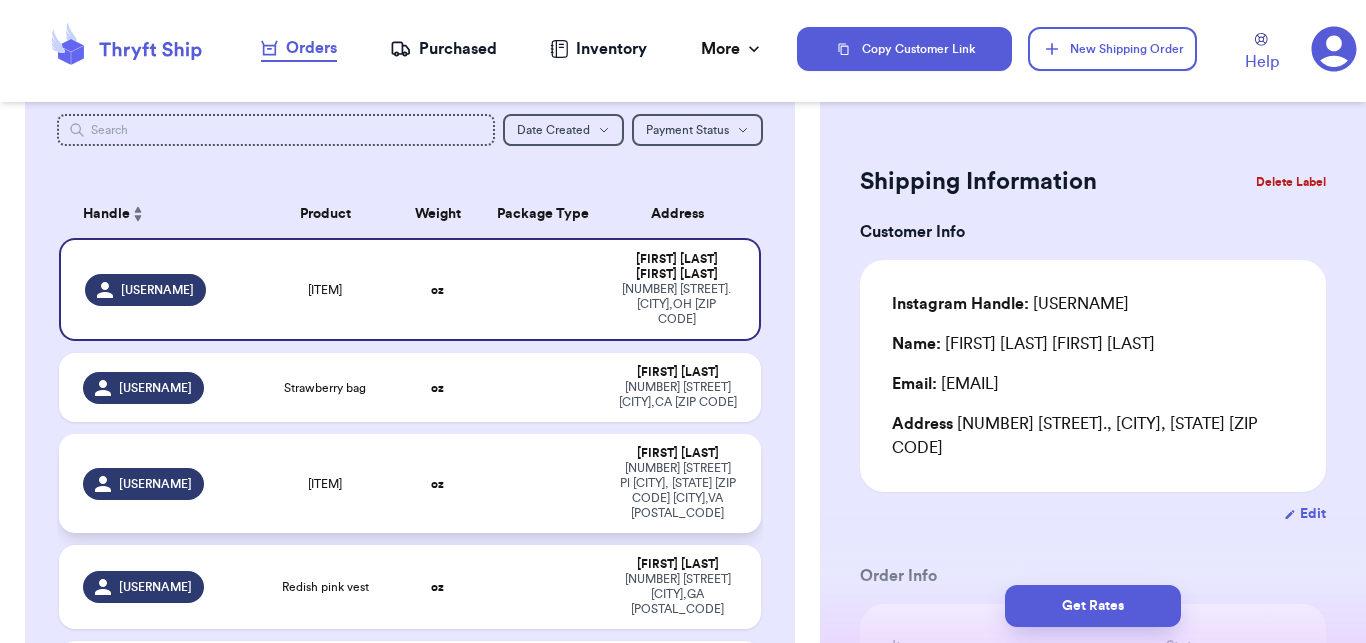 click at bounding box center [543, 483] 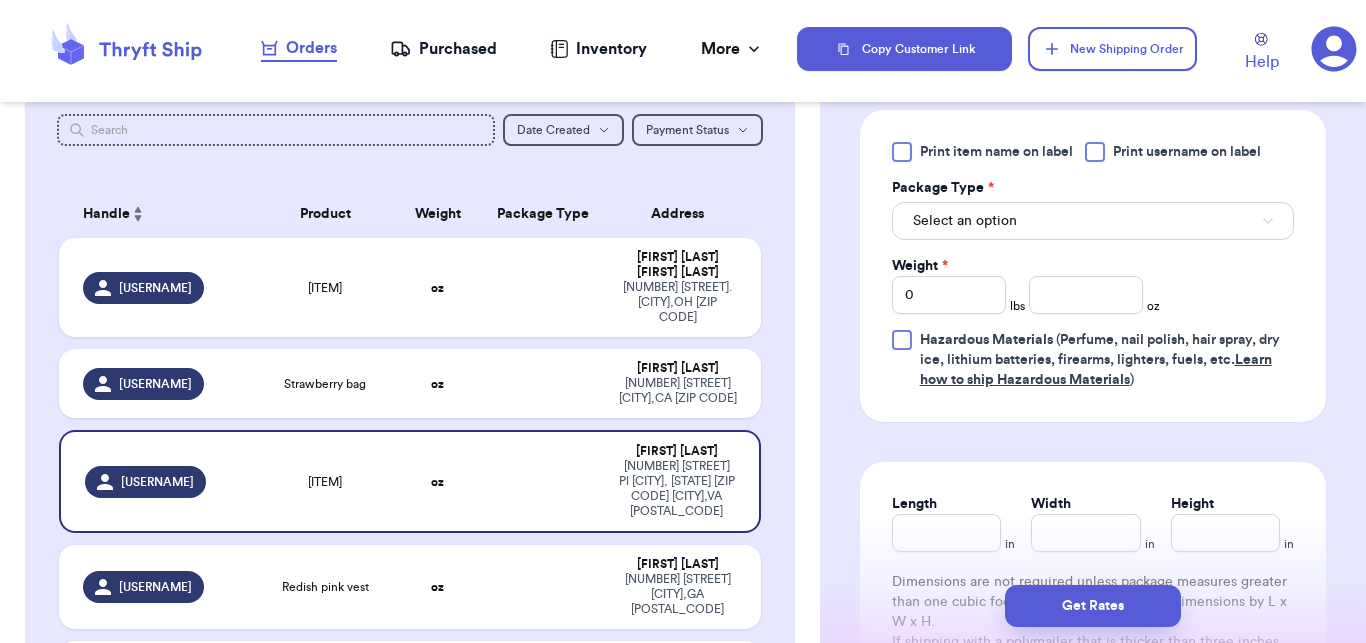 scroll, scrollTop: 784, scrollLeft: 0, axis: vertical 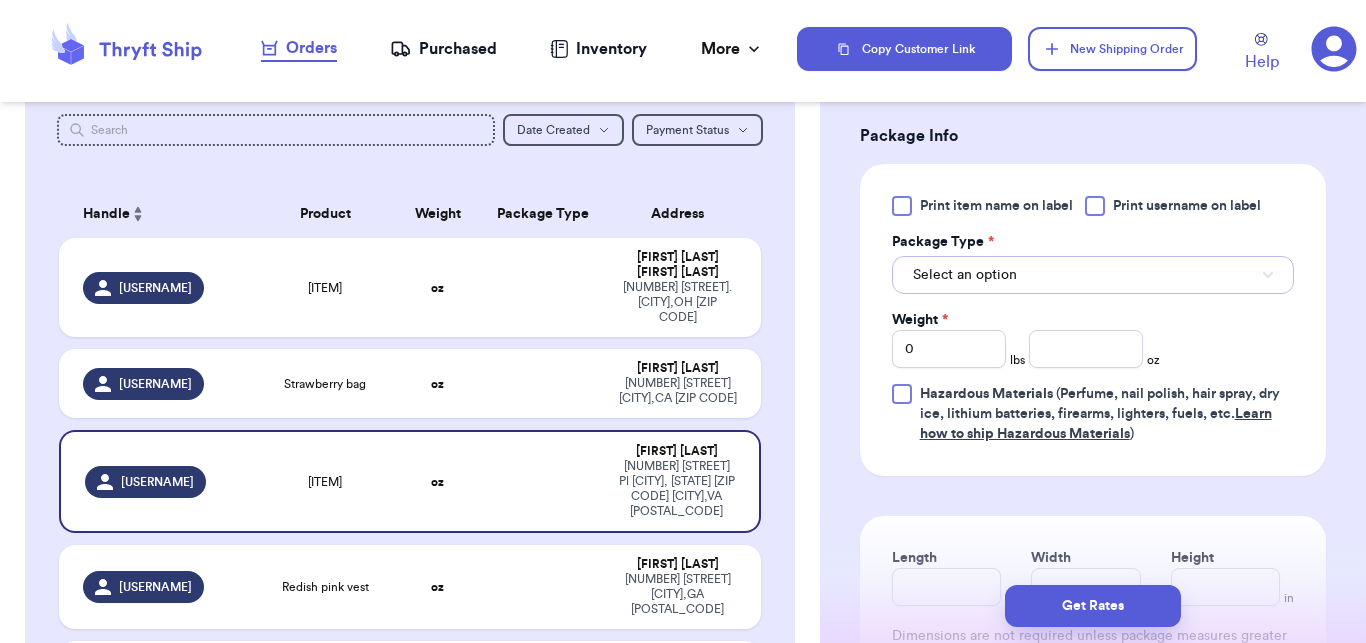 click on "Select an option" at bounding box center (1093, 275) 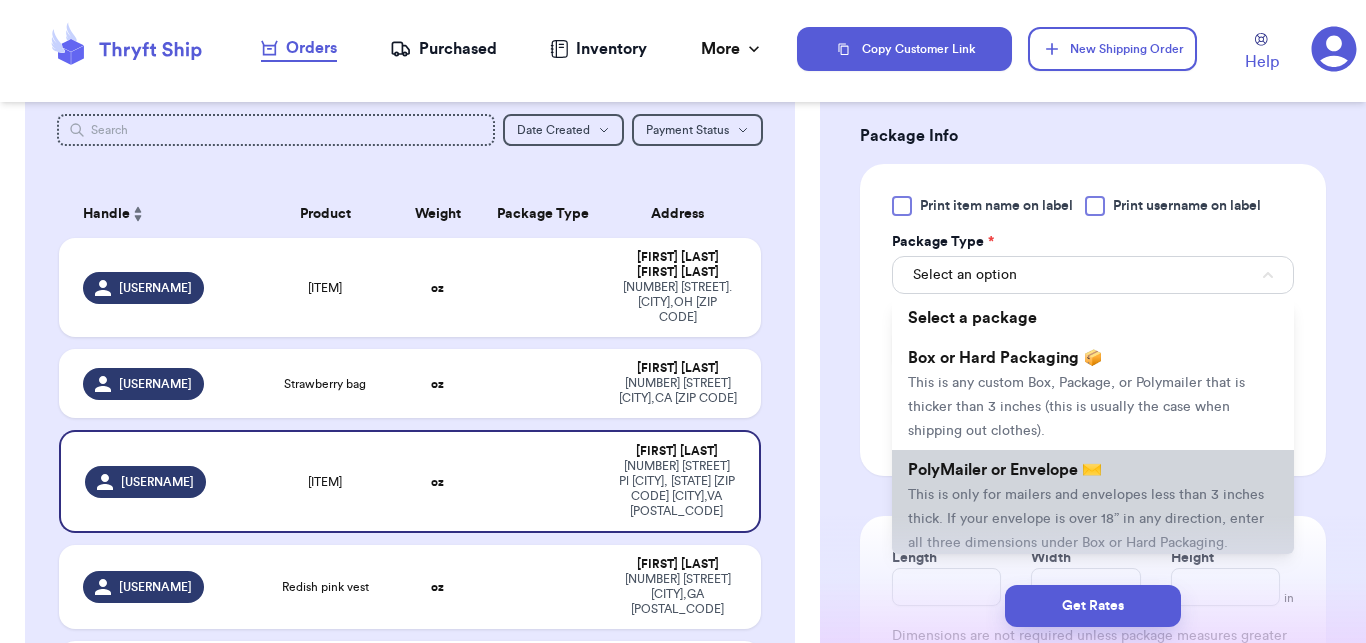click on "PolyMailer or Envelope ✉️ This is only for mailers and envelopes less than 3 inches thick. If your envelope is over 18” in any direction, enter all three dimensions under Box or Hard Packaging." at bounding box center [1093, 506] 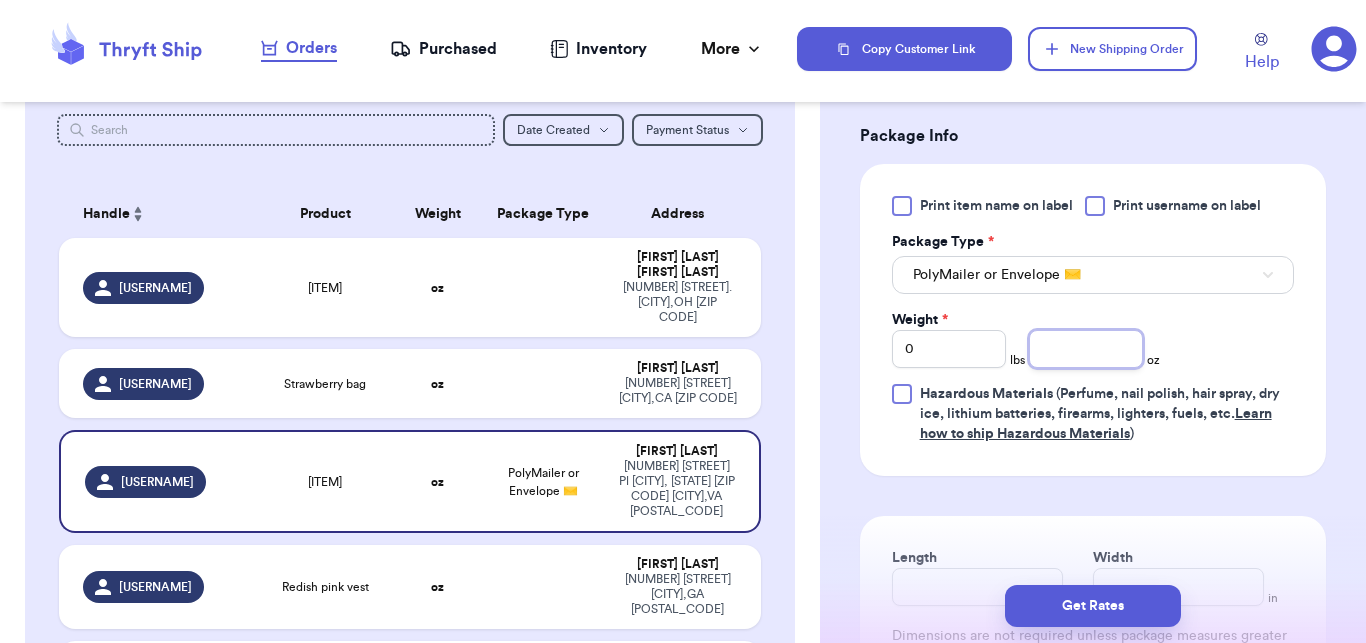 click at bounding box center (1086, 349) 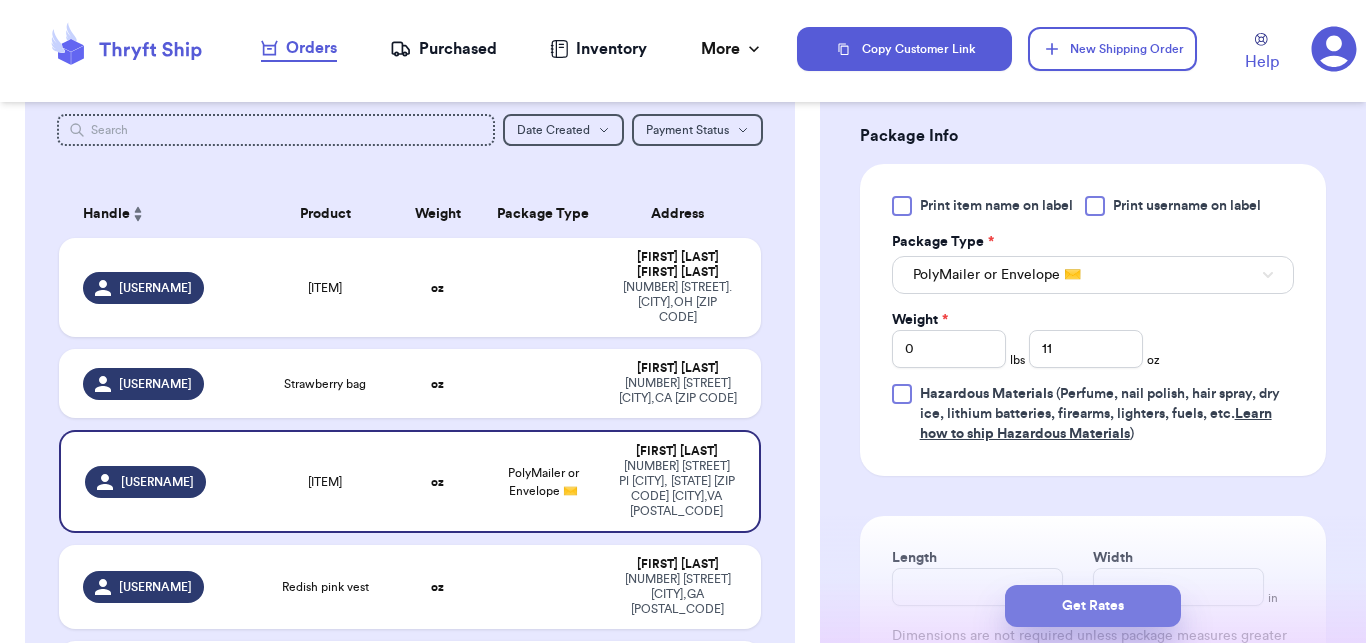 click on "Get Rates" at bounding box center (1093, 606) 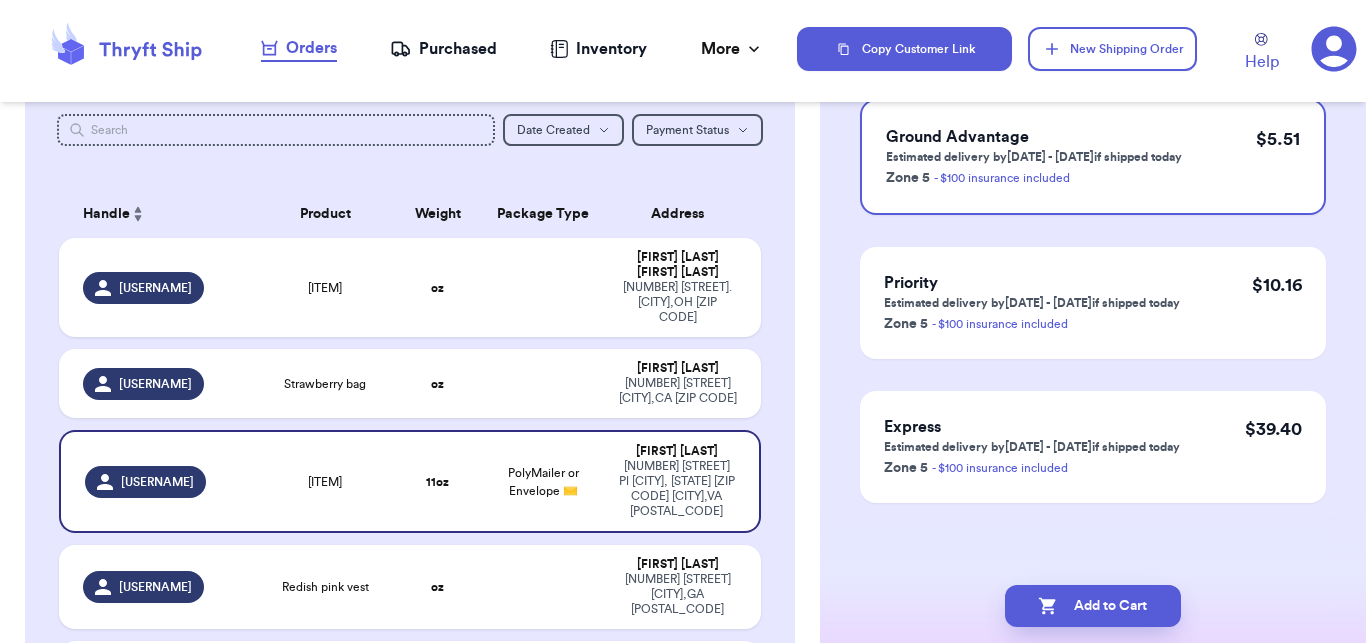 scroll, scrollTop: 0, scrollLeft: 0, axis: both 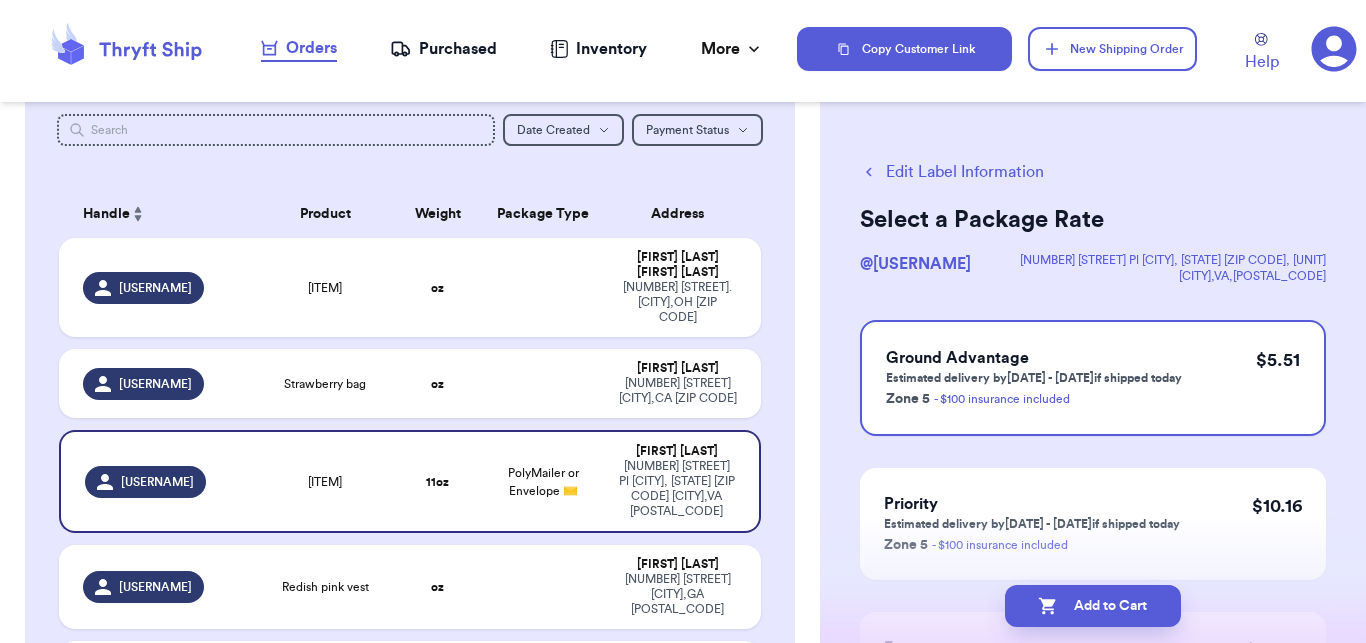 click on "Add to Cart" at bounding box center [1093, 606] 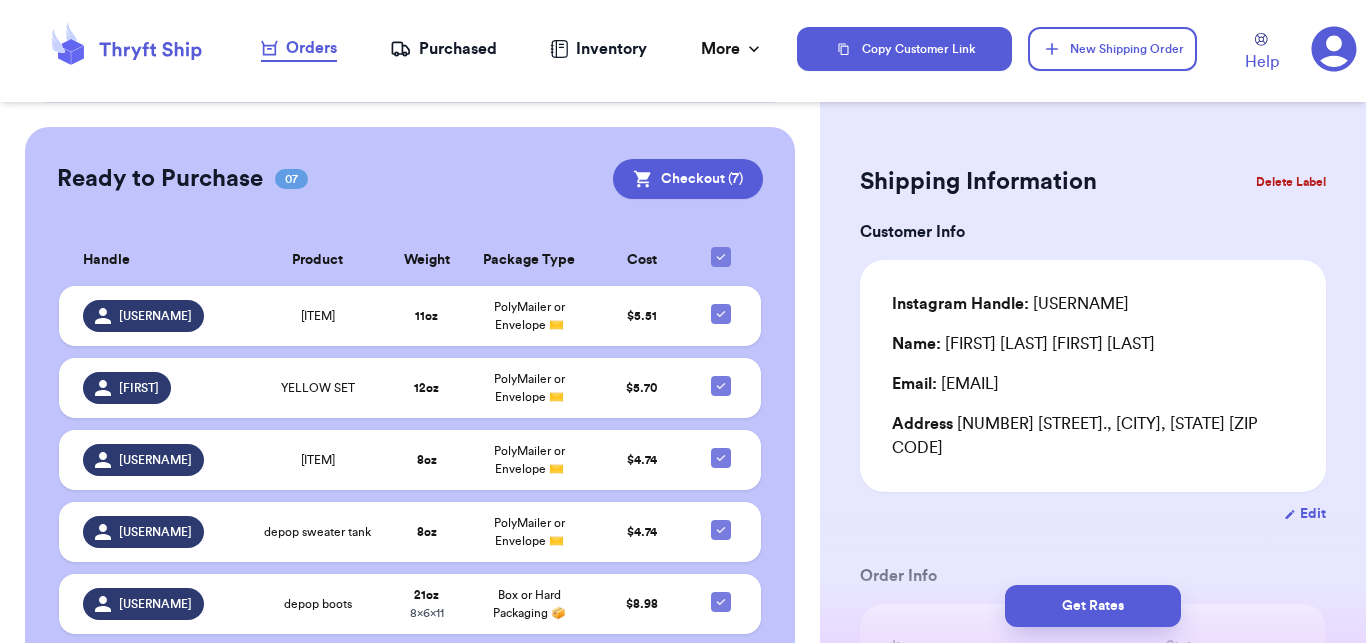 scroll, scrollTop: 858, scrollLeft: 0, axis: vertical 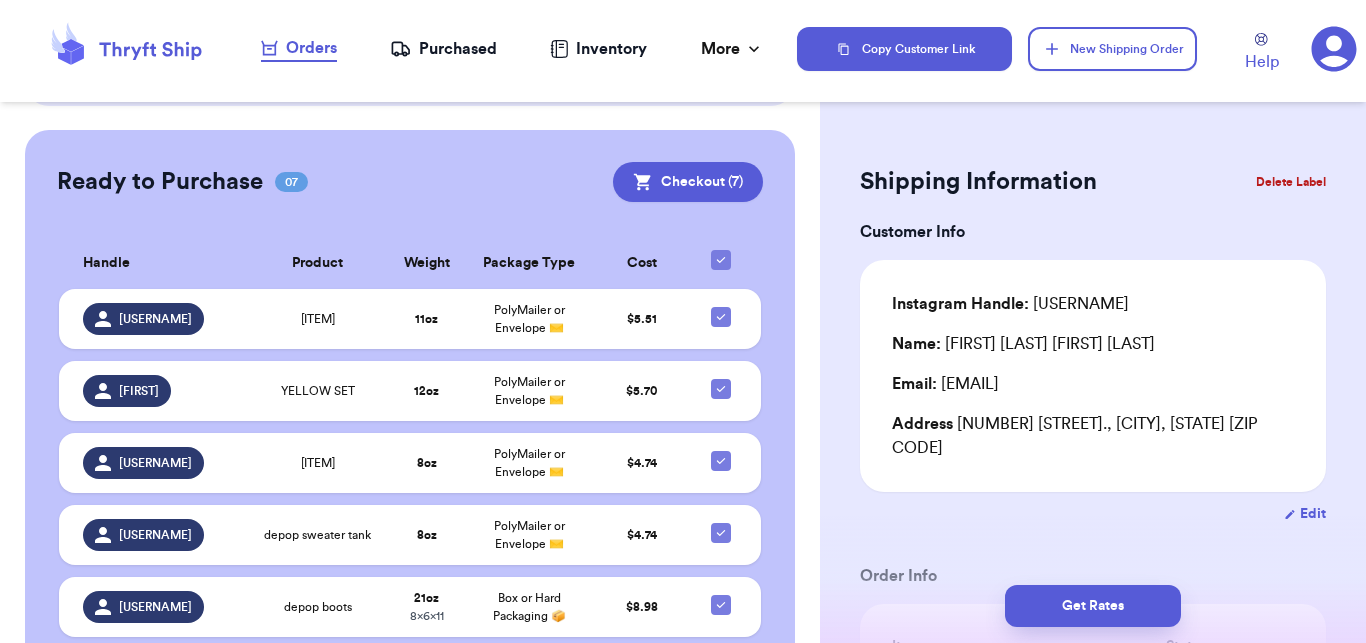 click on "Ready to Purchase 07 Checkout ( 7 ) Checkout ( 7 ) Handle Product Weight Package Type Cost [USERNAME] Blue striped motherhood shirt 11  oz PolyMailer or Envelope ✉️ $ 5.51 [USERNAME] YELLOW SET 12  oz PolyMailer or Envelope ✉️ $ 5.70 [USERNAME] Green linen top 8  oz PolyMailer or Envelope ✉️ $ 4.74 [USERNAME] depop sweater tank 8  oz PolyMailer or Envelope ✉️ $ 4.74 [USERNAME] depop boots 21  oz 8  x  6  x  11 Box or Hard Packaging 📦 $ 8.98 [USERNAME] Universal Threads overalls 25  oz PolyMailer or Envelope ✉️ $ 10.00 [USERNAME] Purse 31  oz 8  x  6  x  11 Box or Hard Packaging 📦 $ 8.98" at bounding box center [410, 483] 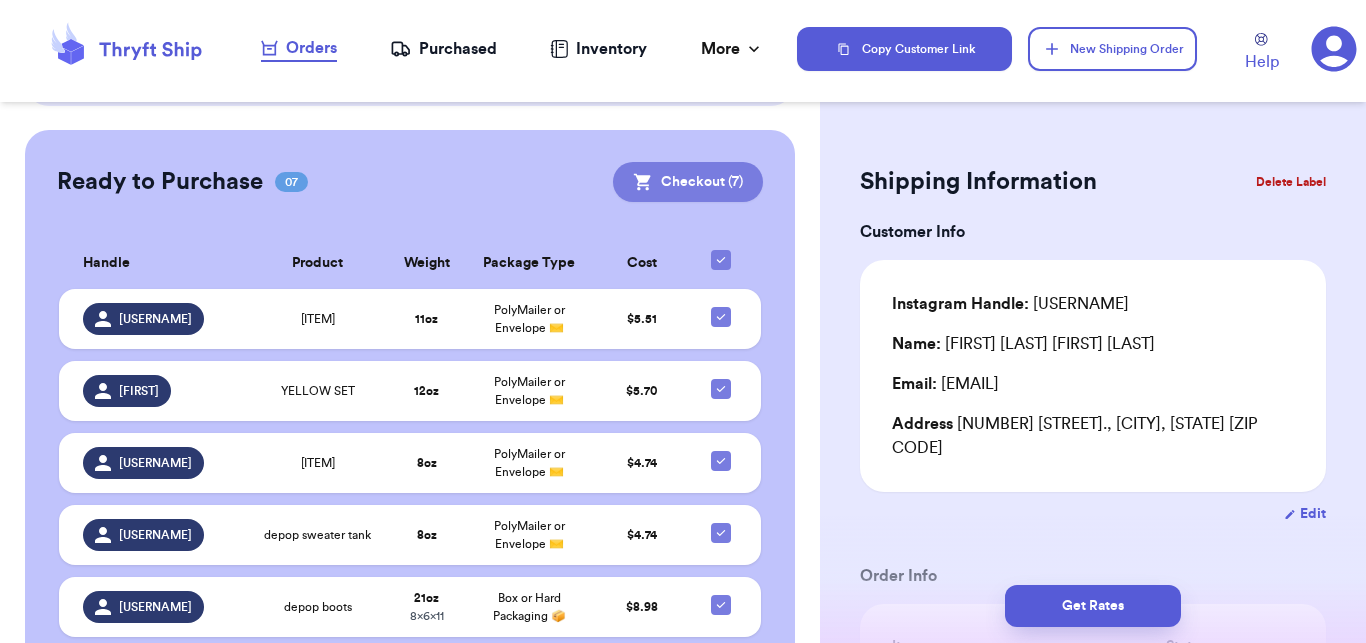 click on "Checkout ( 7 )" at bounding box center [688, 182] 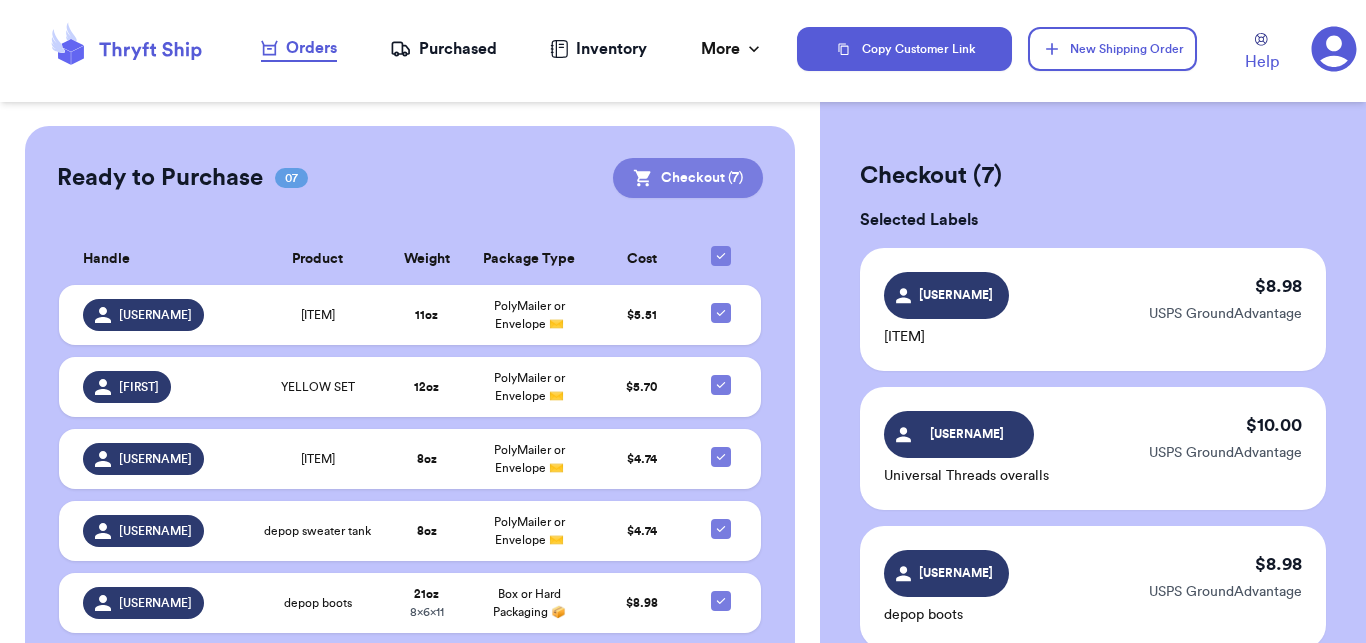 scroll, scrollTop: 854, scrollLeft: 0, axis: vertical 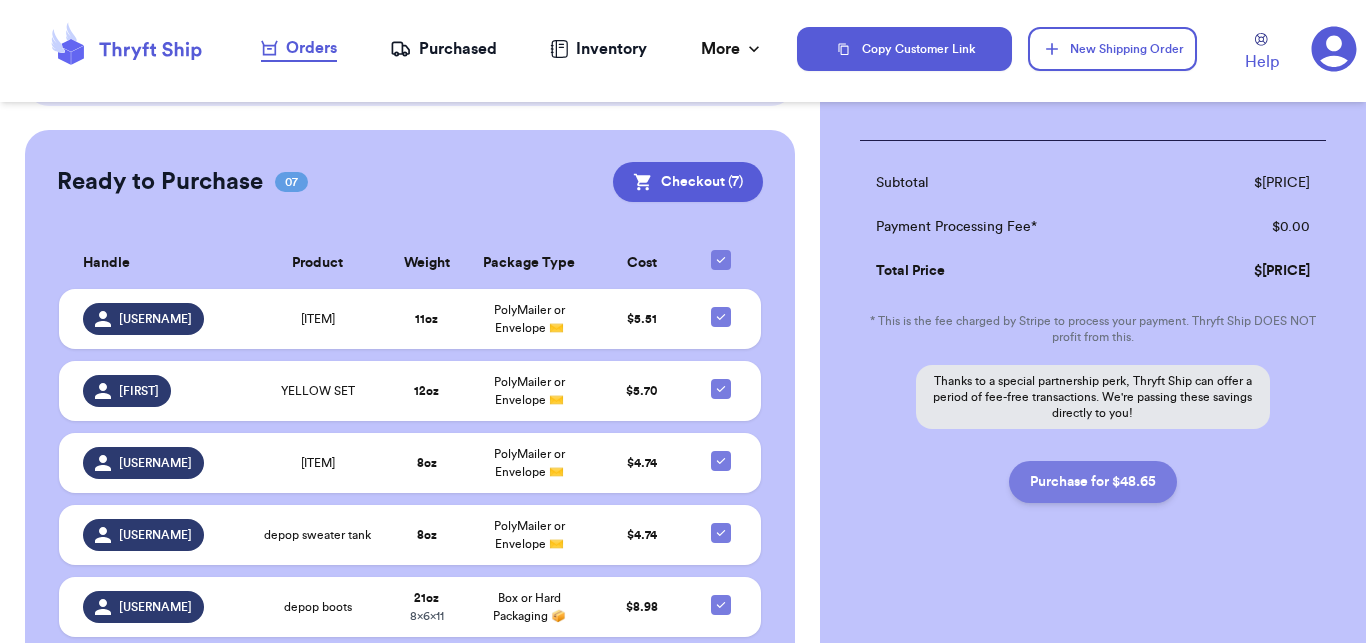 click on "Purchase for $48.65" at bounding box center [1093, 482] 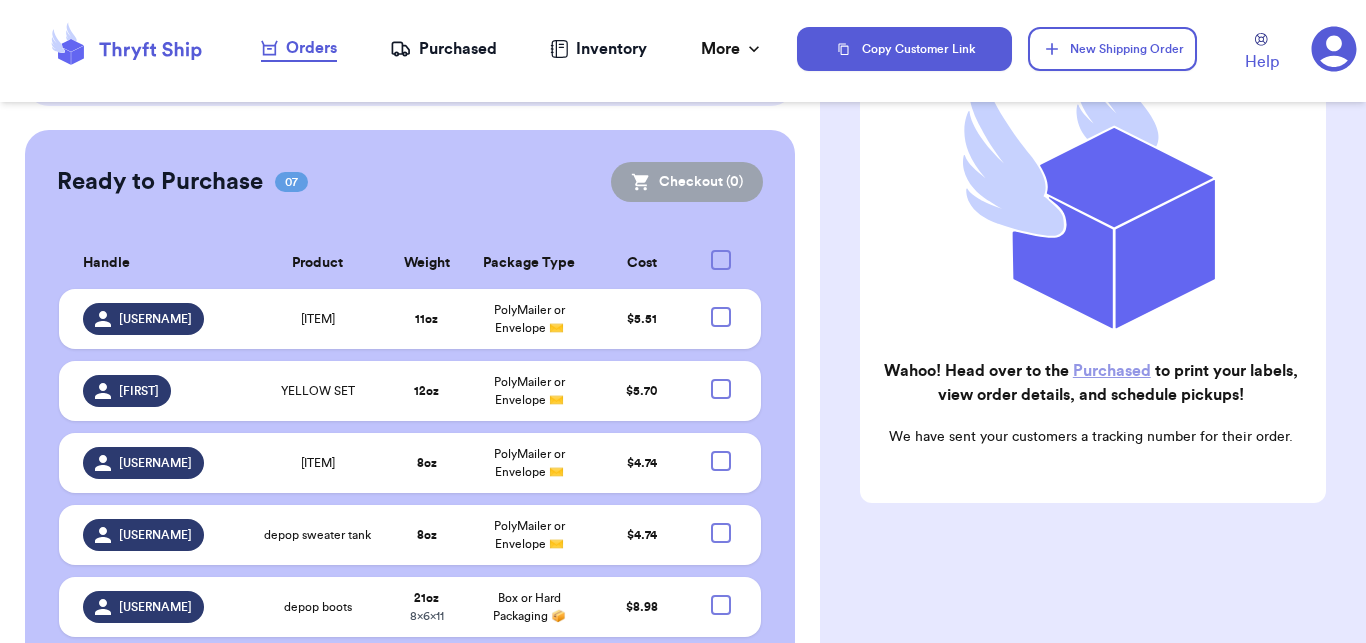 scroll, scrollTop: 296, scrollLeft: 0, axis: vertical 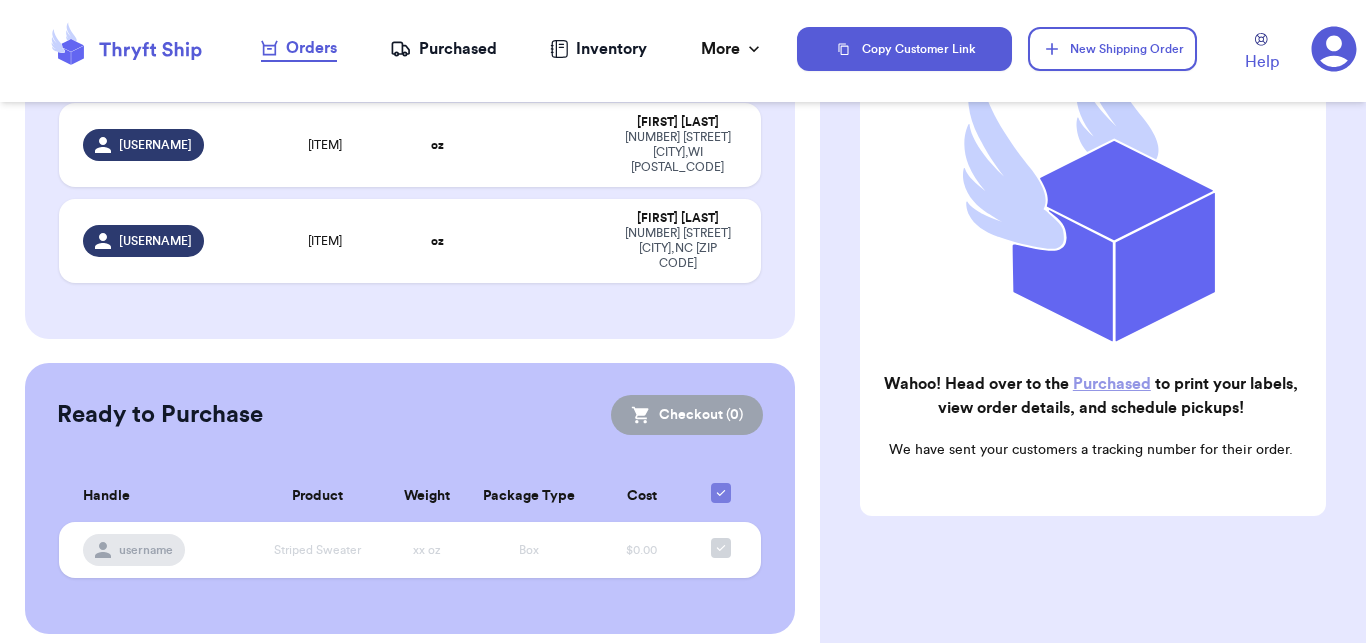 click on "Purchased" at bounding box center (443, 49) 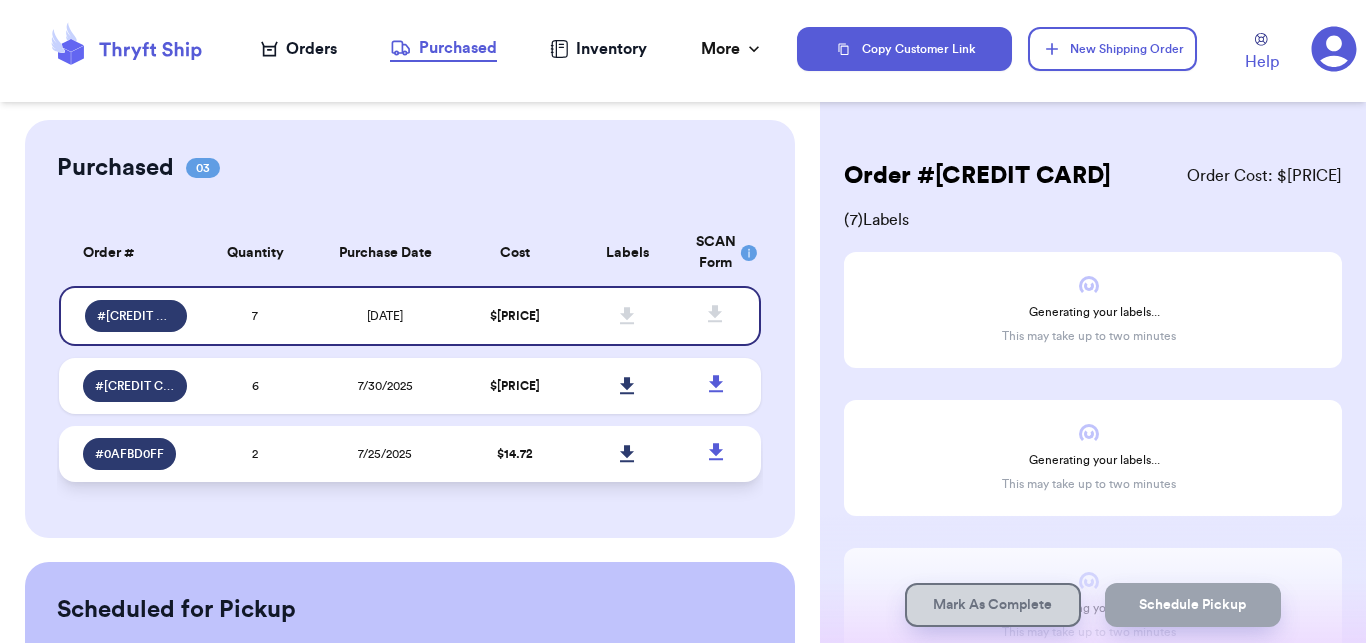 click on "2" at bounding box center (255, 454) 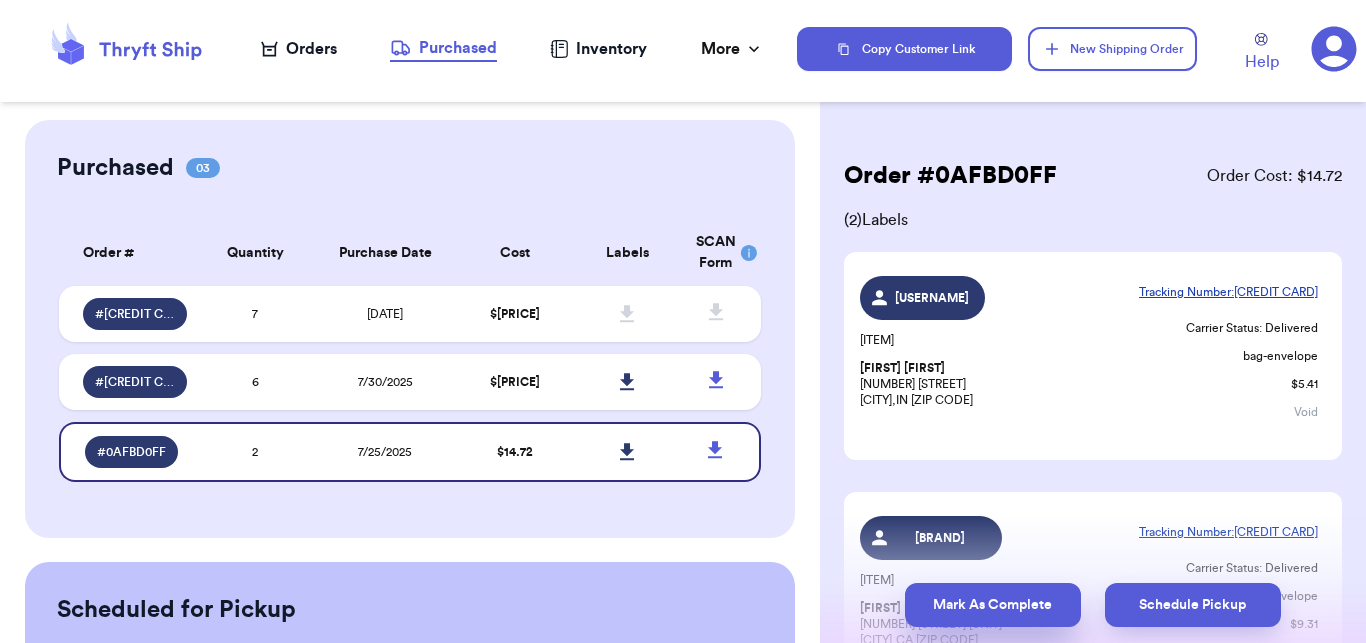 click on "Mark As Complete" at bounding box center (993, 605) 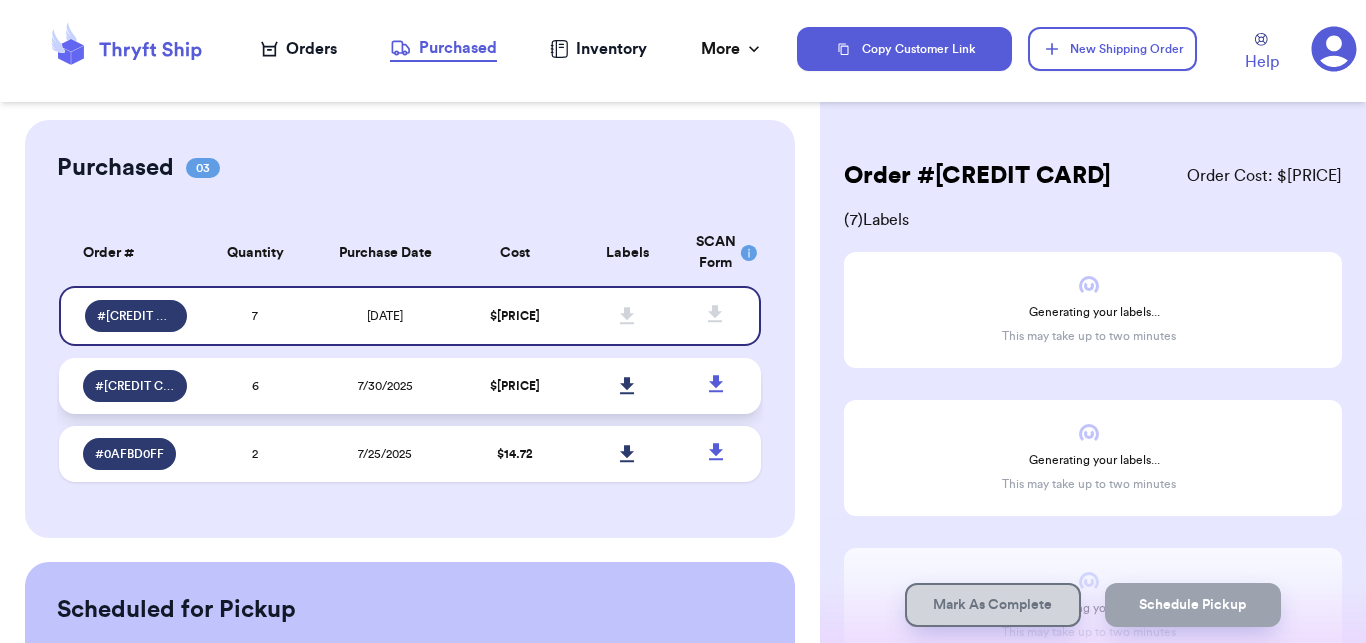 click on "7/30/2025" at bounding box center [385, 386] 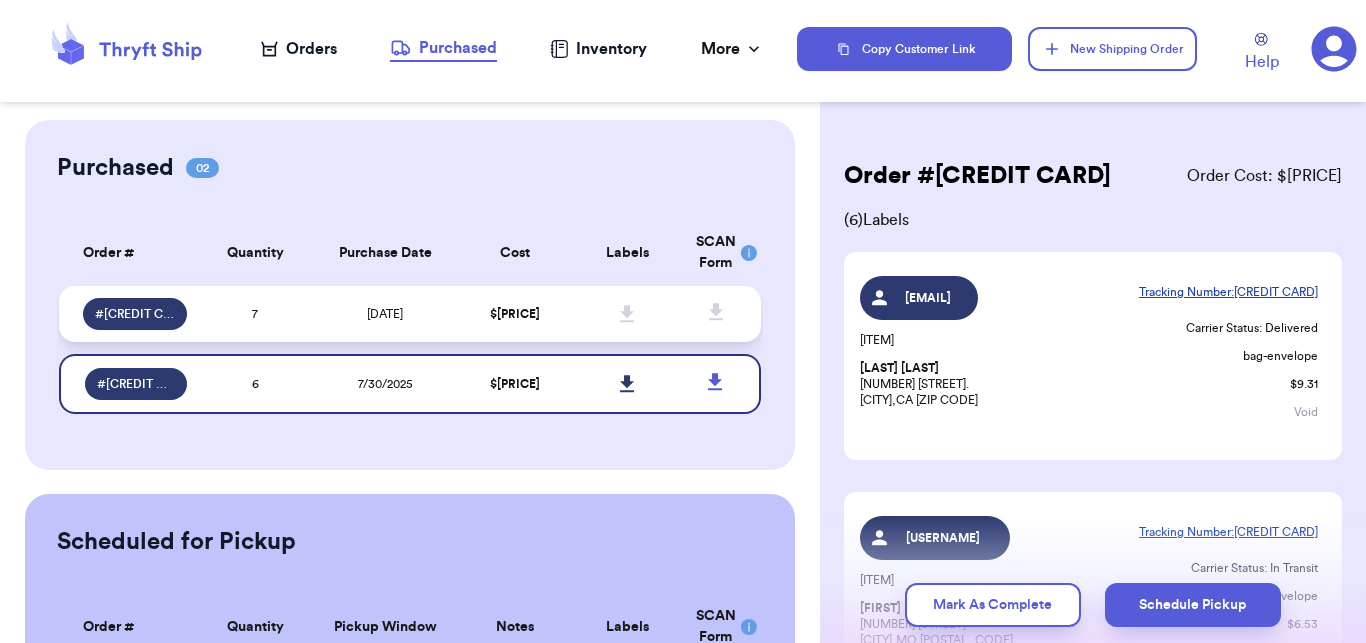 click on "[DATE]" at bounding box center (385, 314) 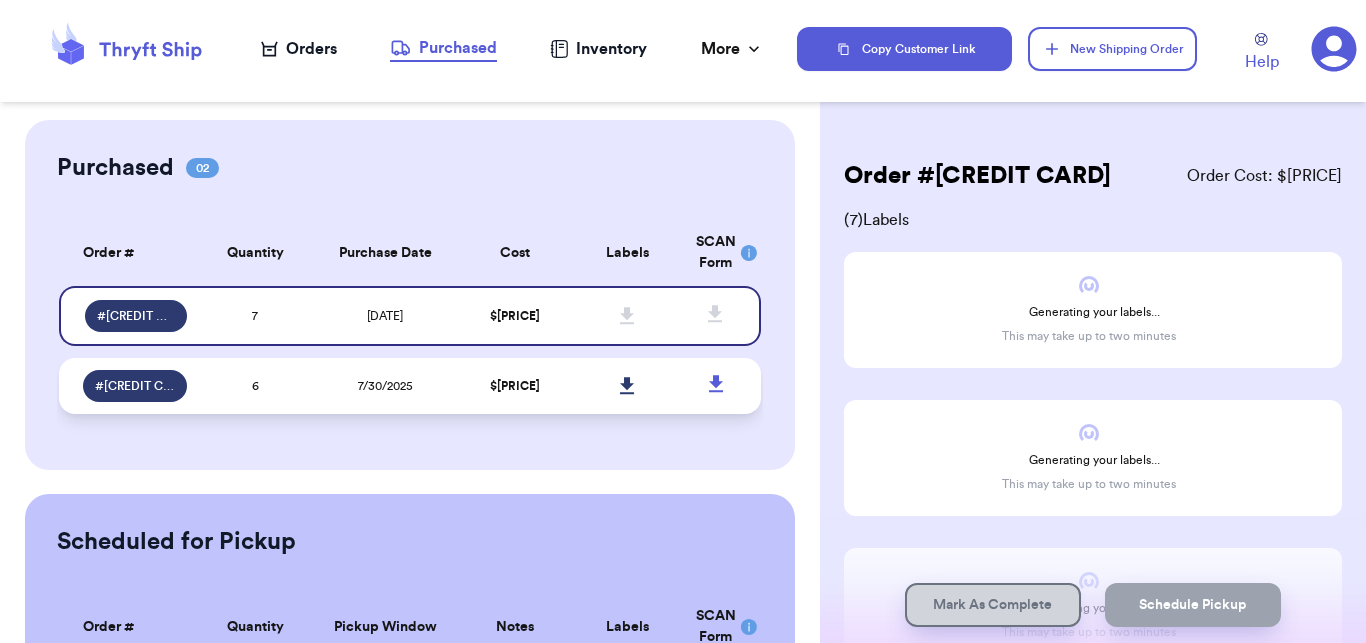 click on "7/30/2025" at bounding box center [385, 386] 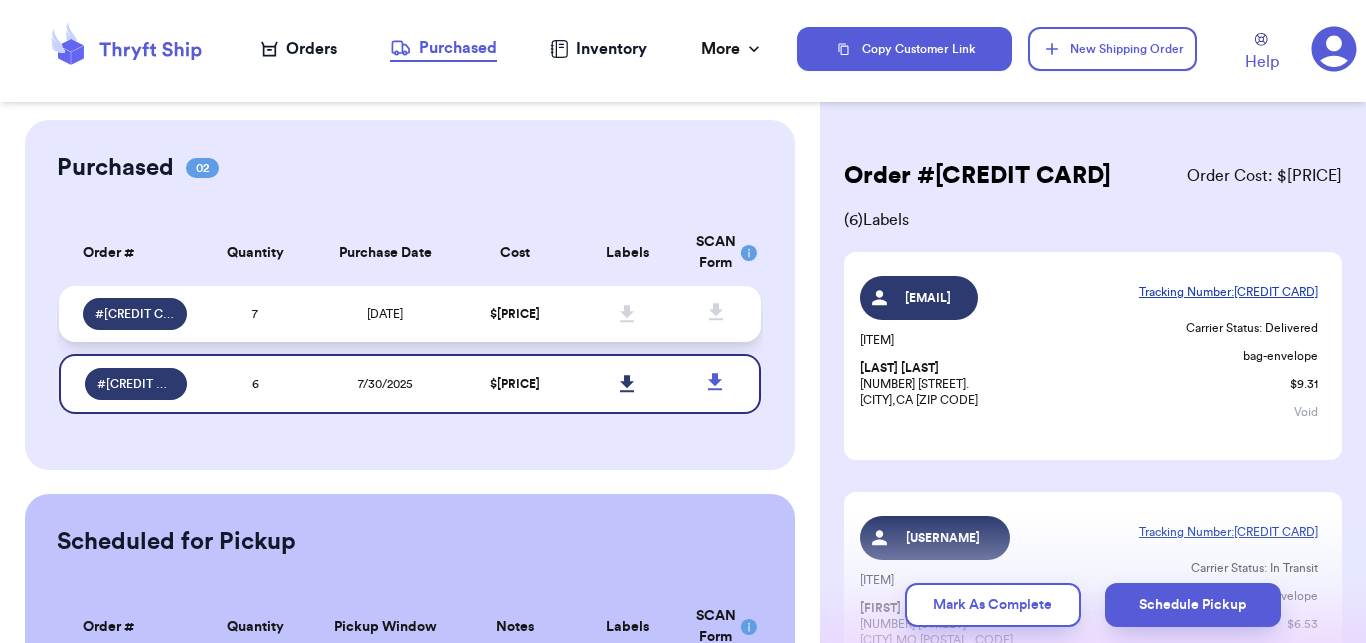 click on "[DATE]" at bounding box center [385, 314] 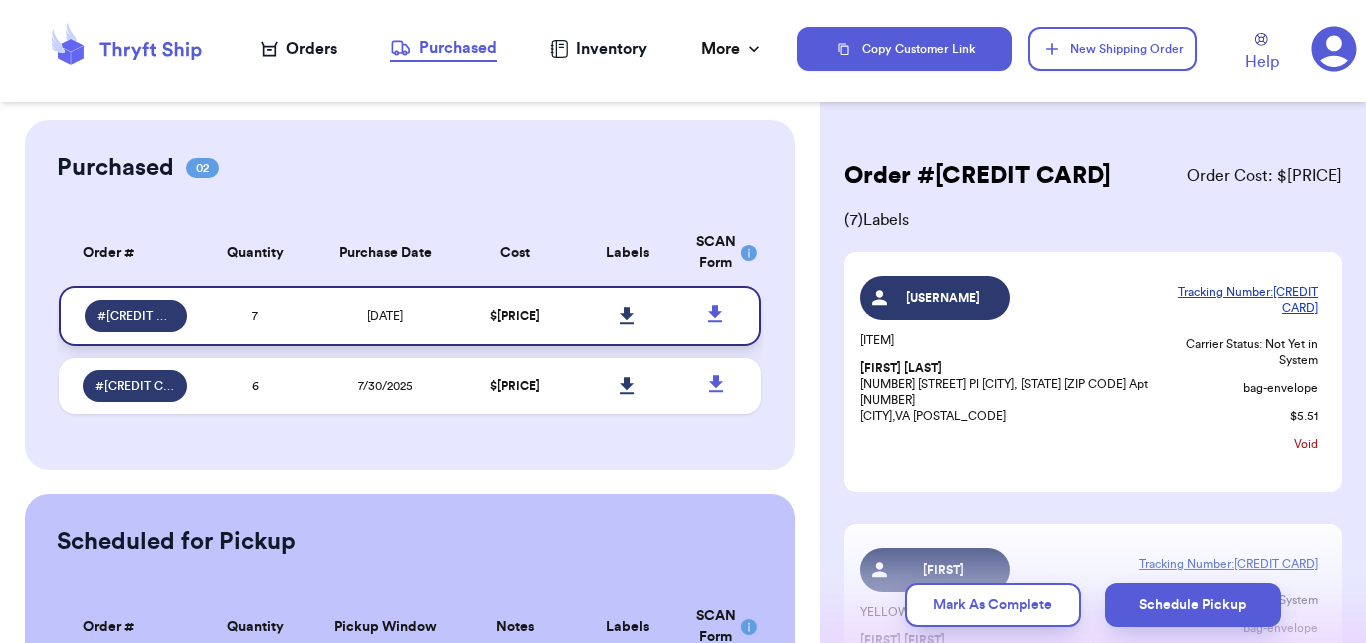 click at bounding box center [628, 316] 